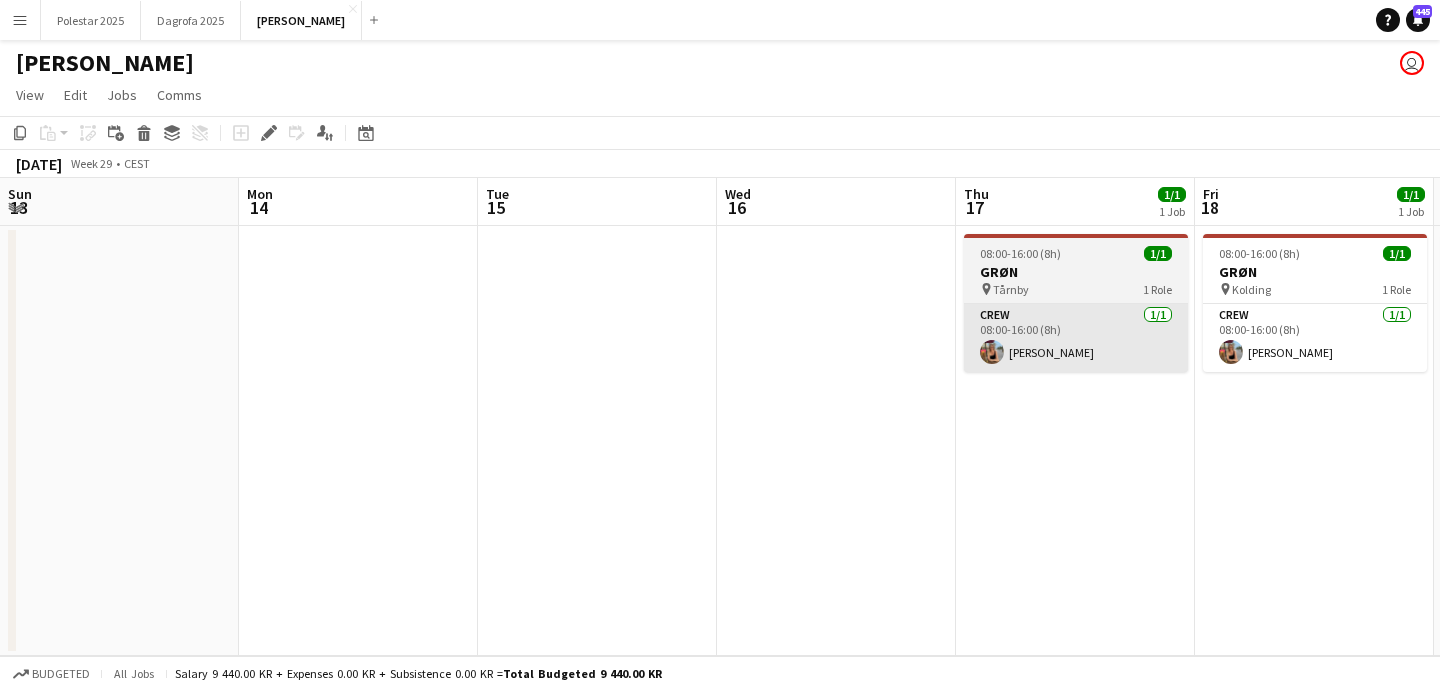 scroll, scrollTop: 0, scrollLeft: 0, axis: both 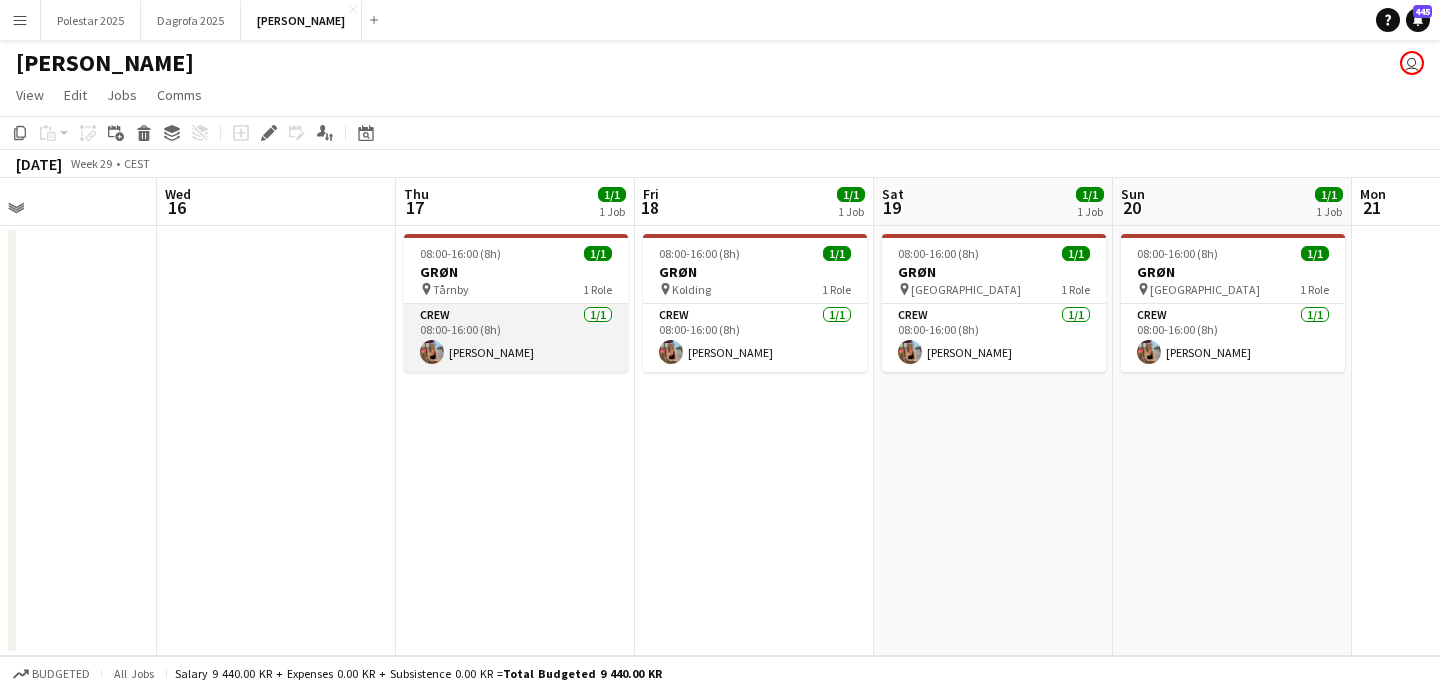 click on "Crew   [DATE]   08:00-16:00 (8h)
[PERSON_NAME]" 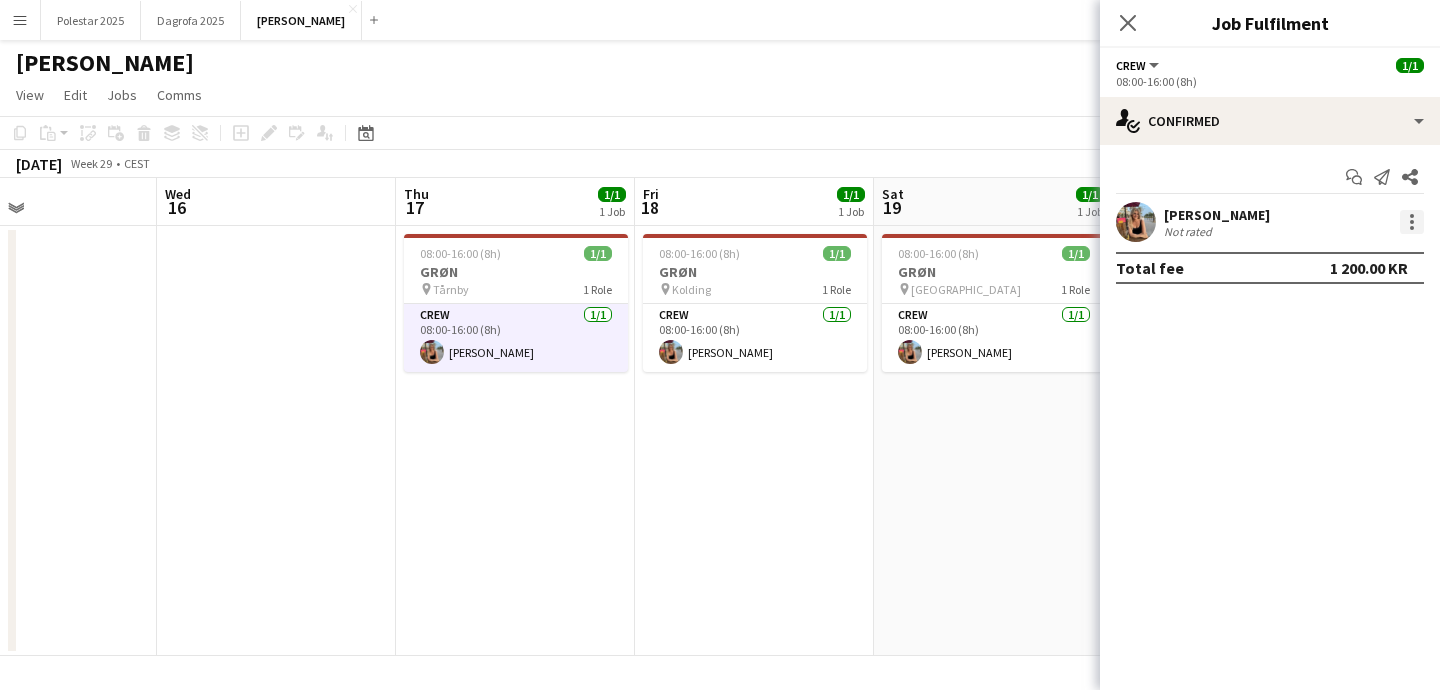 click at bounding box center [1412, 222] 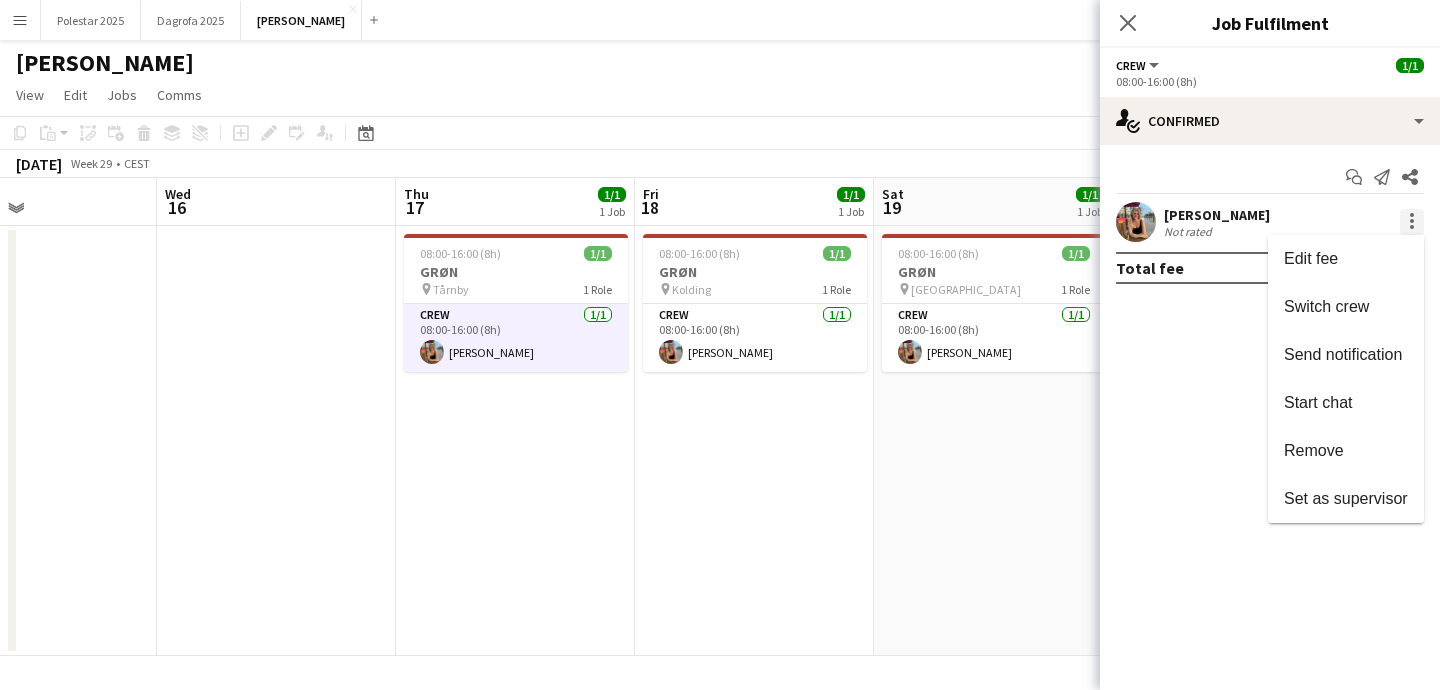 click at bounding box center [720, 345] 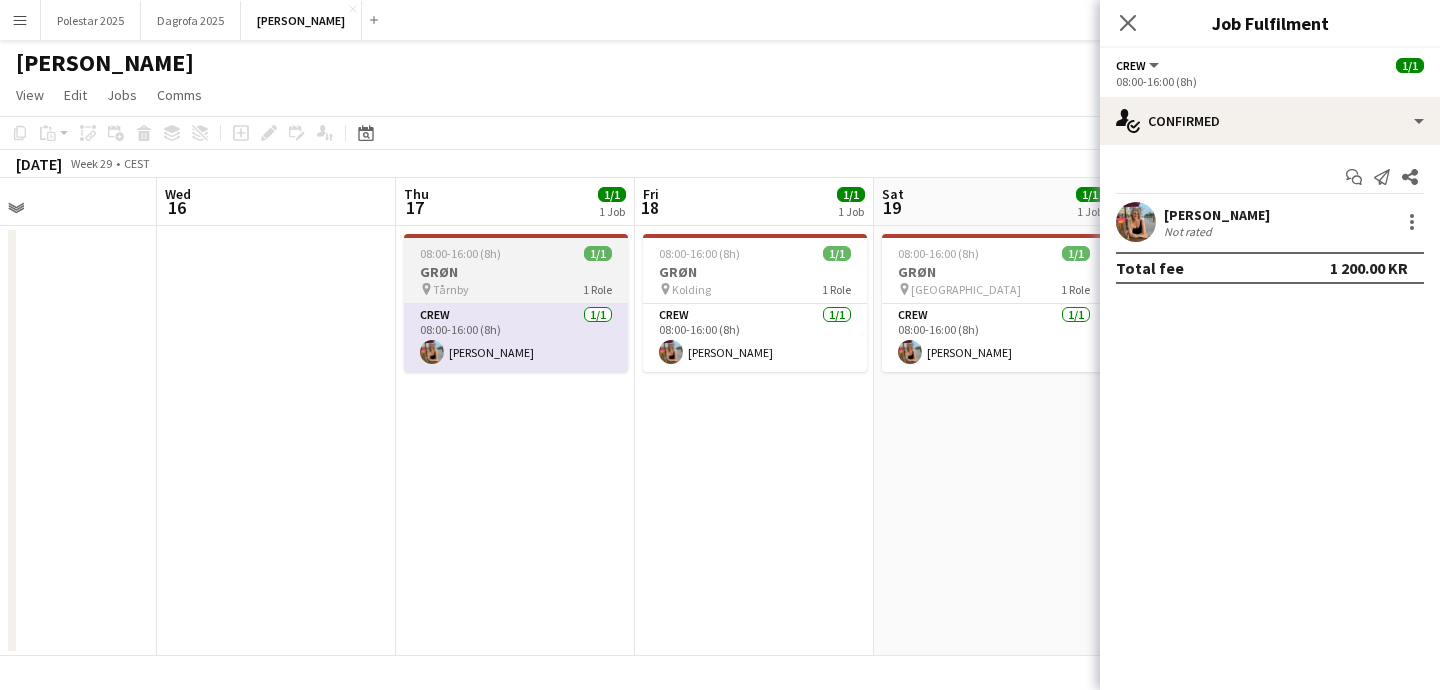 click on "08:00-16:00 (8h)" 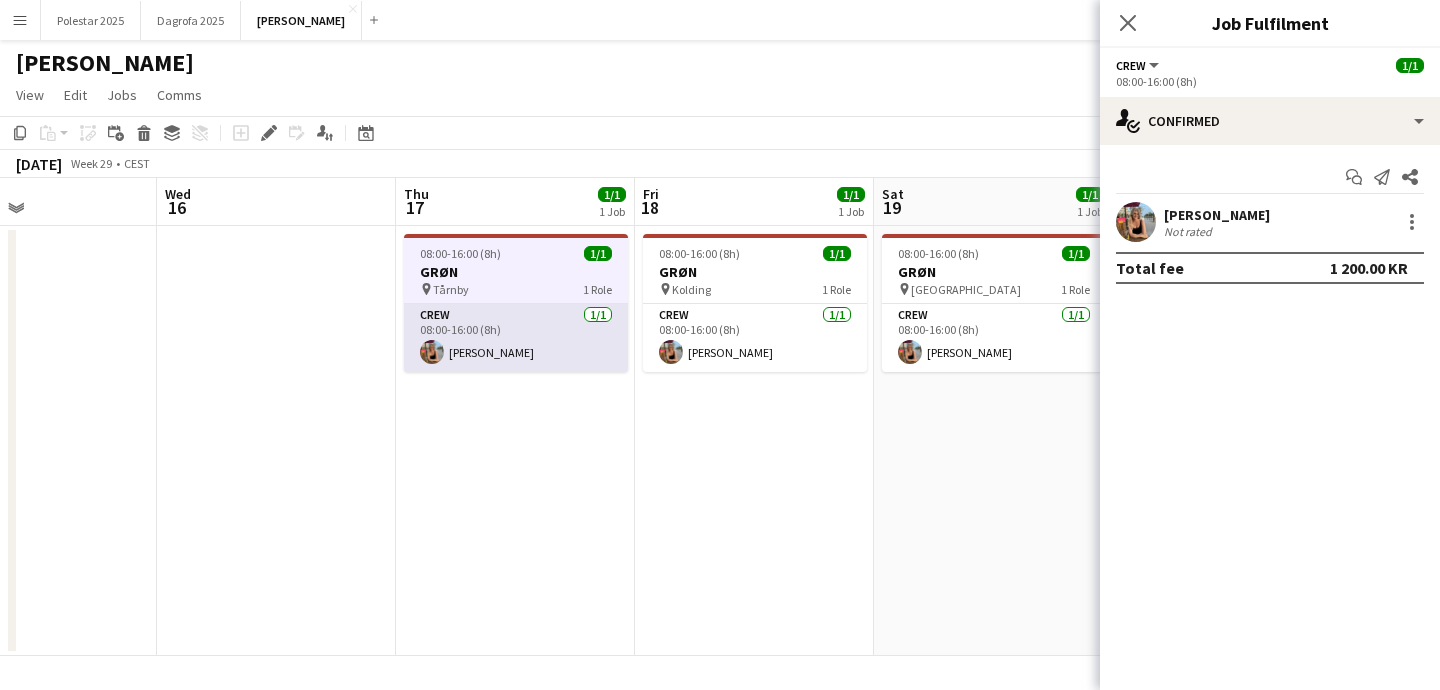 click on "Crew   [DATE]   08:00-16:00 (8h)
[PERSON_NAME]" 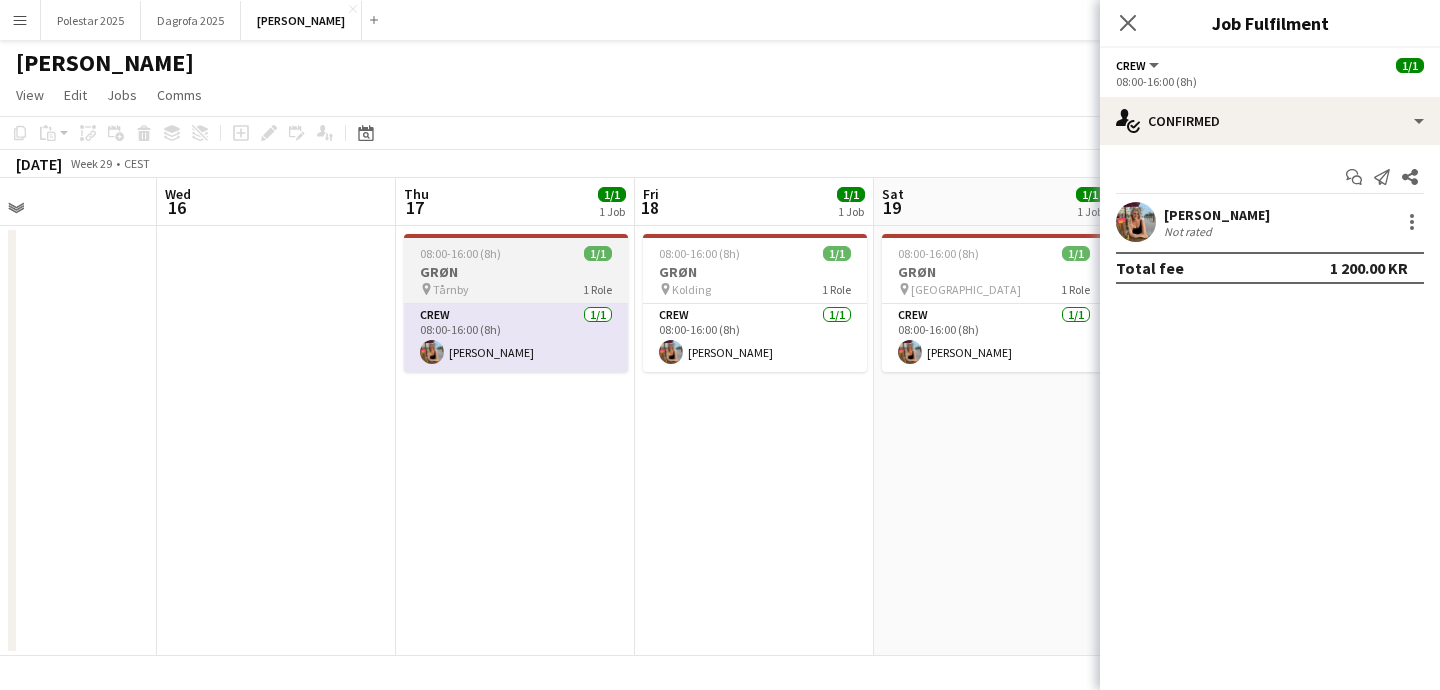 click on "GRØN" 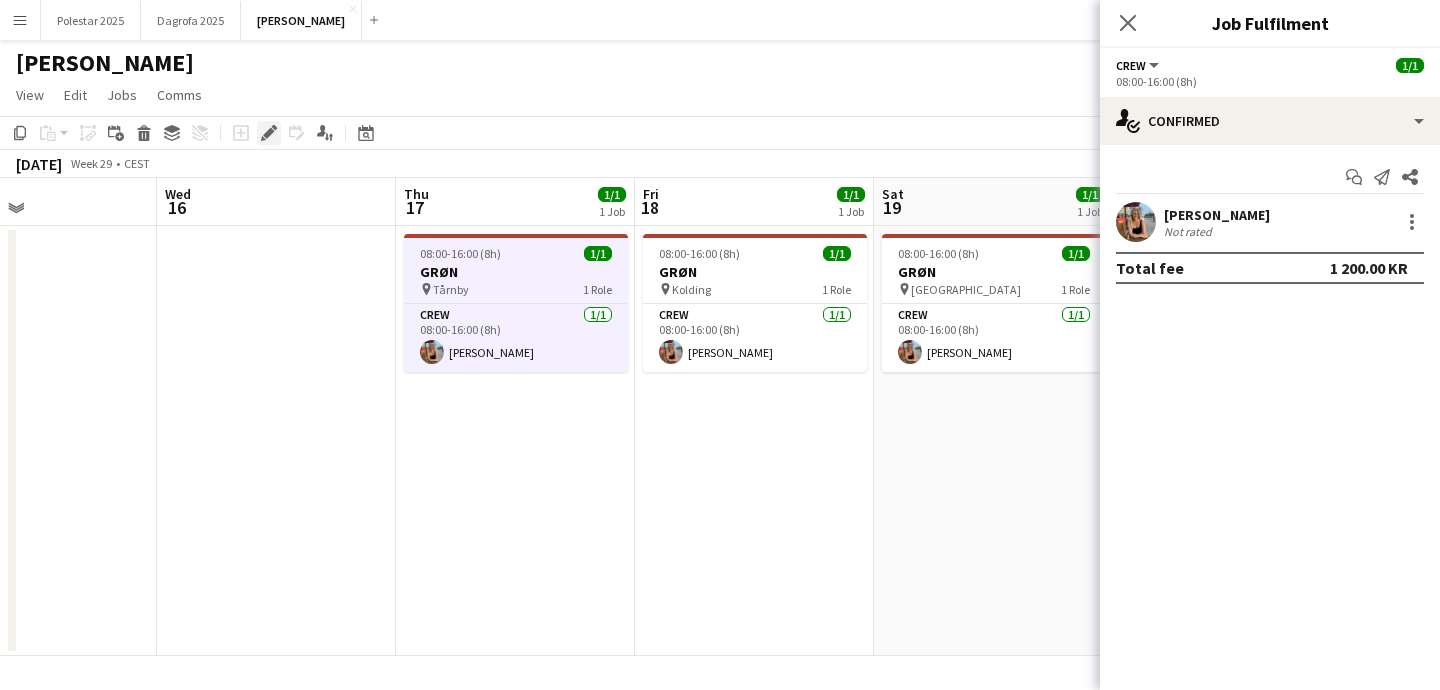 click on "Edit" 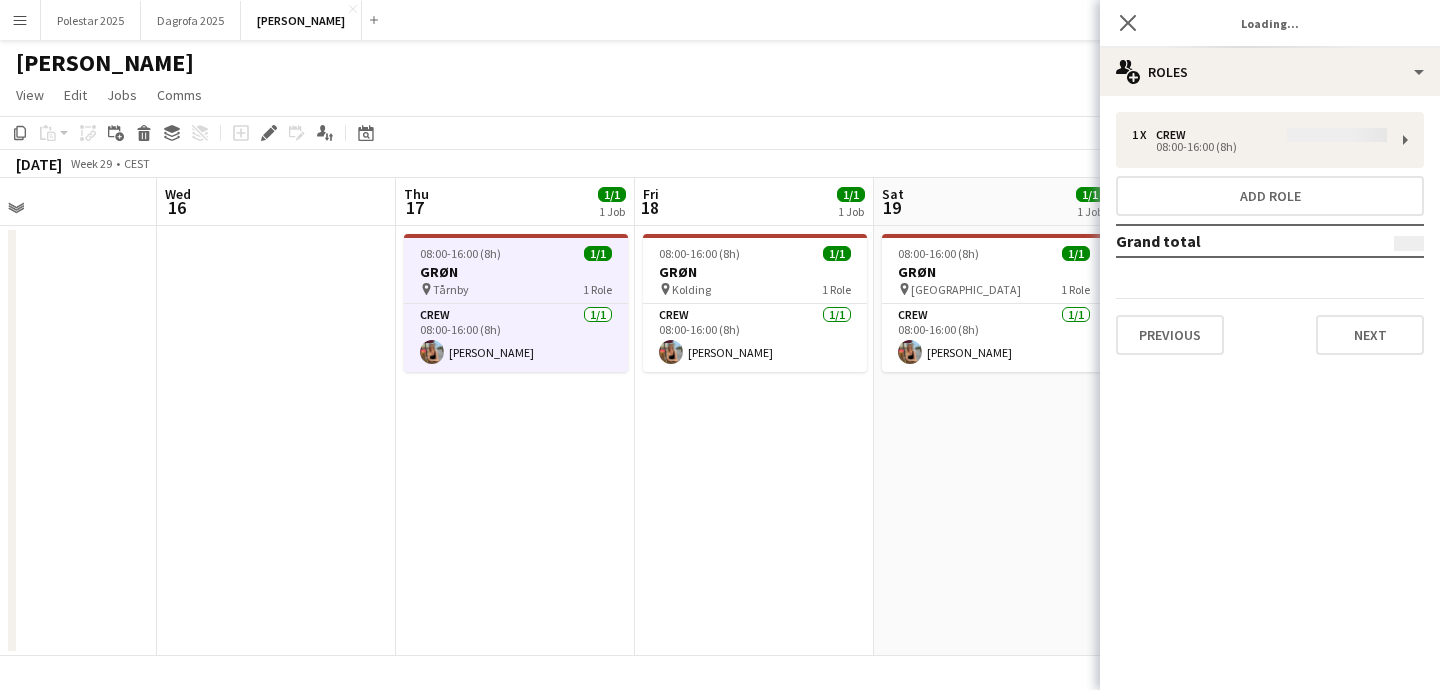 click on "1 x   Crew   08:00-16:00 (8h)   Add role   Grand total   Previous   Next" at bounding box center (1270, 233) 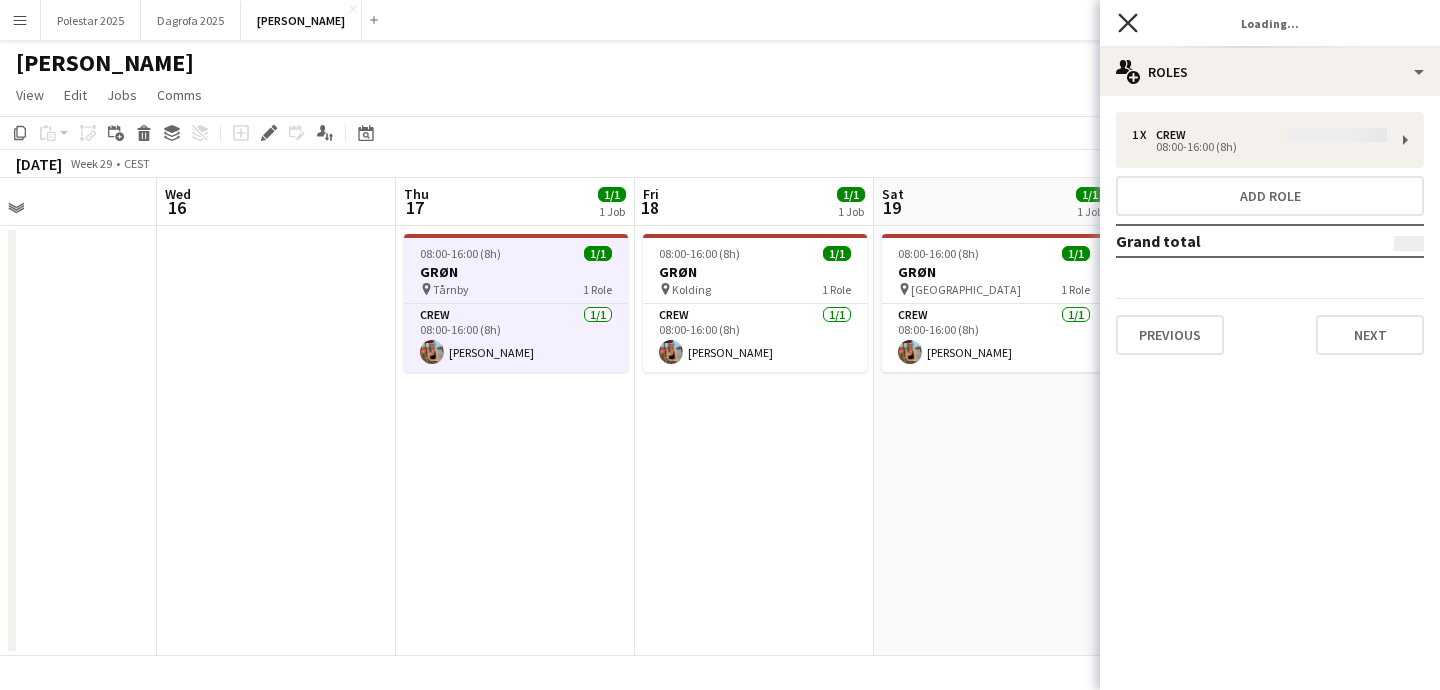 click on "Close pop-in" 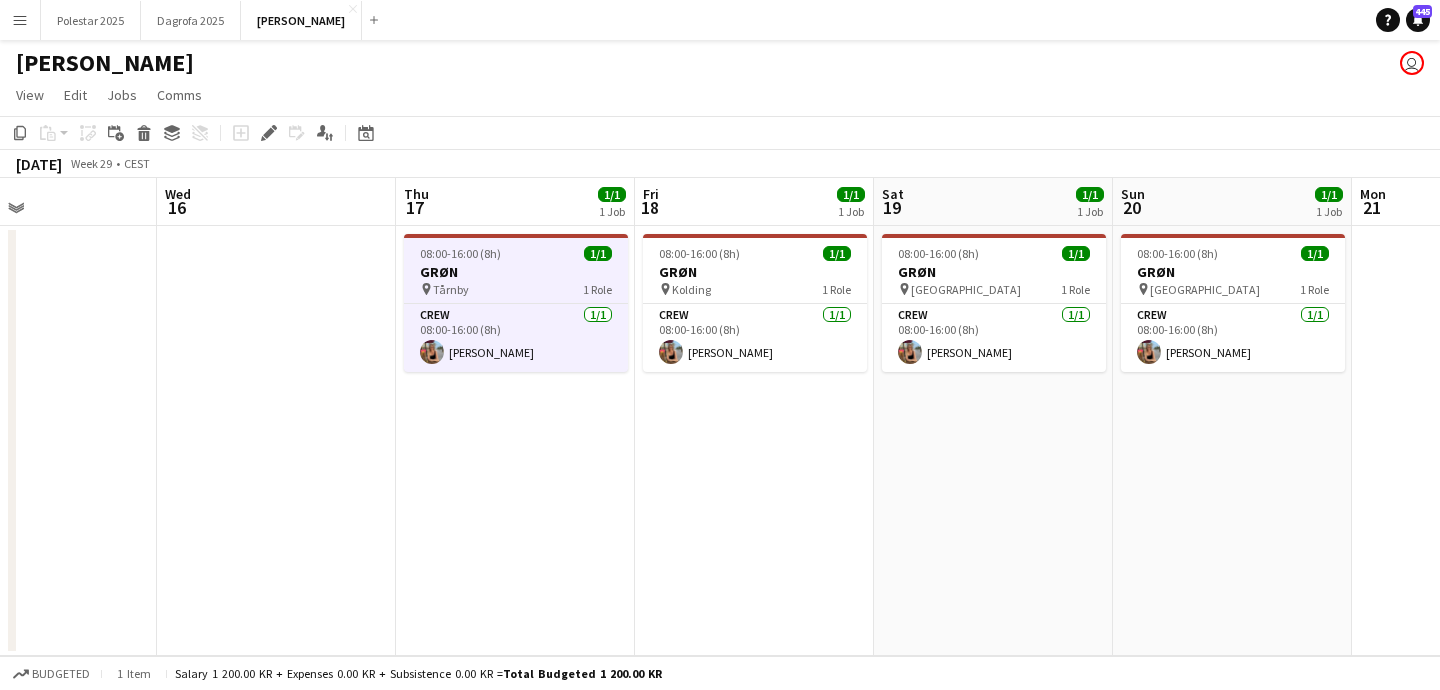 click on "GRØN" 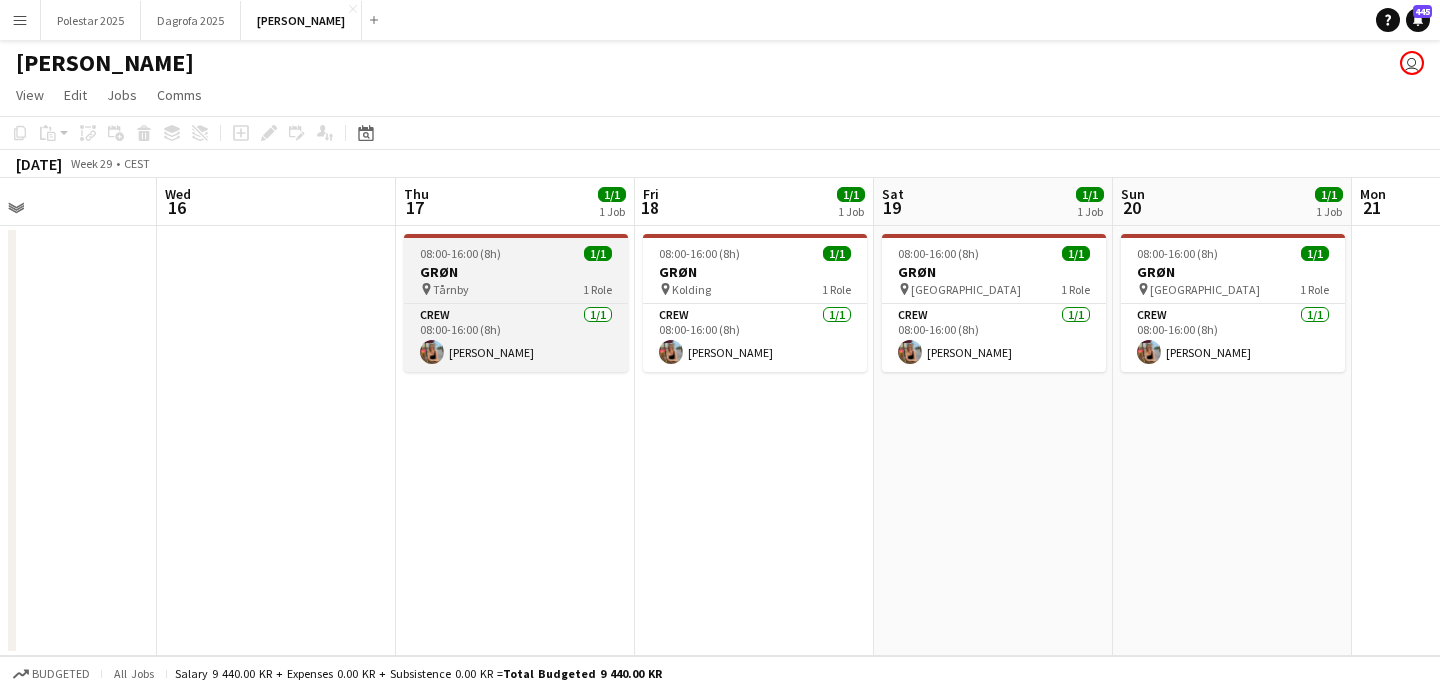click on "pin
Tårnby   1 Role" 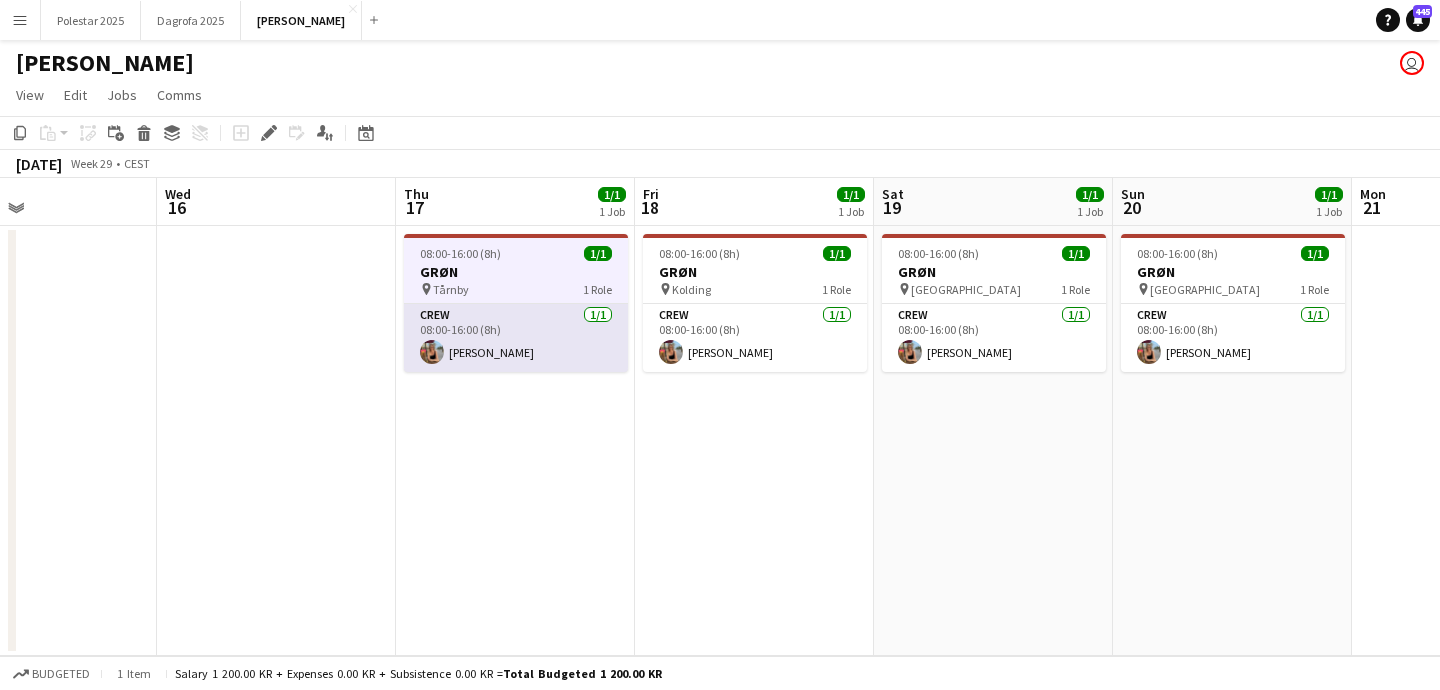 click on "Crew   [DATE]   08:00-16:00 (8h)
[PERSON_NAME]" 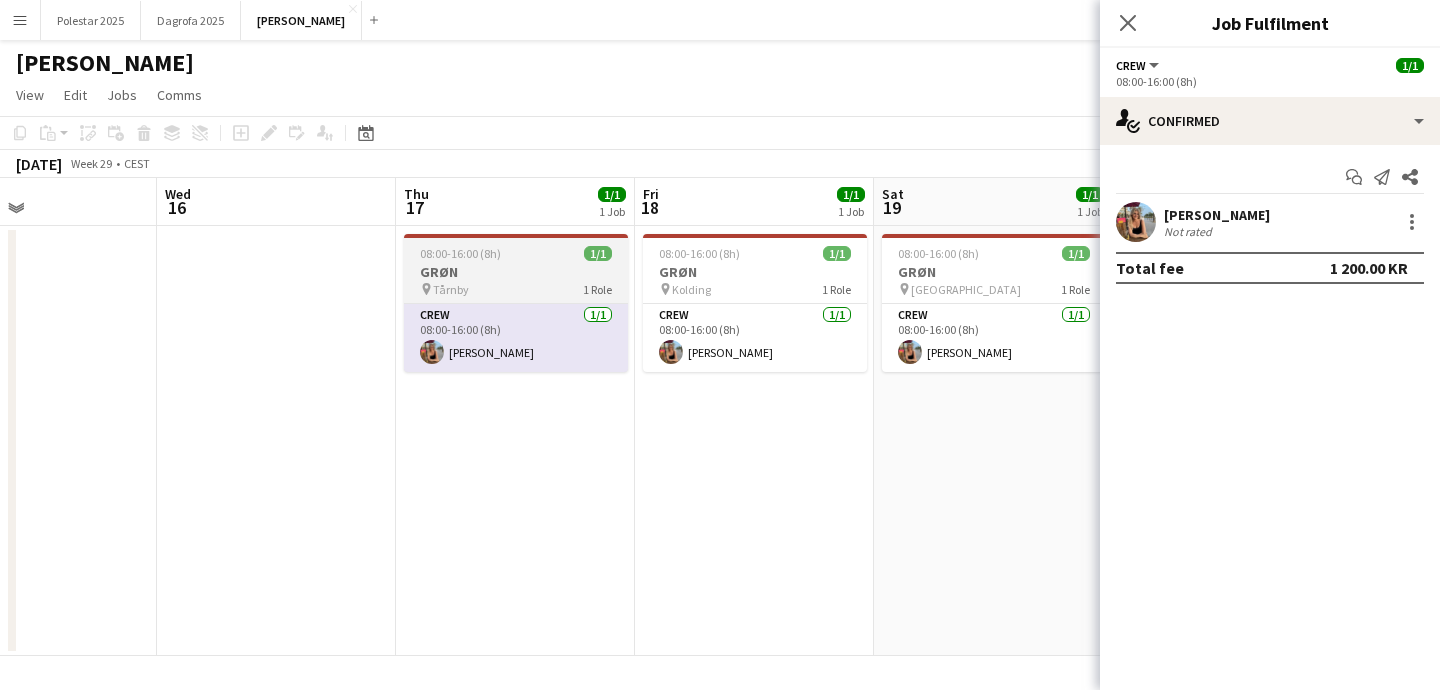 click on "Tårnby" 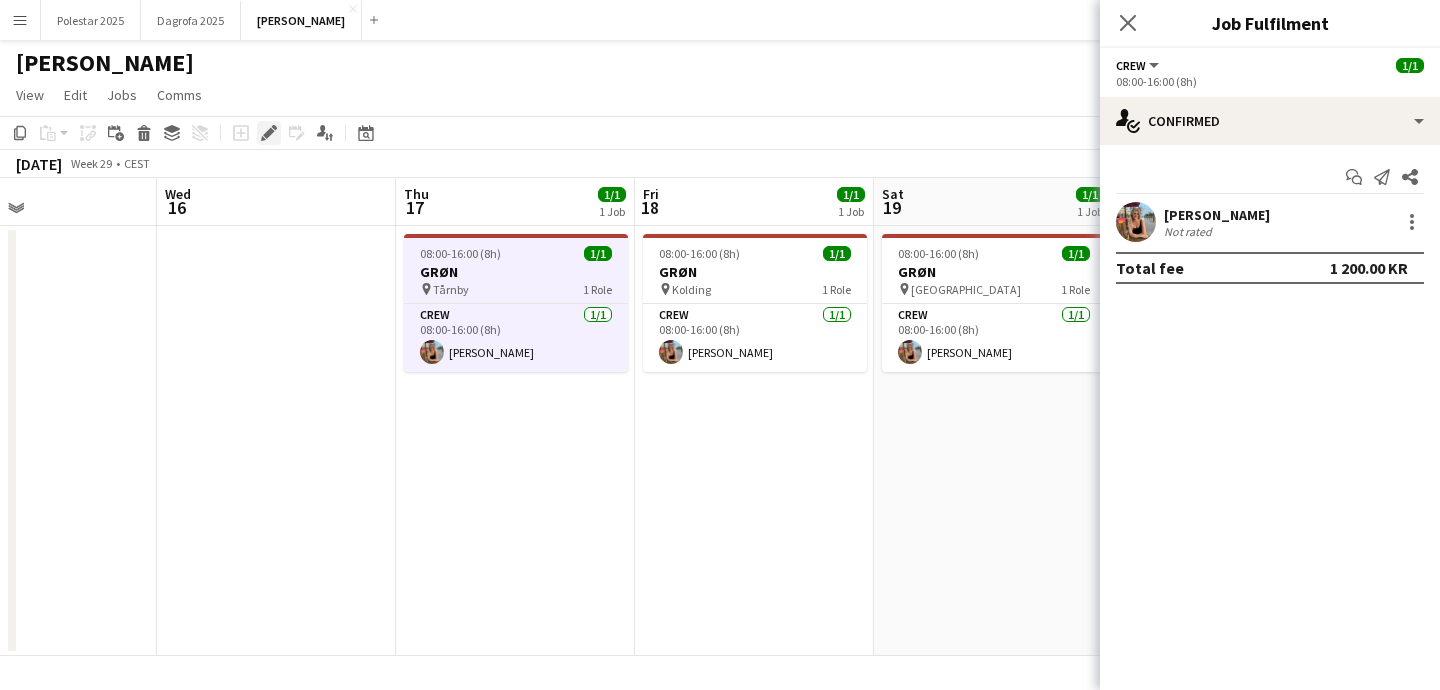 click on "Edit" 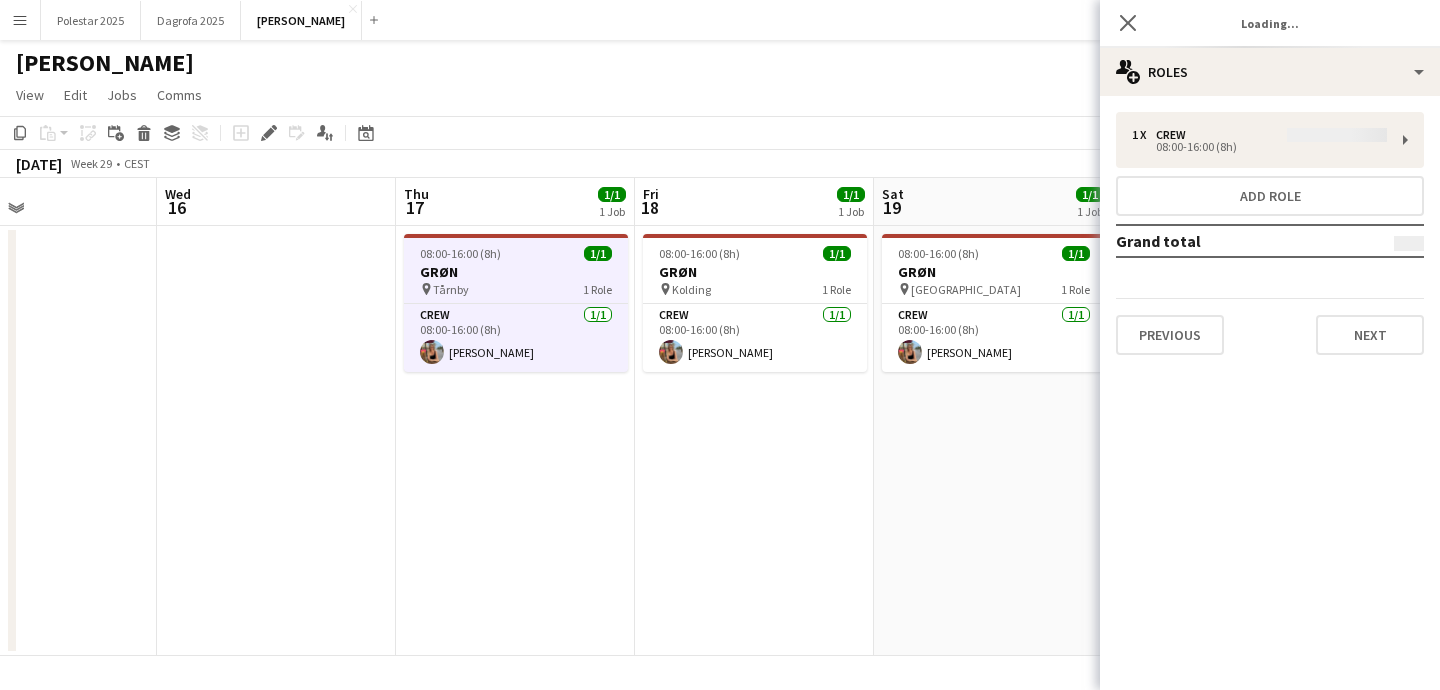 click on "1 x   Crew   08:00-16:00 (8h)   Add role   Grand total   Previous   Next" at bounding box center (1270, 233) 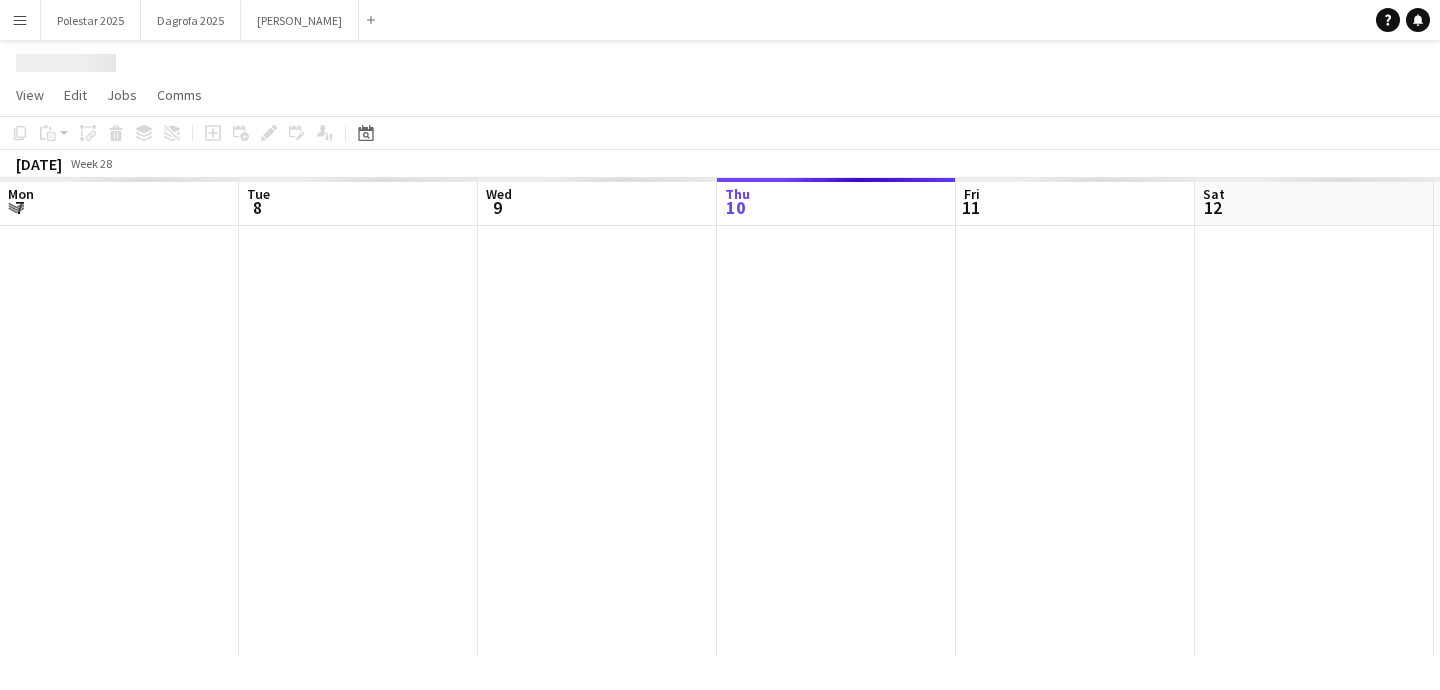 scroll, scrollTop: 0, scrollLeft: 0, axis: both 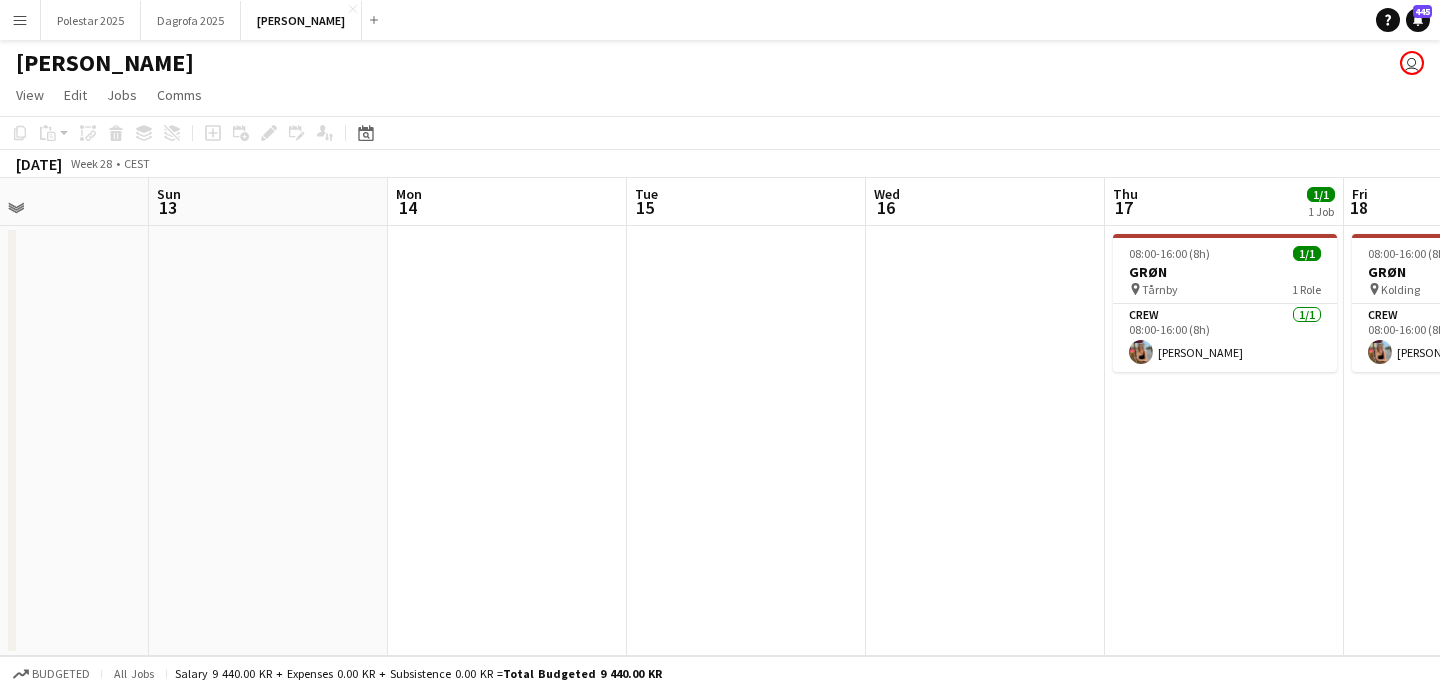 drag, startPoint x: 562, startPoint y: 375, endPoint x: 533, endPoint y: 467, distance: 96.462425 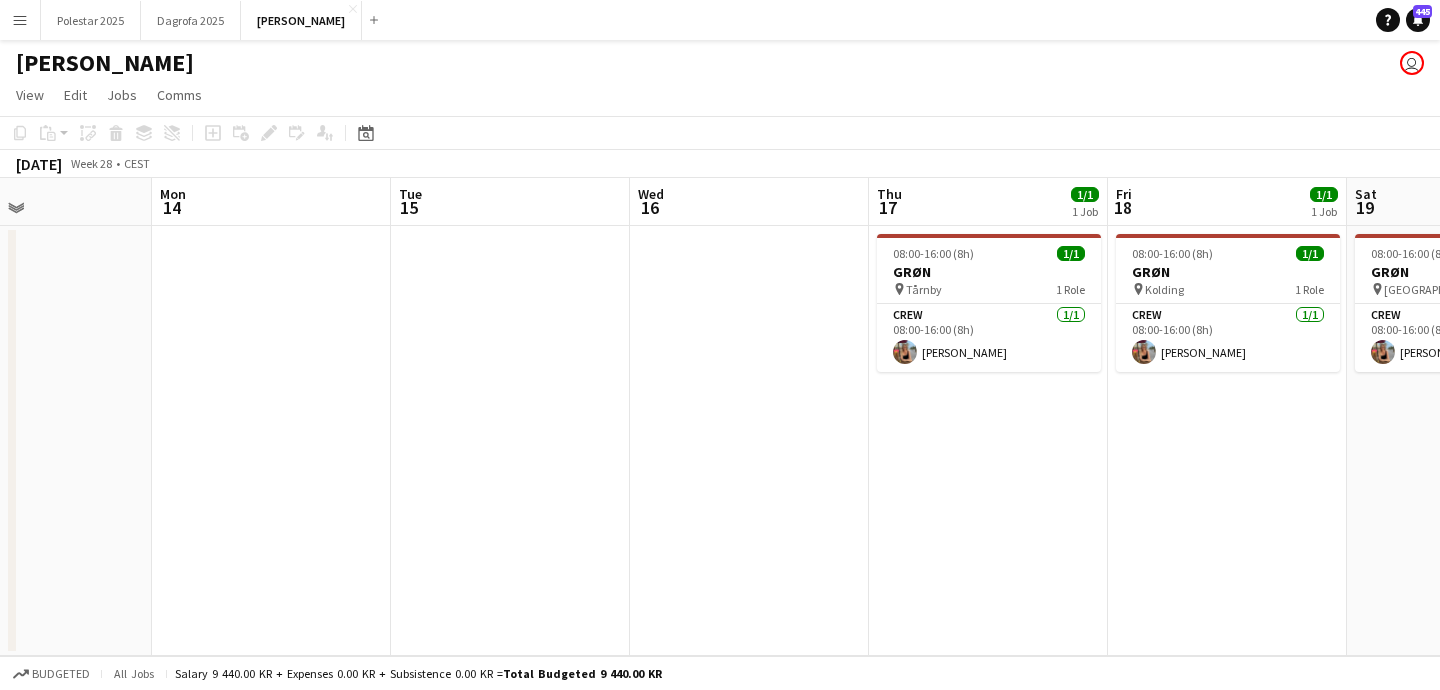 drag, startPoint x: 867, startPoint y: 485, endPoint x: 623, endPoint y: 441, distance: 247.93547 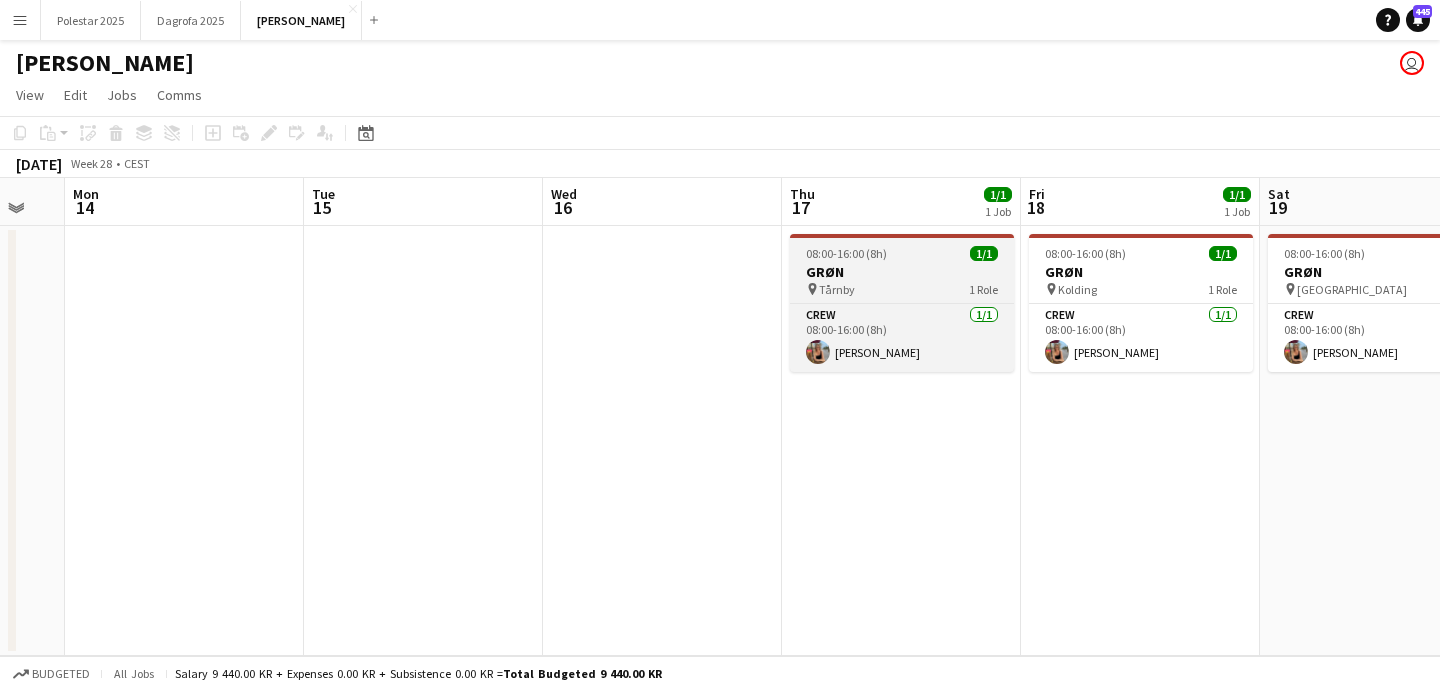 click on "pin
Tårnby   1 Role" at bounding box center [902, 289] 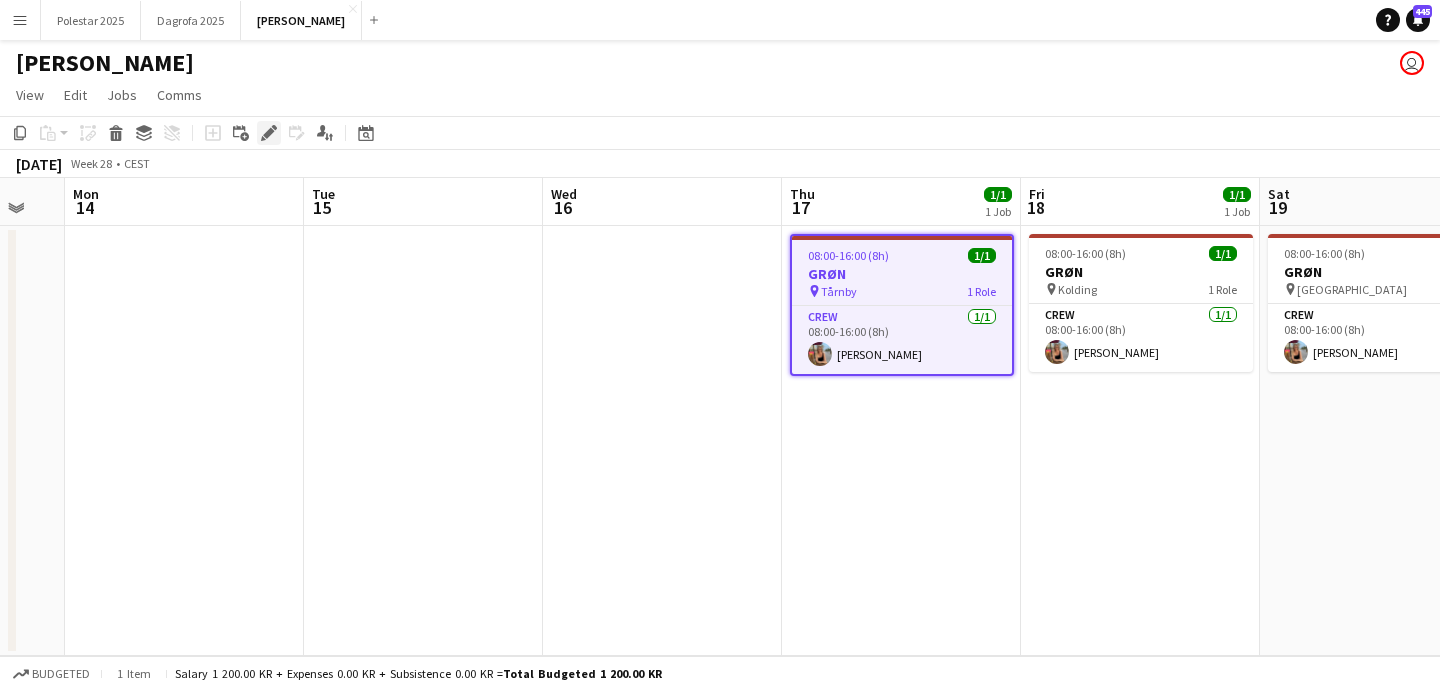 click 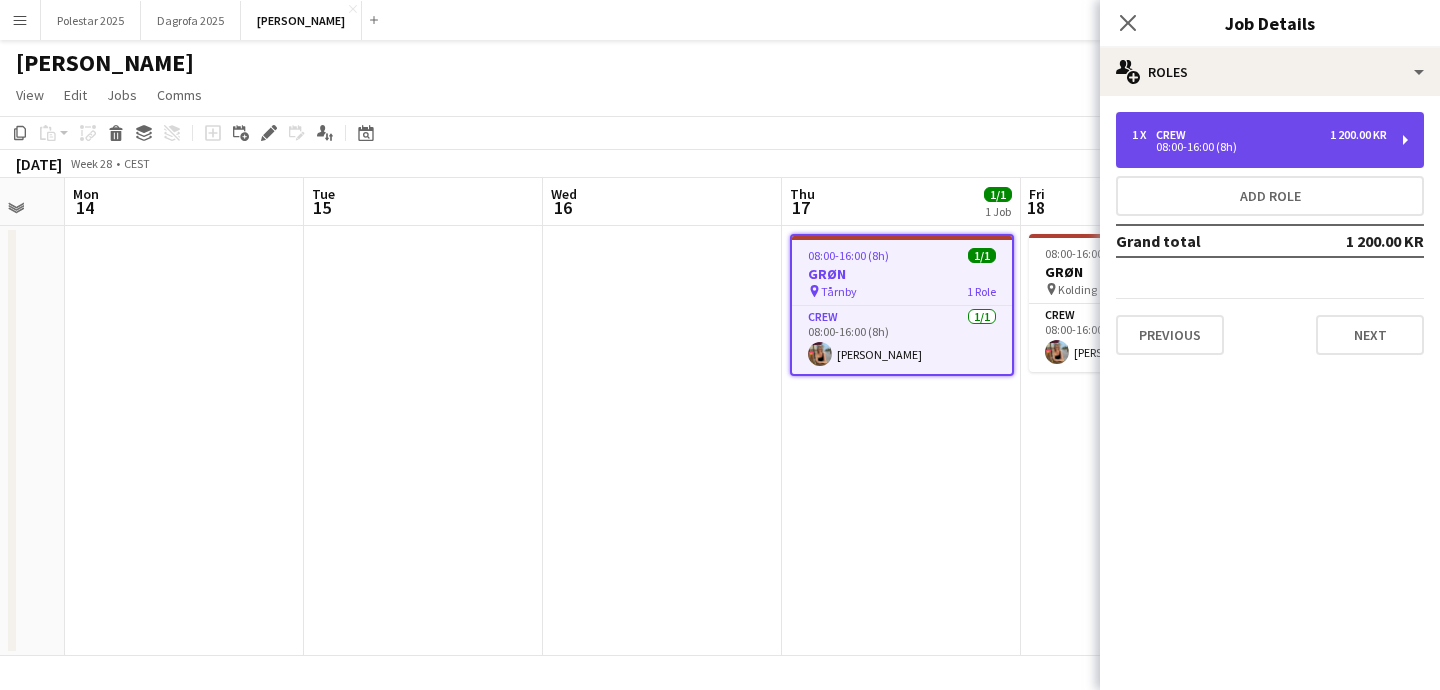 click on "1 x   Crew   1 200.00 KR   08:00-16:00 (8h)" at bounding box center [1270, 140] 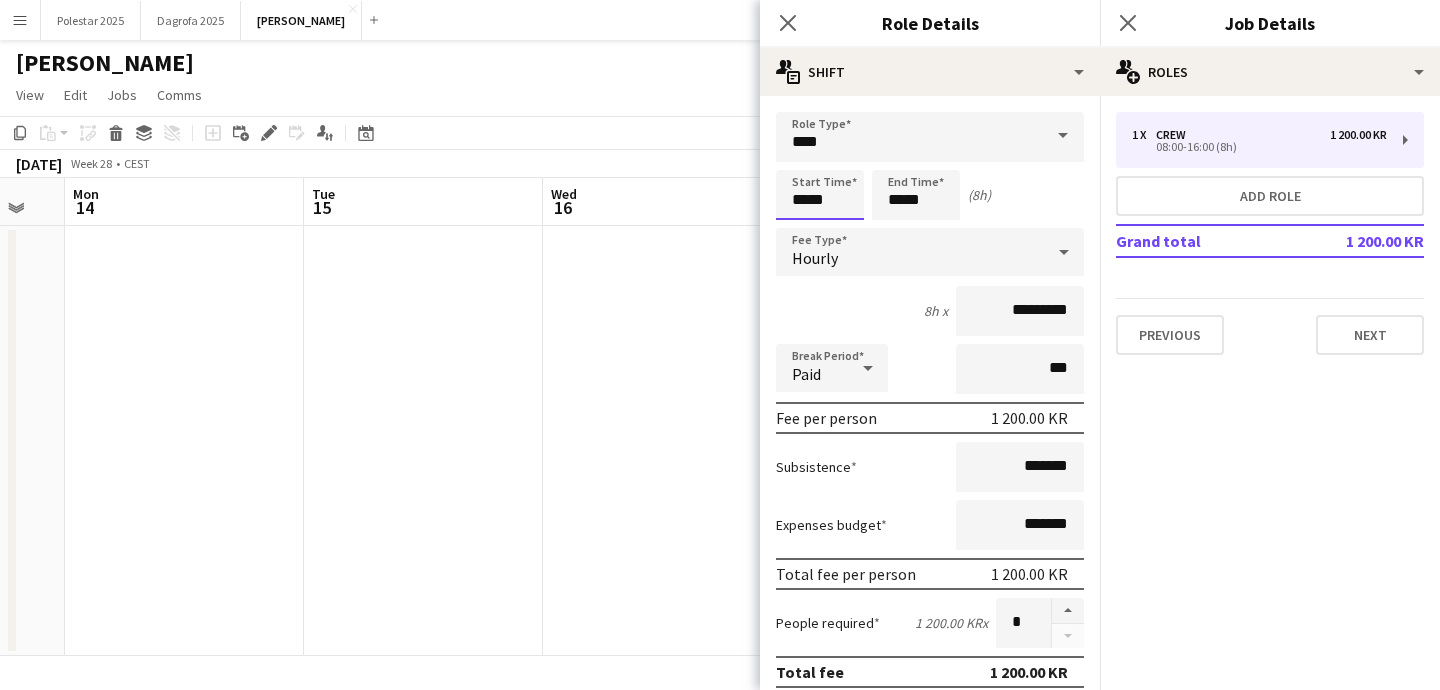 click on "*****" at bounding box center [820, 195] 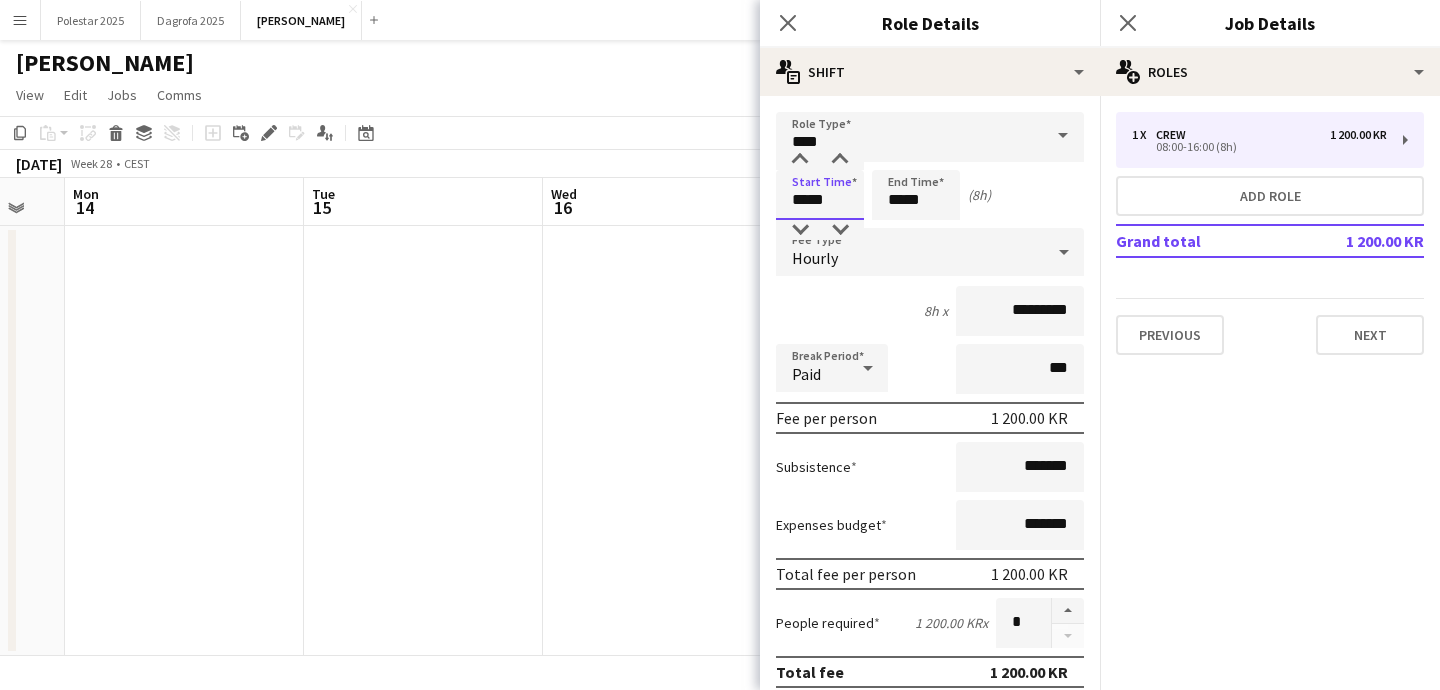 click on "*****" at bounding box center (820, 195) 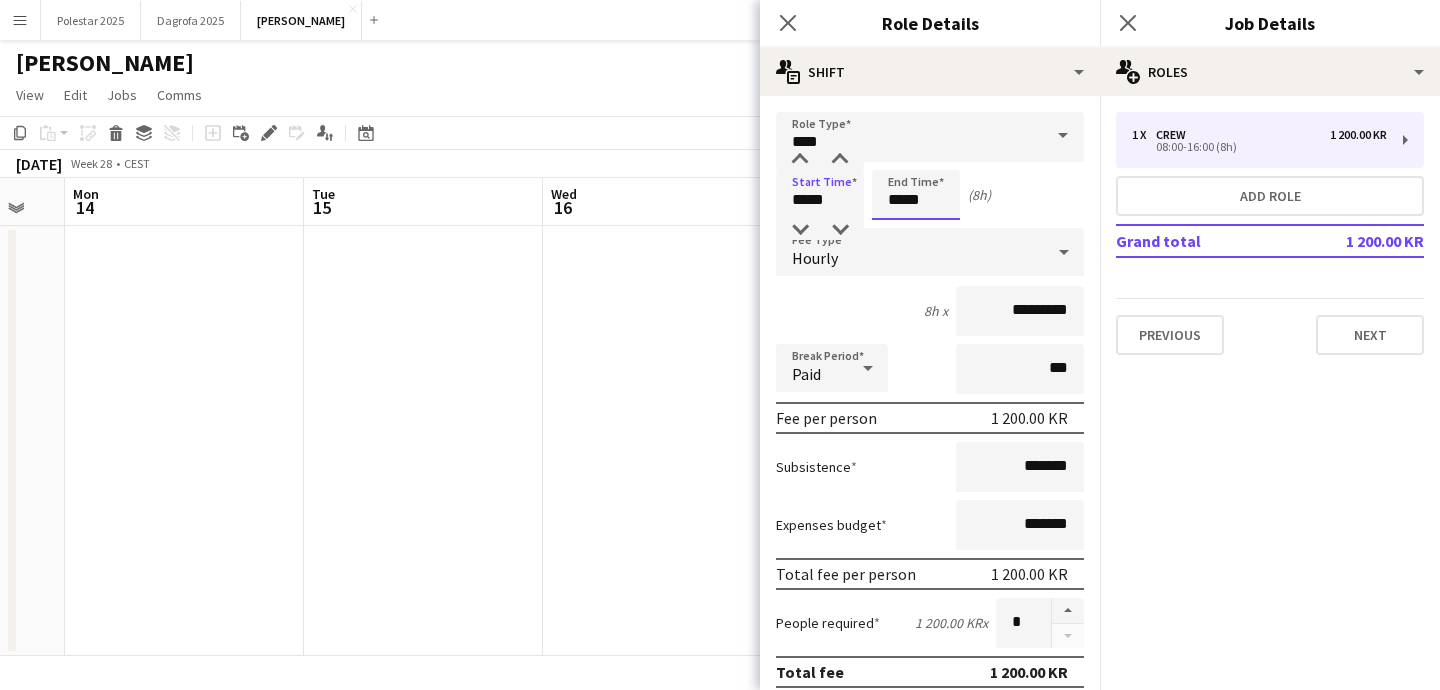 click on "*****" at bounding box center [916, 195] 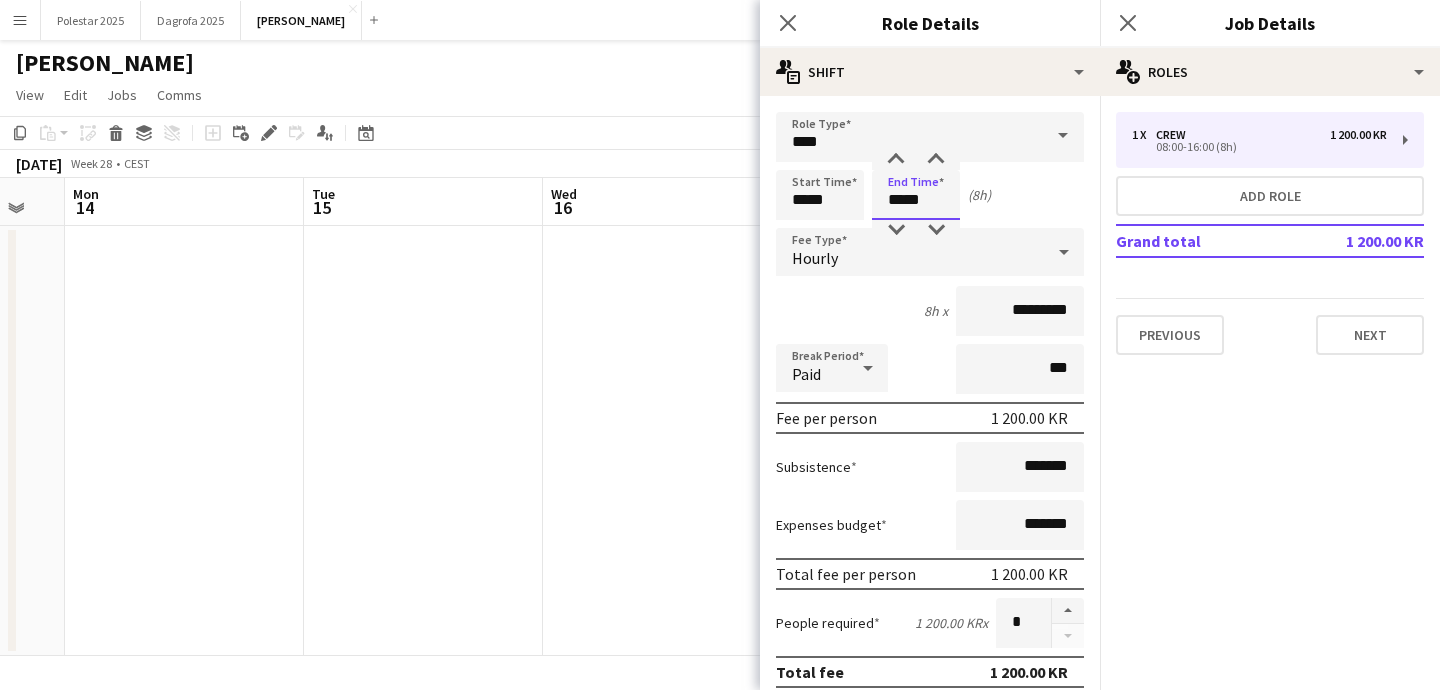 click on "*****" at bounding box center [916, 195] 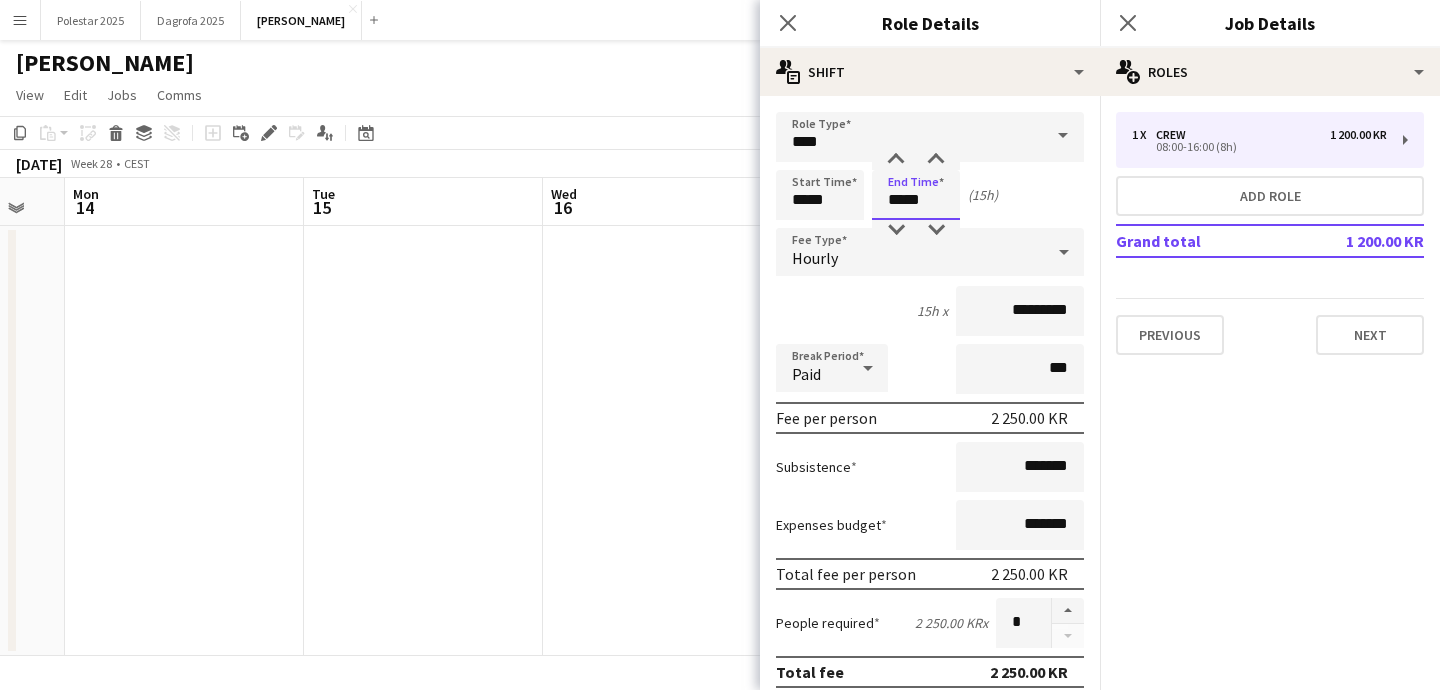 type on "*****" 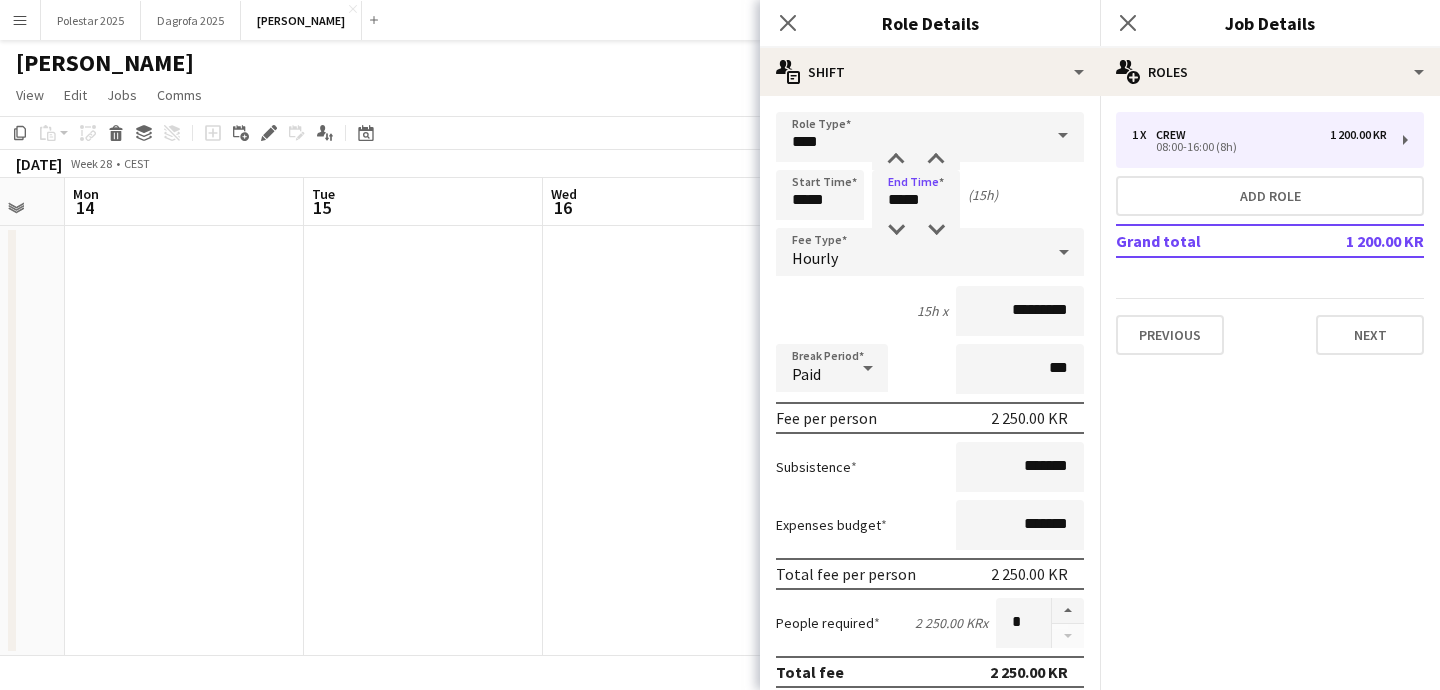 click on "pencil3
General details   1 x   Crew   1 200.00 KR   08:00-16:00 (8h)   Add role   Grand total   1 200.00 KR   Previous   Next" 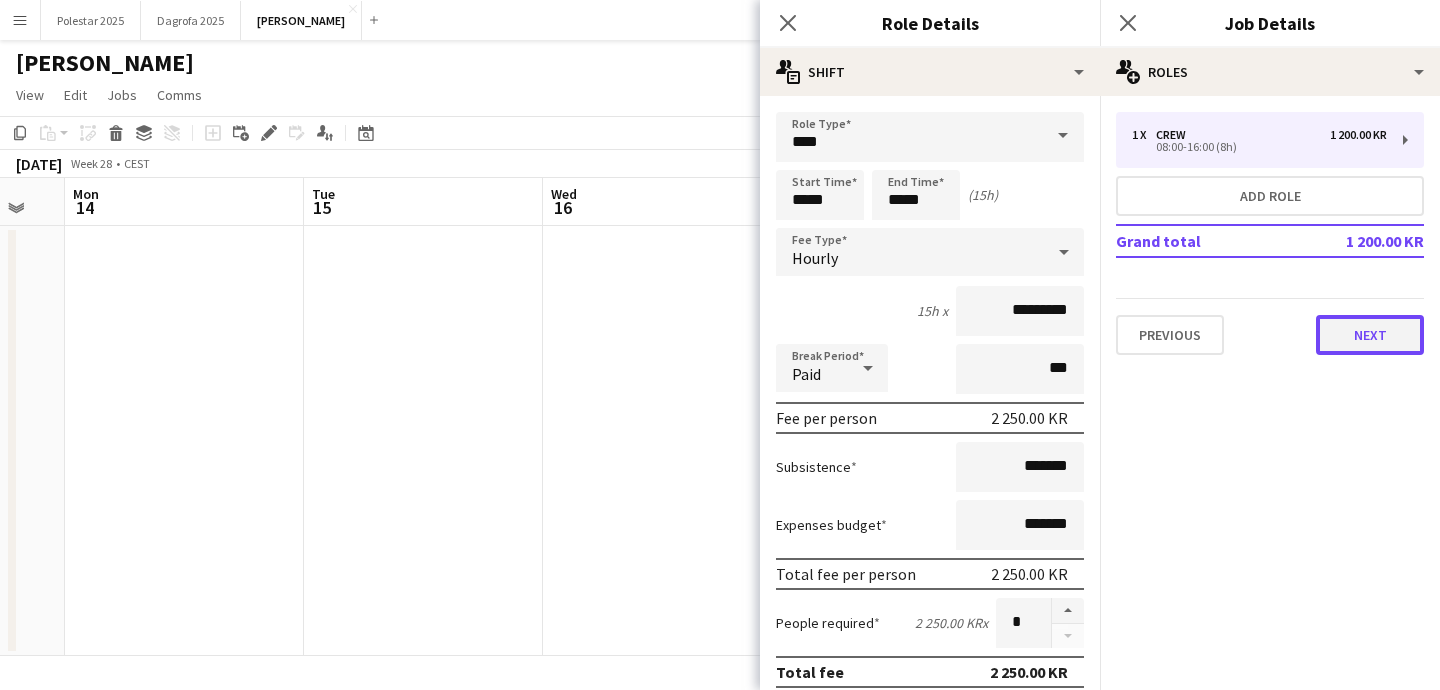 click on "Next" at bounding box center [1370, 335] 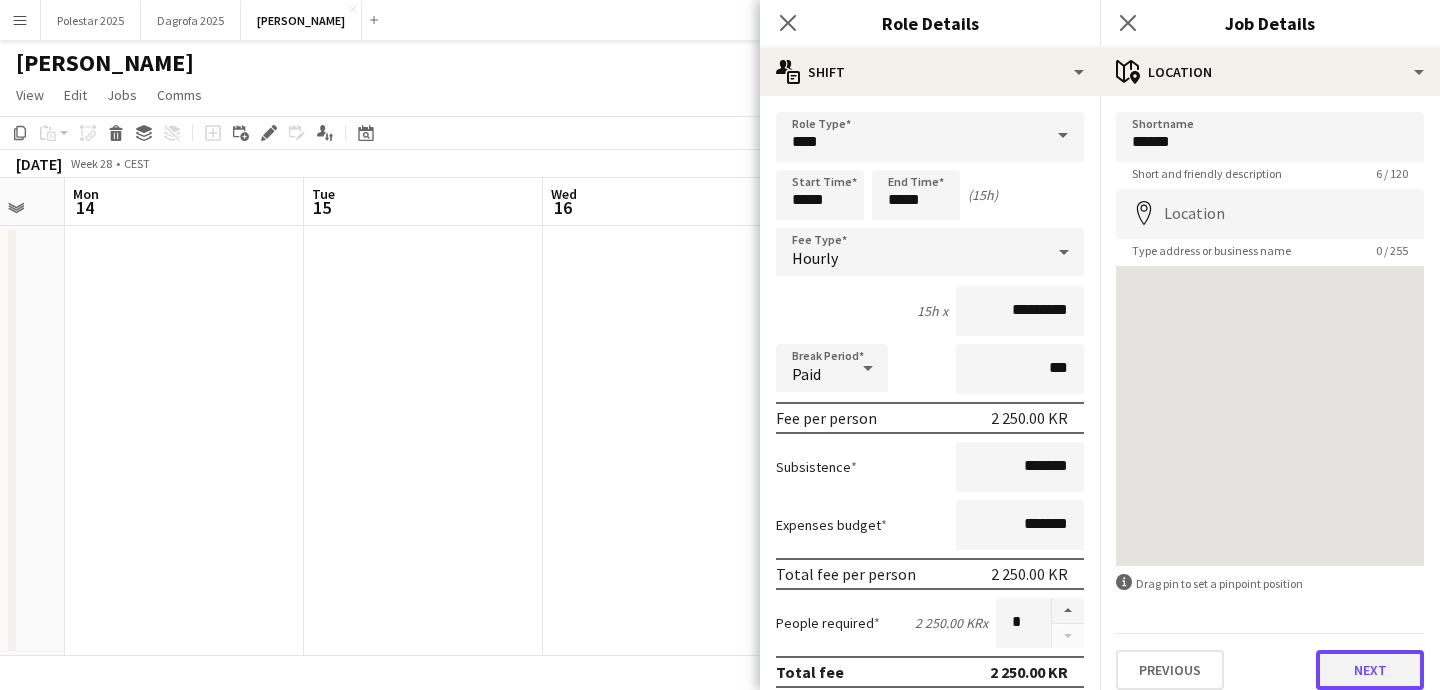 click on "Next" at bounding box center [1370, 670] 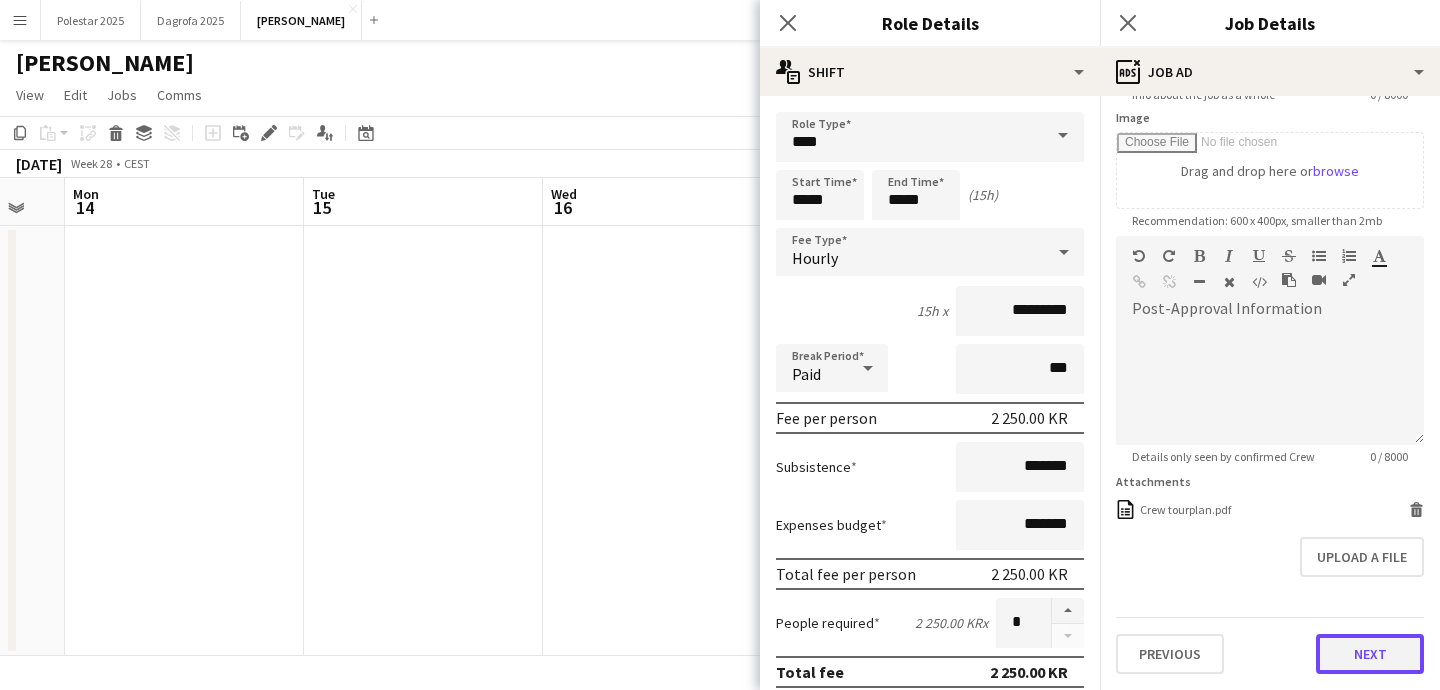 click on "Headline  ****  4 / 140   Job Description  default   Heading 1   Heading 2   Heading 3   Heading 4   Heading 5   Heading 6   Heading 7   Paragraph   Predefined   Standard   default  Times New Roman   Arial   Times New Roman   Calibri   Comic Sans MS  3   1   2   3   4   5   6   7  ******* ******* Info about the job as a whole  0 / 8000   Image  Drag and drop here or  browse Recommendation: 600 x 400px, smaller than 2mb  Post-Approval Information  default   Heading 1   Heading 2   Heading 3   Heading 4   Heading 5   Heading 6   Heading 7   Paragraph   Predefined   Standard   default  Times New Roman   Arial   Times New Roman   Calibri   Comic Sans MS  3   1   2   3   4   5   6   7  ******* ******* Details only seen by confirmed Crew  0 / 8000   Attachments
Crew tourplan.pdf
Crew tourplan.pdf
[GEOGRAPHIC_DATA]
Upload a file   Previous   Next" at bounding box center (1270, 235) 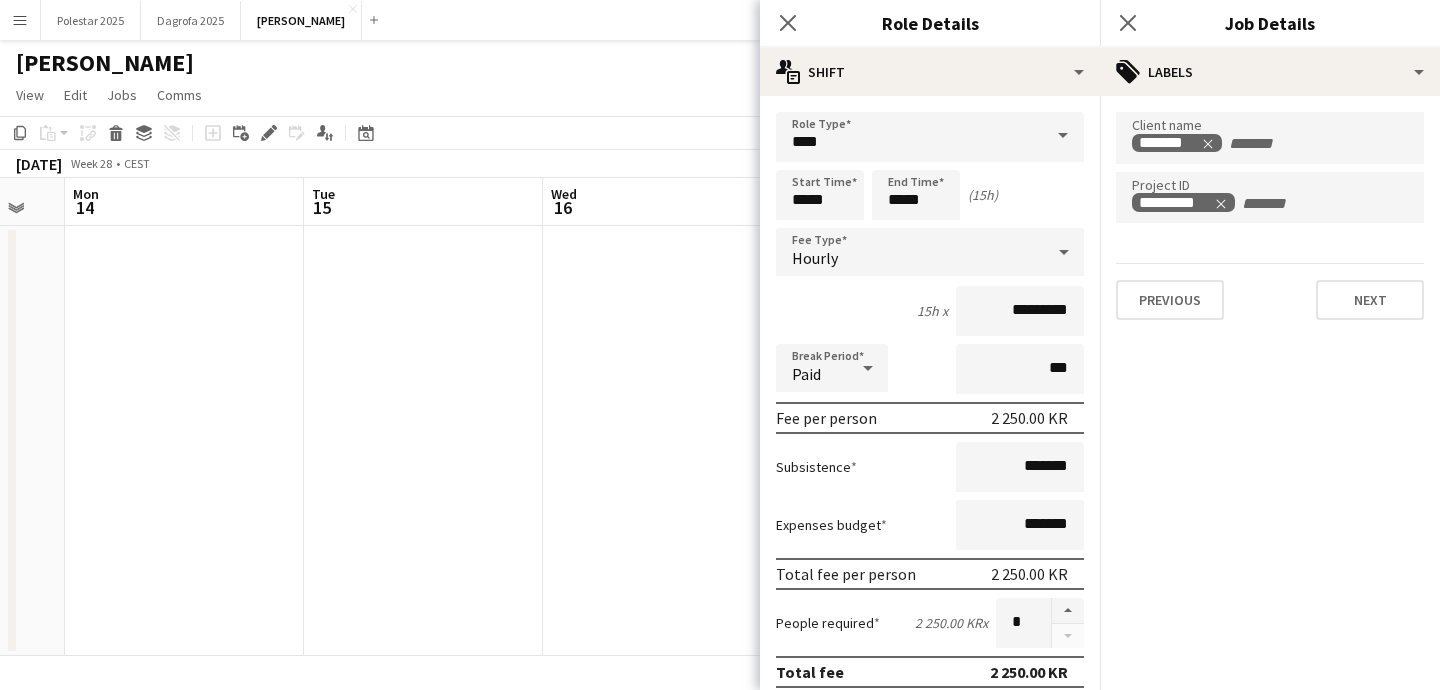 scroll, scrollTop: 0, scrollLeft: 0, axis: both 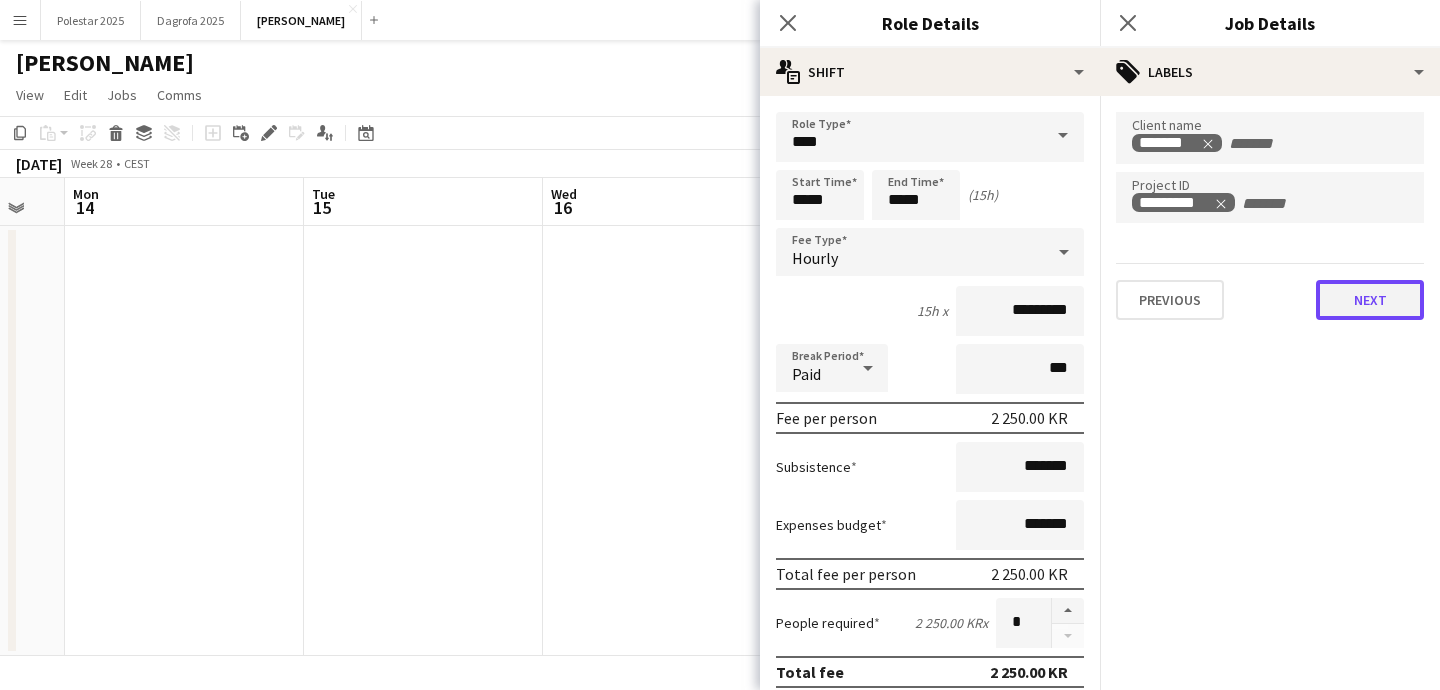 click on "Next" at bounding box center (1370, 300) 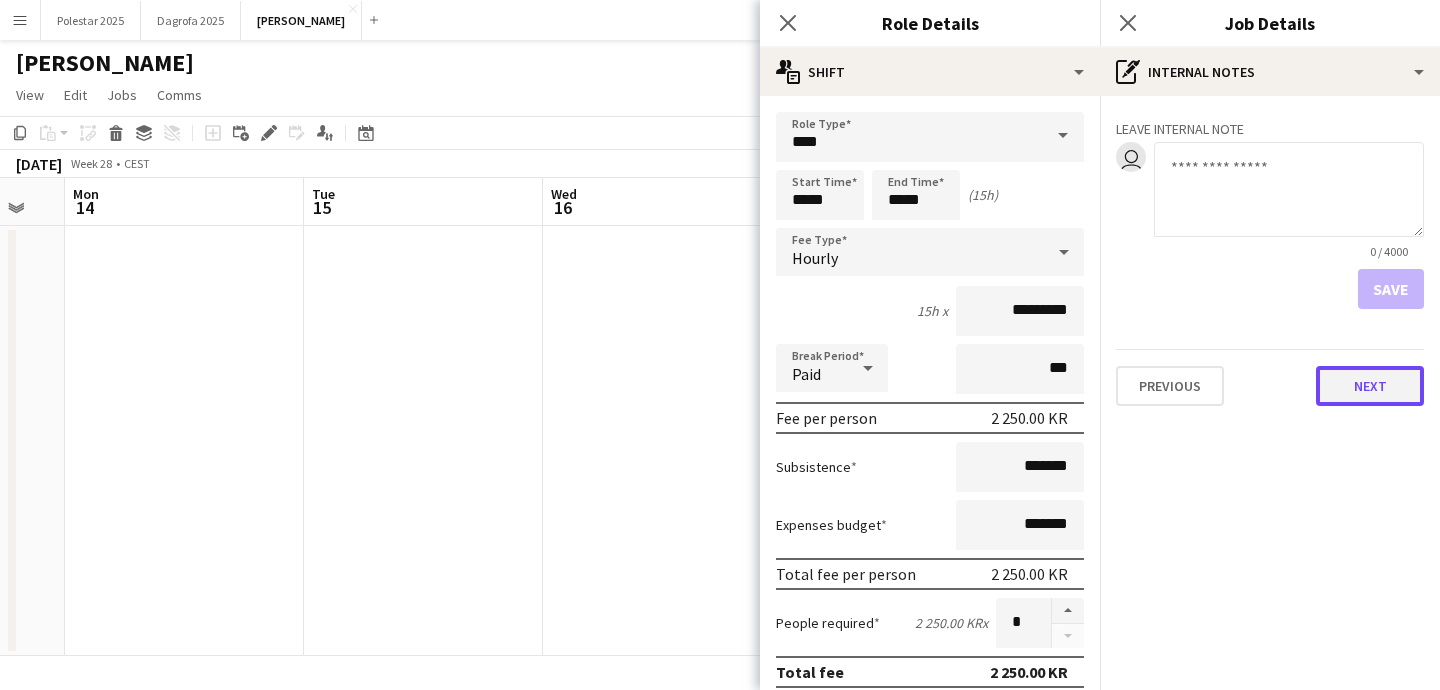 click on "Next" at bounding box center [1370, 386] 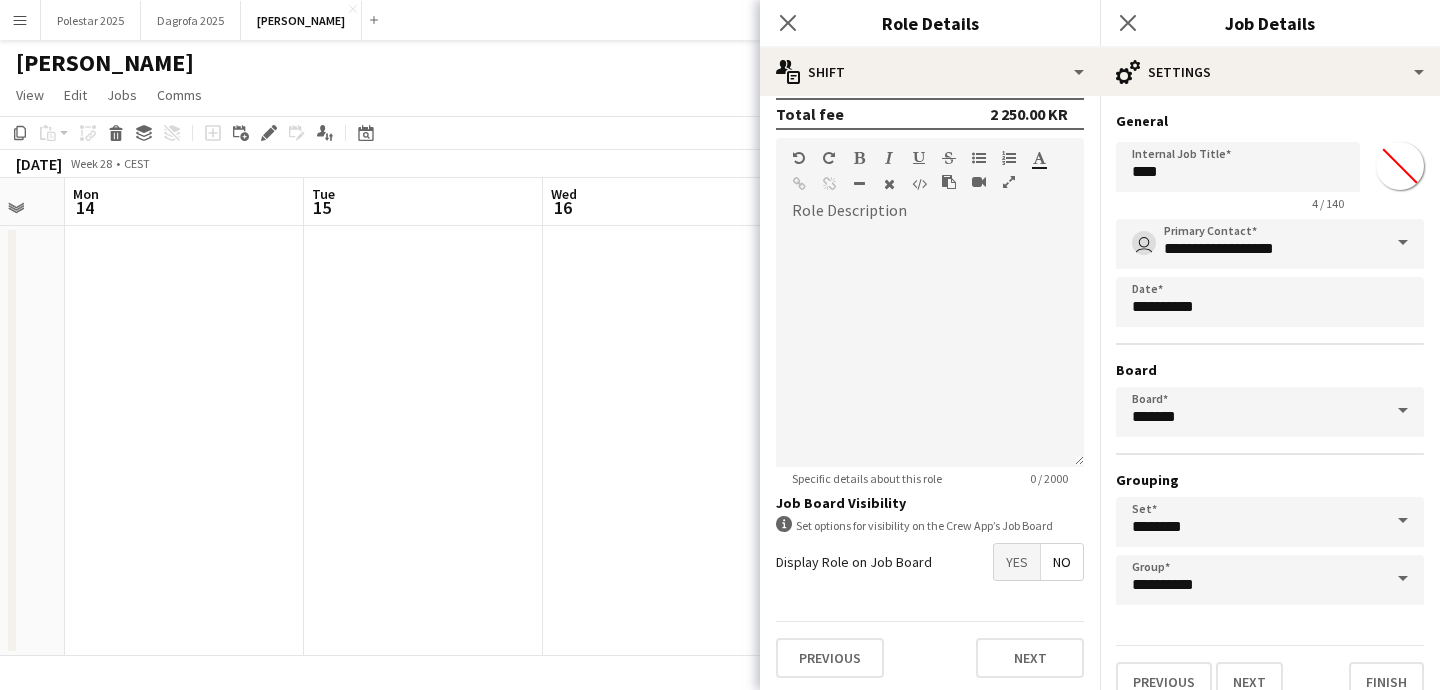 scroll, scrollTop: 562, scrollLeft: 0, axis: vertical 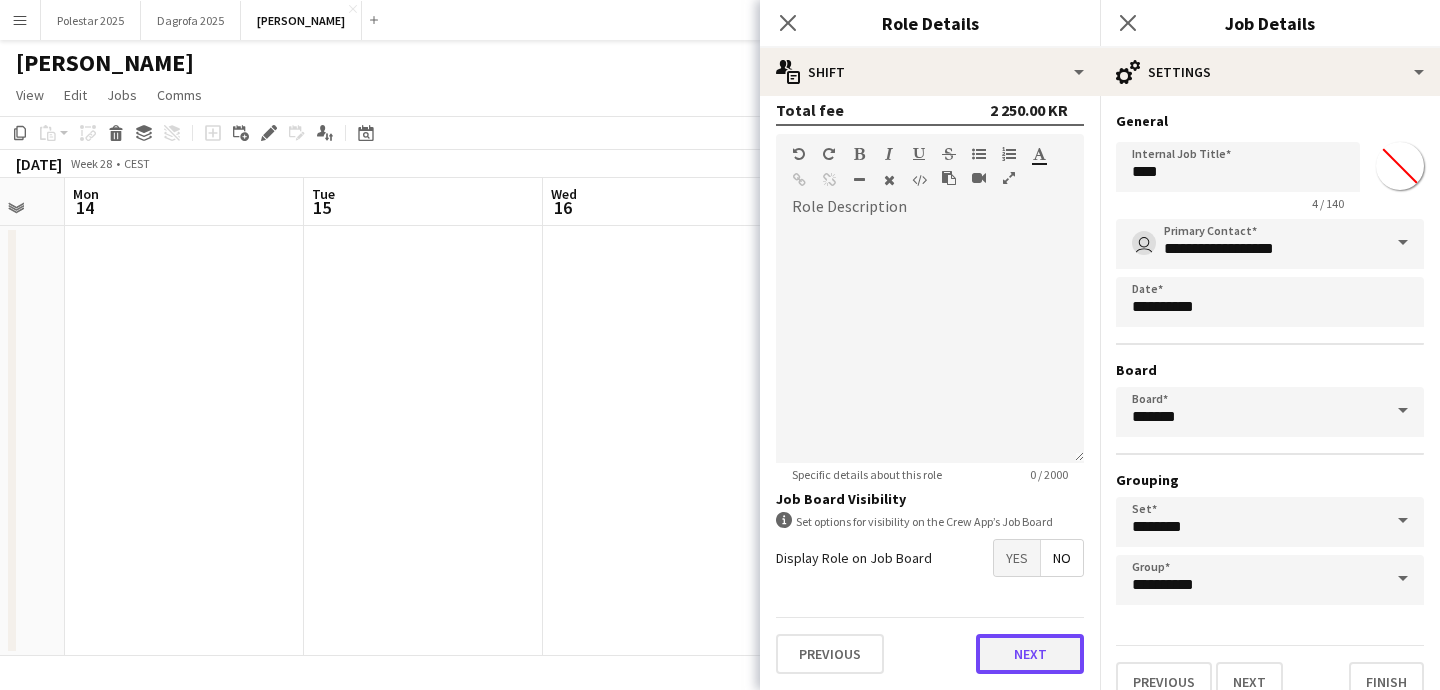 click on "Next" at bounding box center (1030, 654) 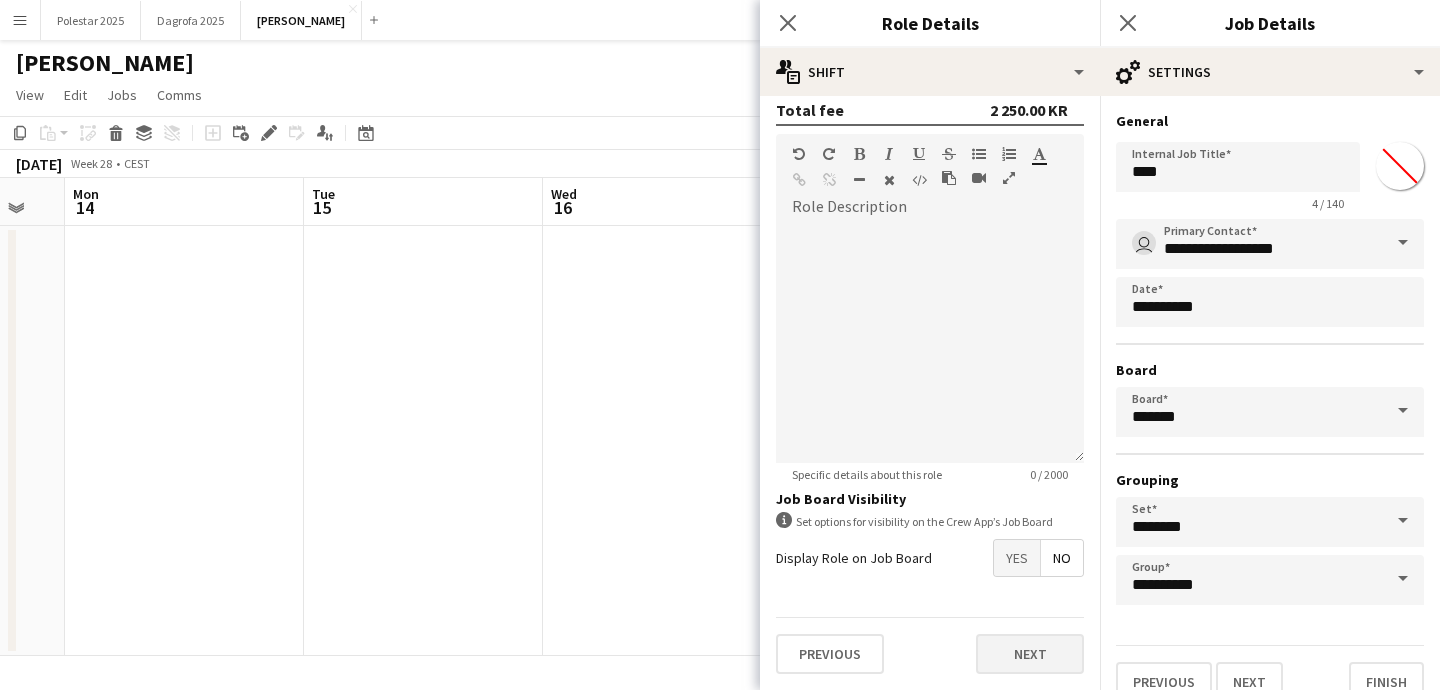 scroll, scrollTop: 0, scrollLeft: 0, axis: both 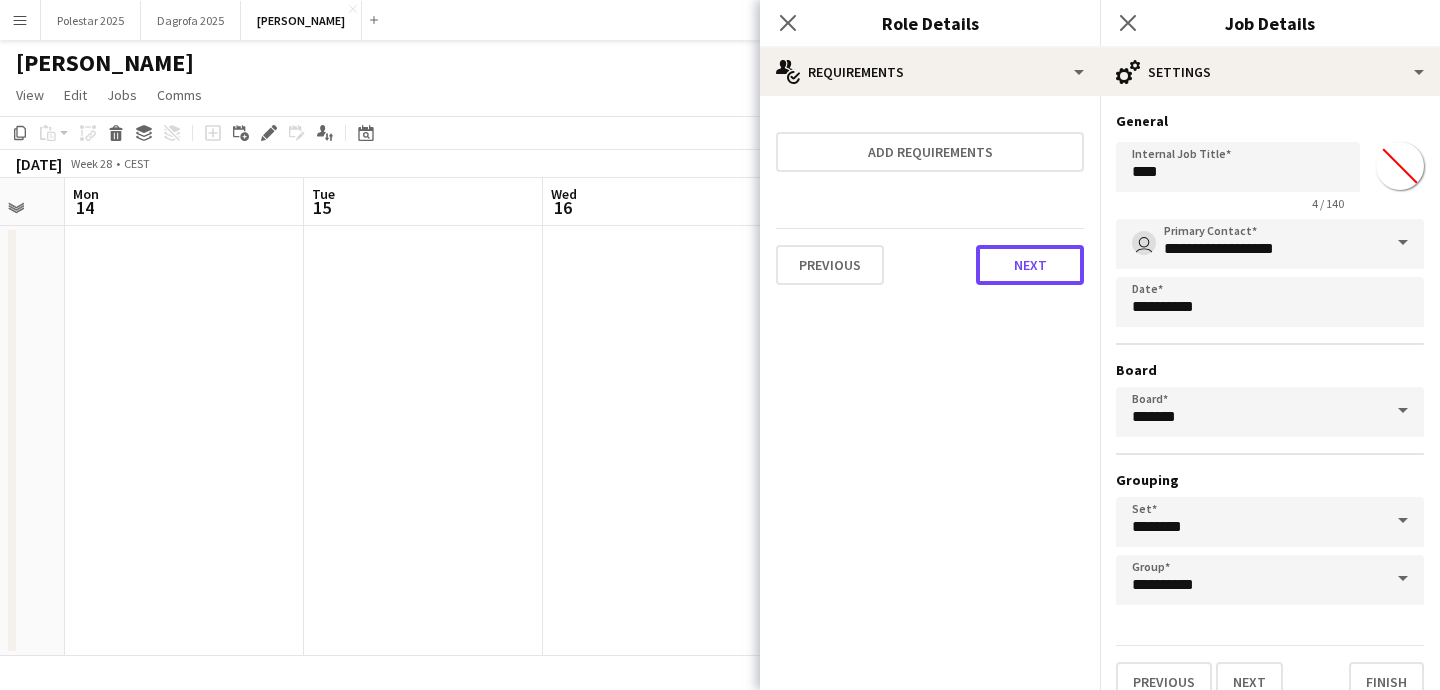 click on "Next" at bounding box center (1030, 265) 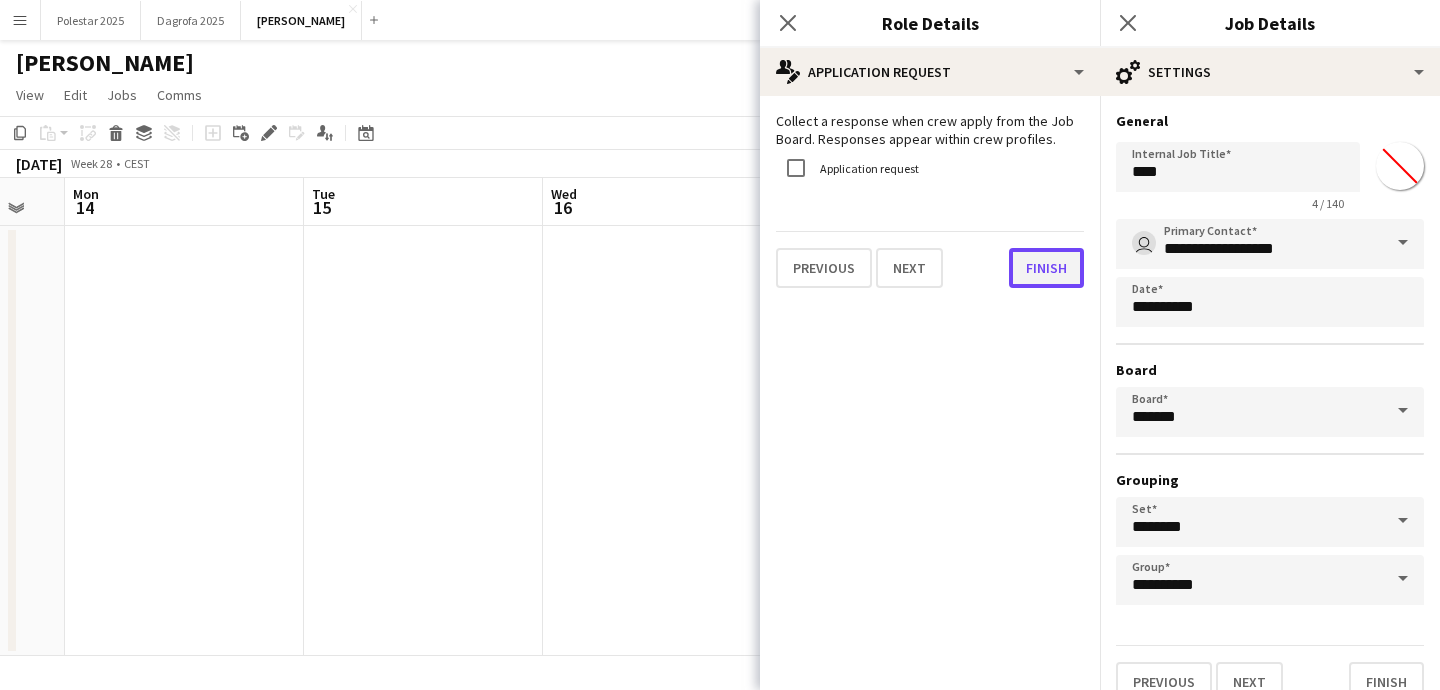 click on "Finish" at bounding box center (1046, 268) 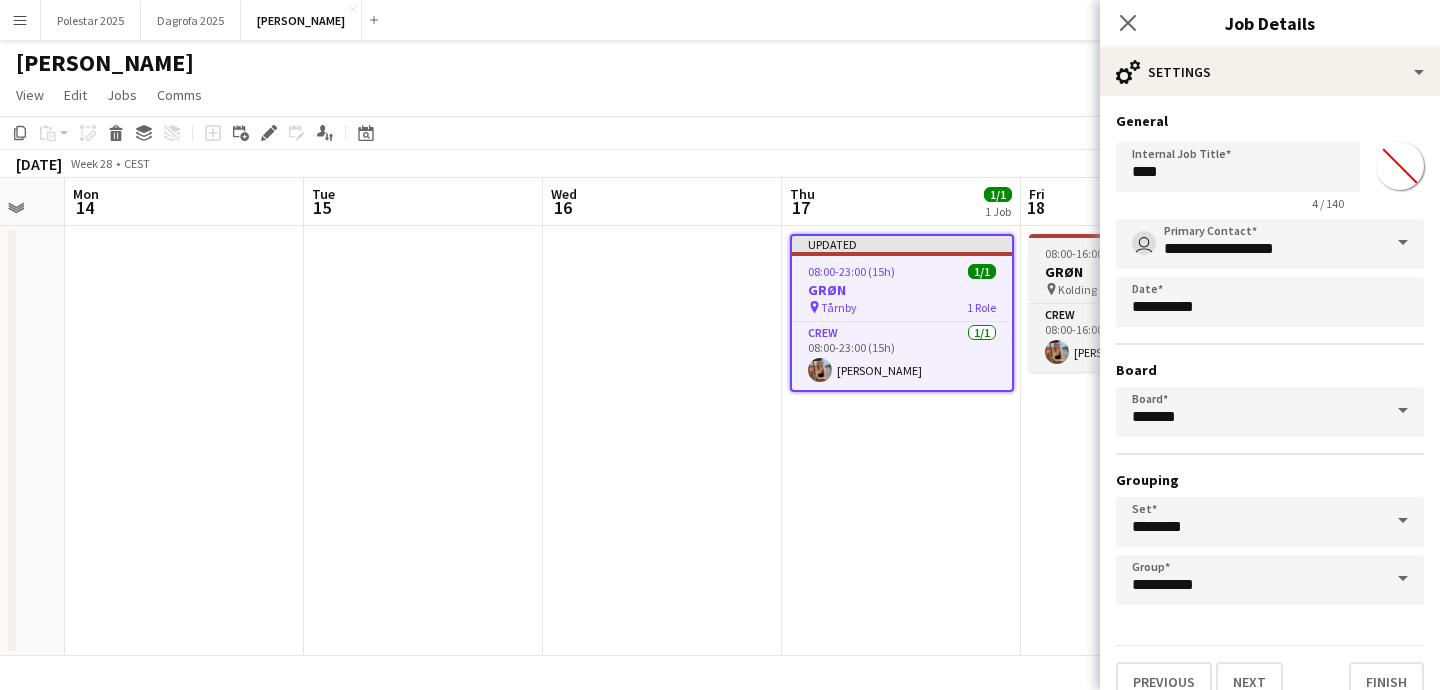 click on "Kolding" at bounding box center [1077, 289] 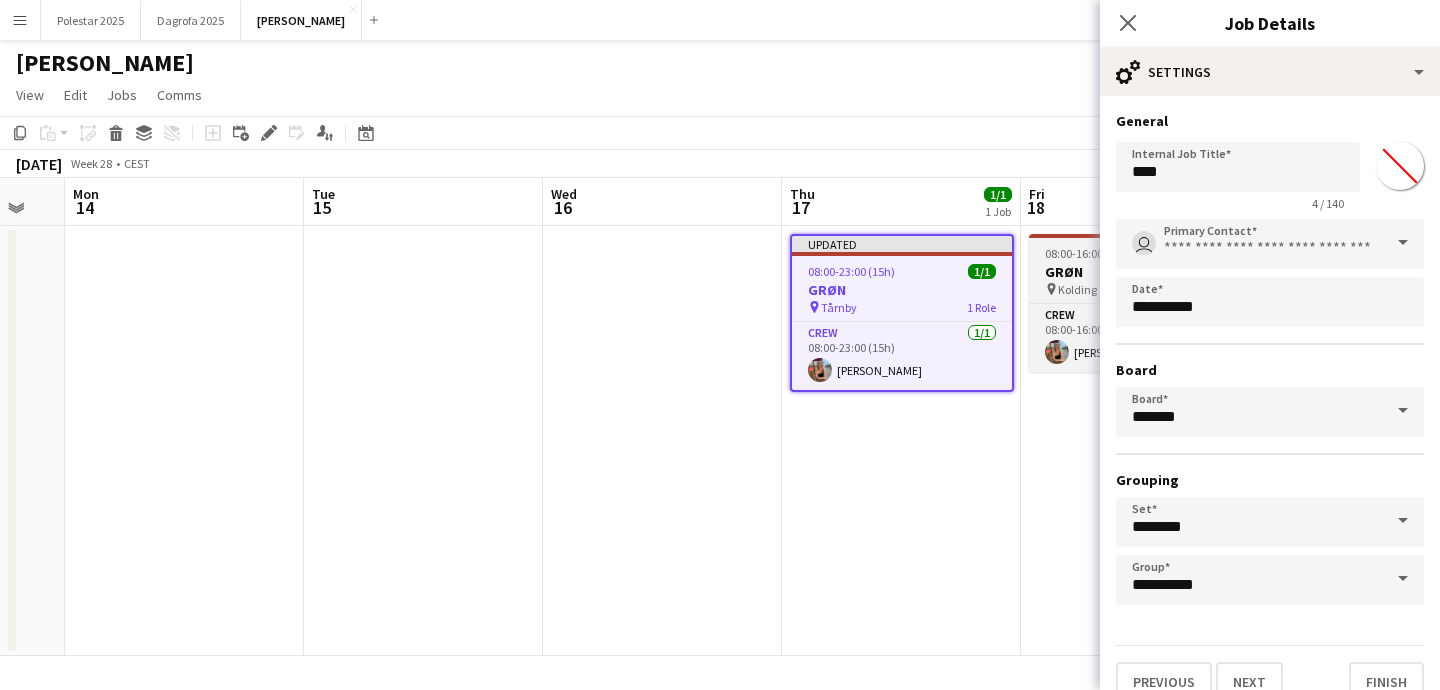 type on "*******" 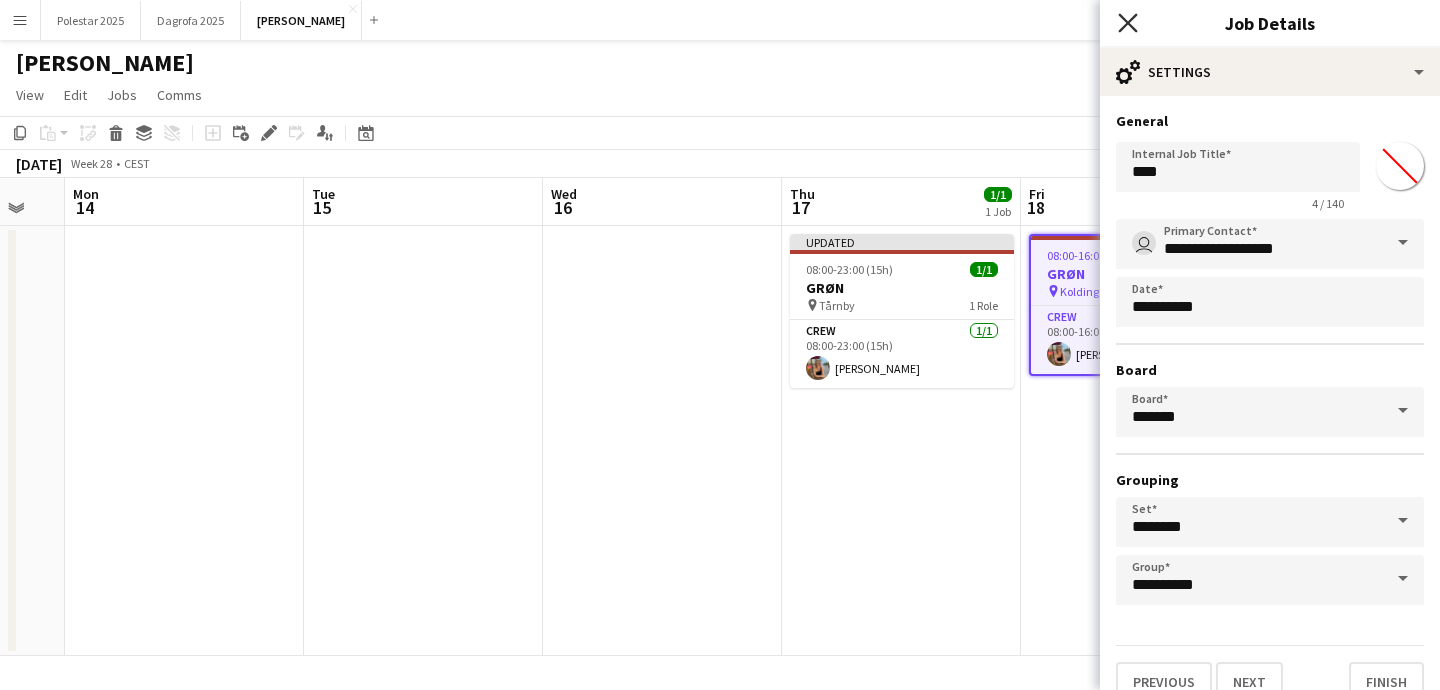 click on "Close pop-in" 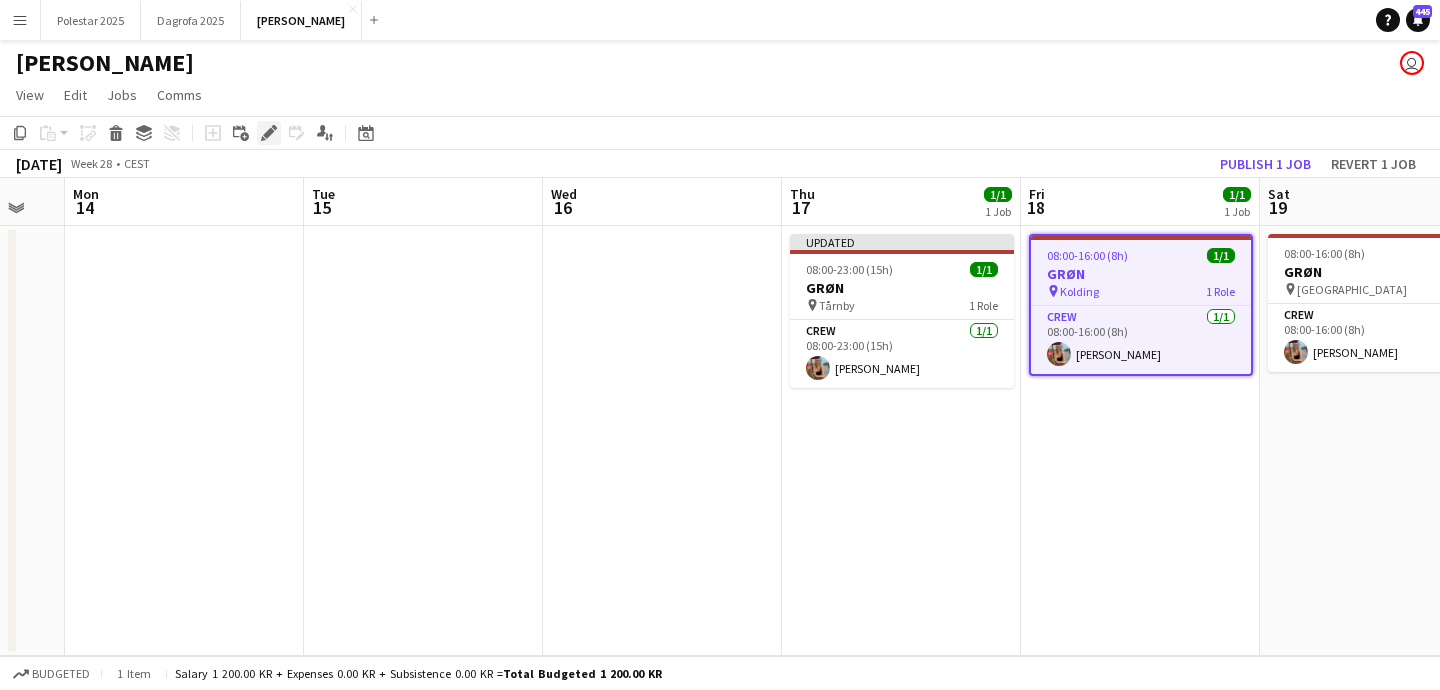 click 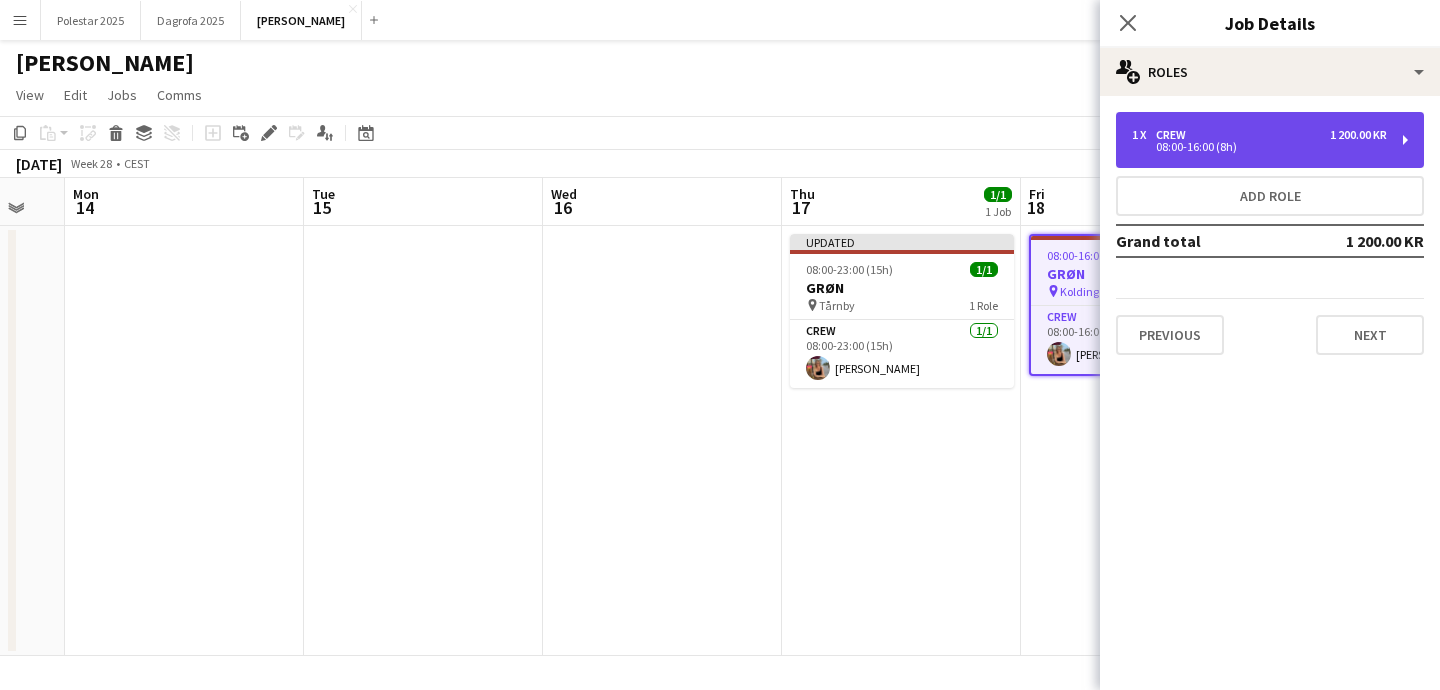click on "1 200.00 KR" at bounding box center (1358, 135) 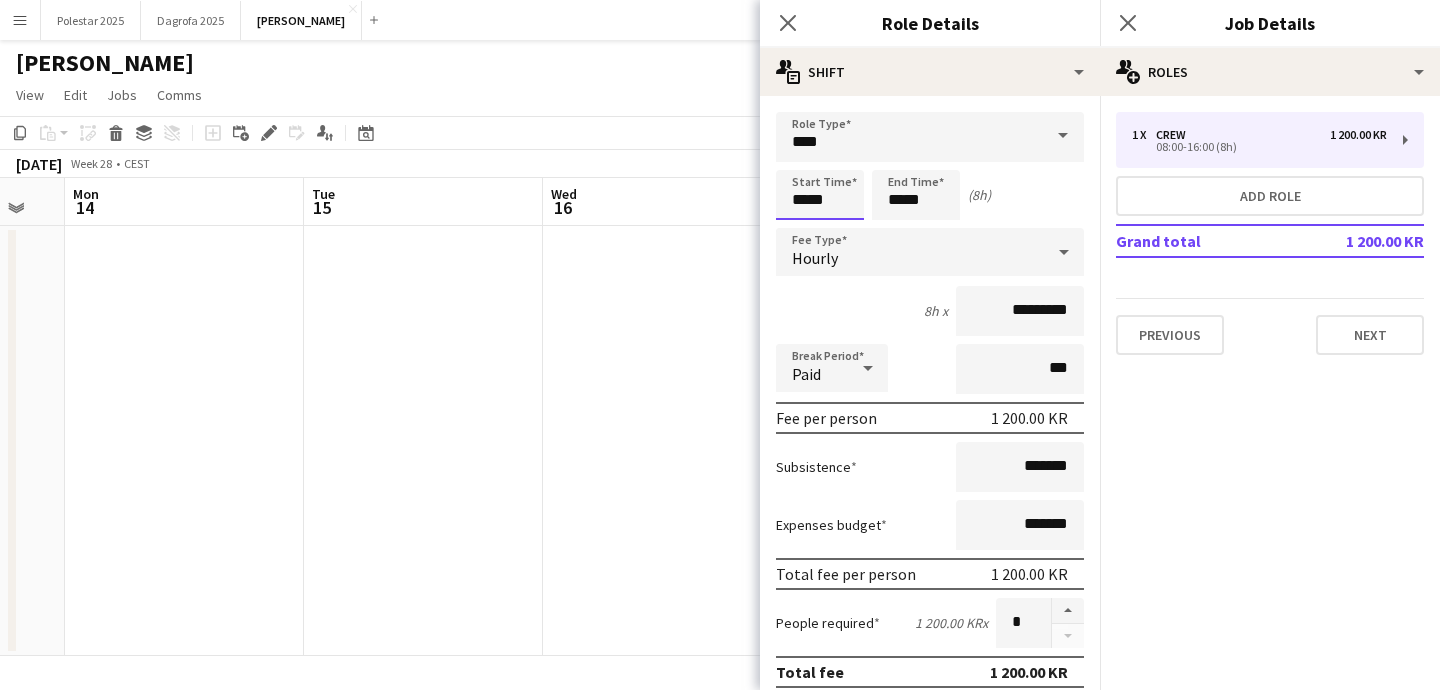 click on "*****" at bounding box center (820, 195) 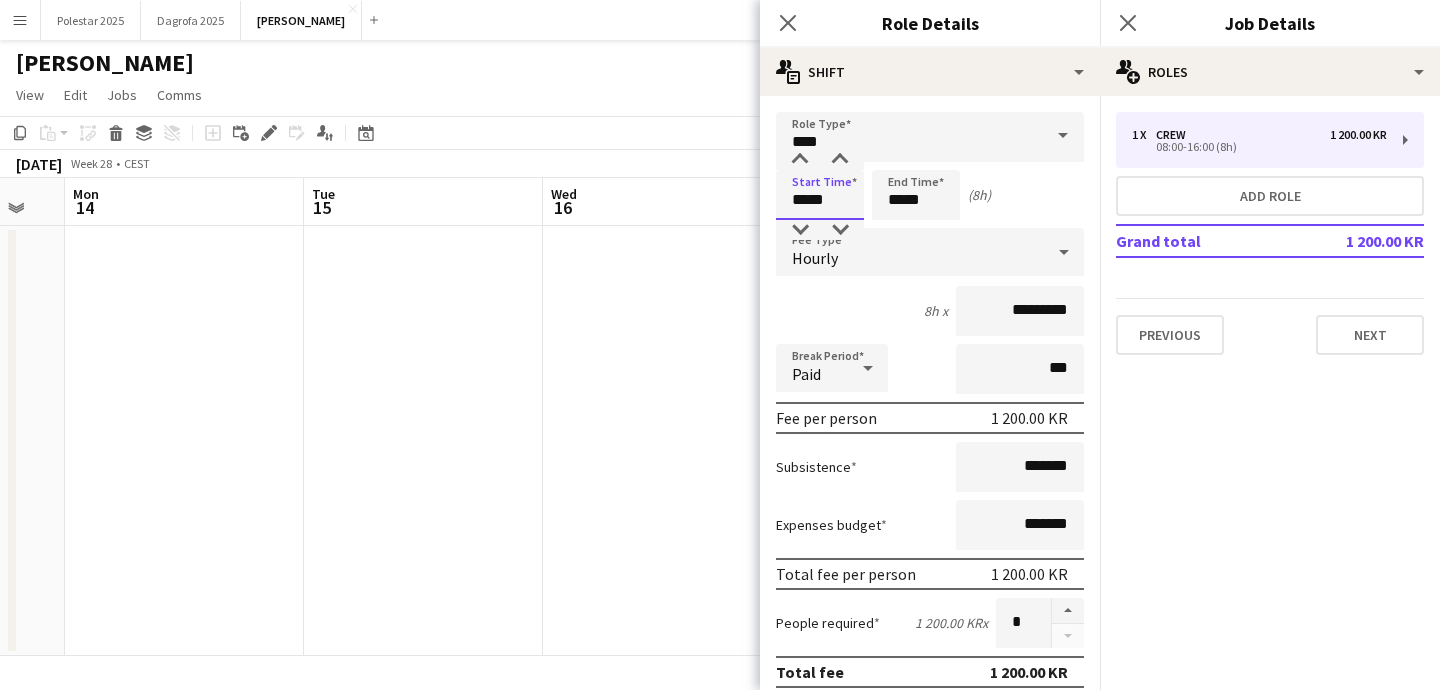 click on "*****" at bounding box center [820, 195] 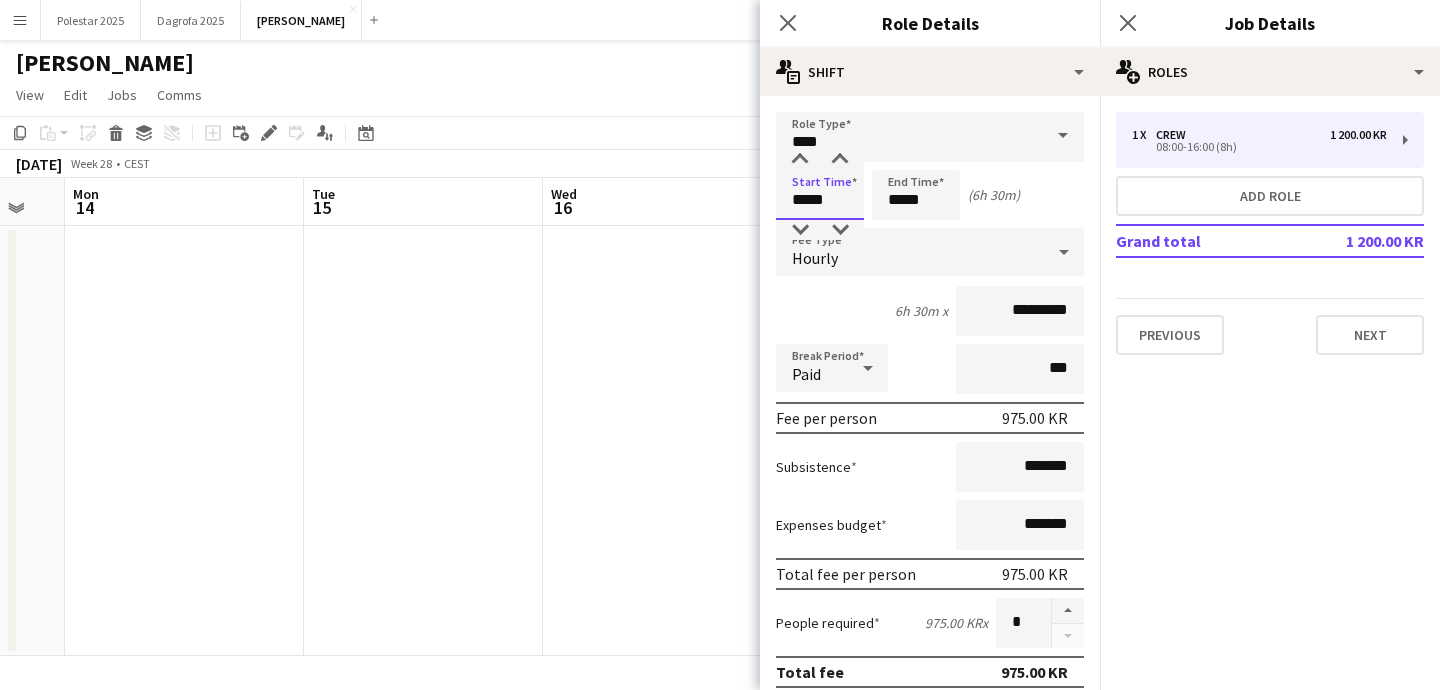 type on "*****" 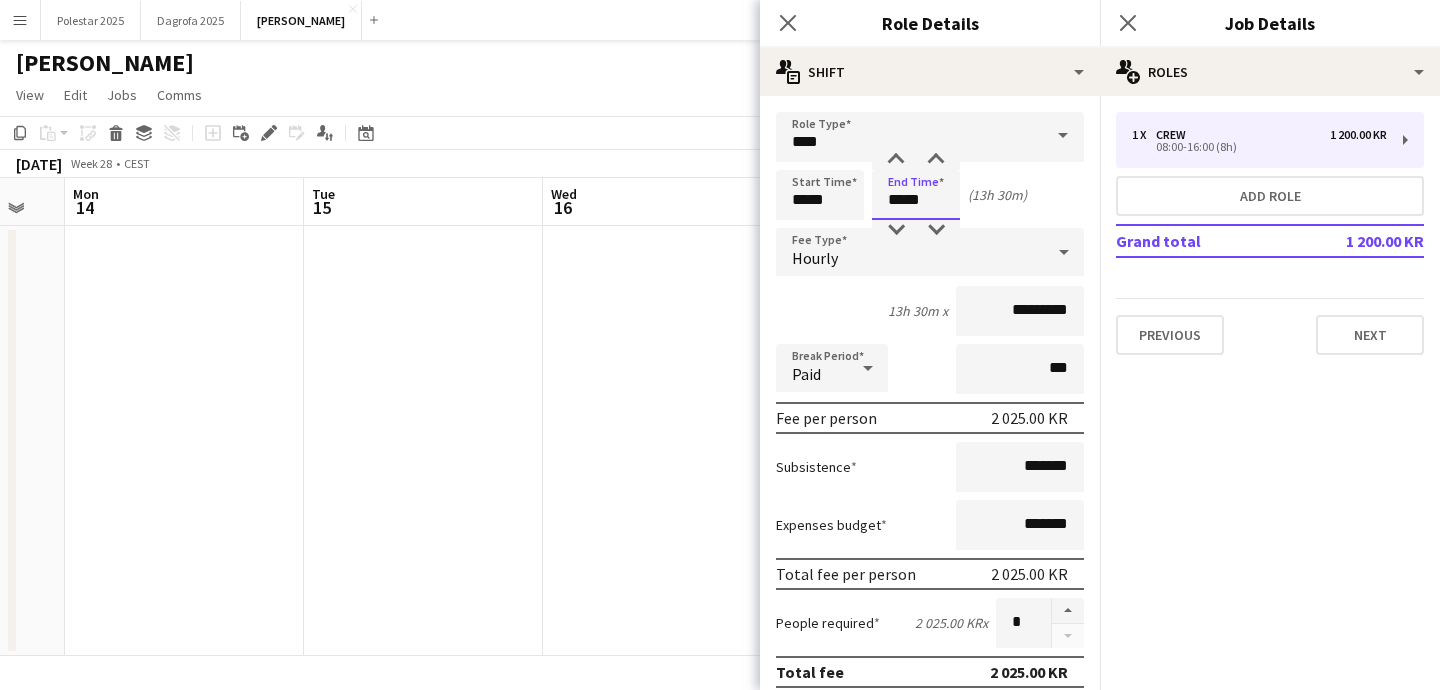 scroll, scrollTop: 562, scrollLeft: 0, axis: vertical 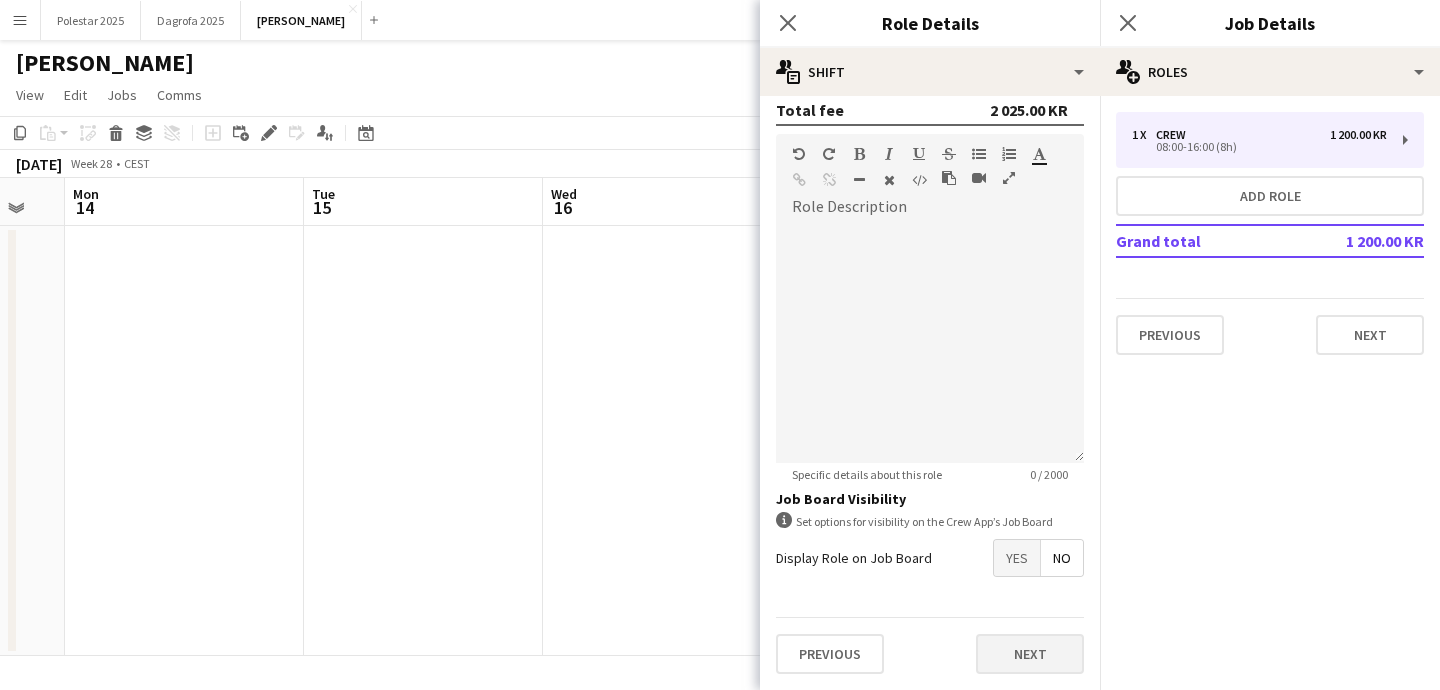 type on "*****" 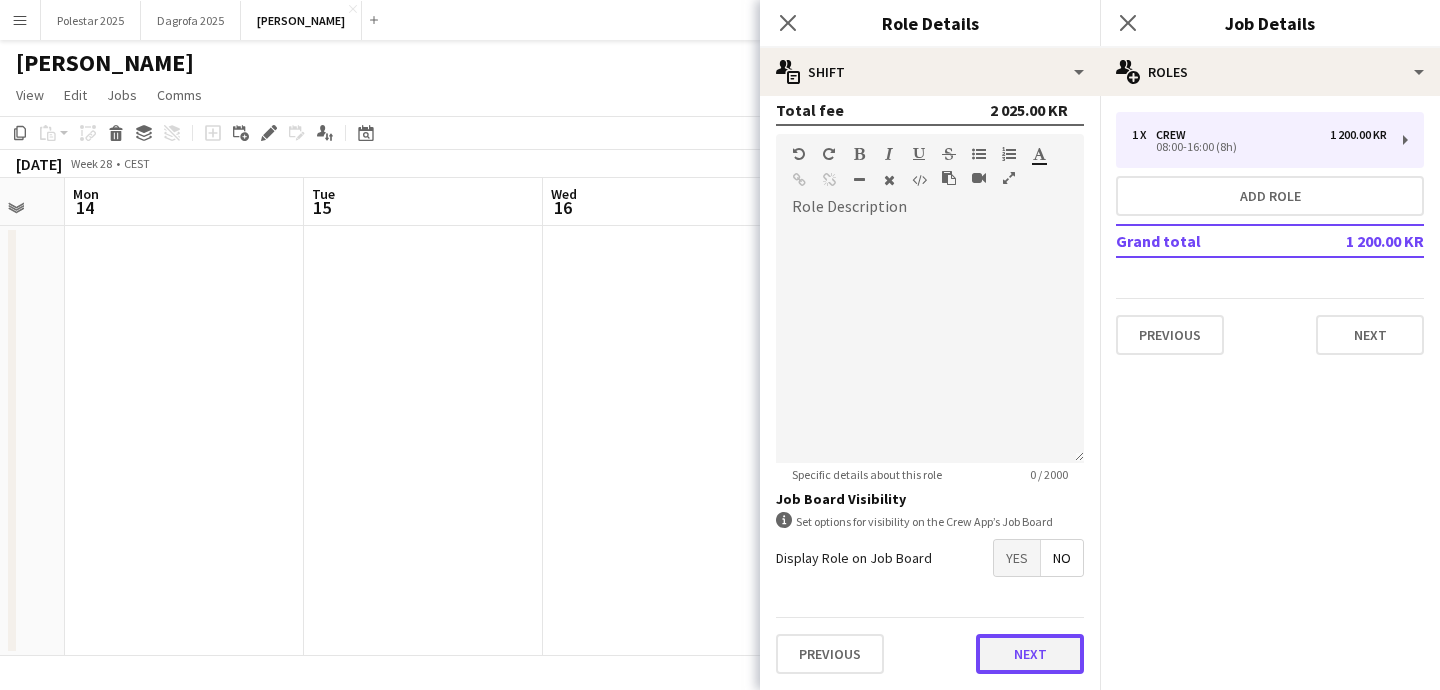 click on "Next" at bounding box center (1030, 654) 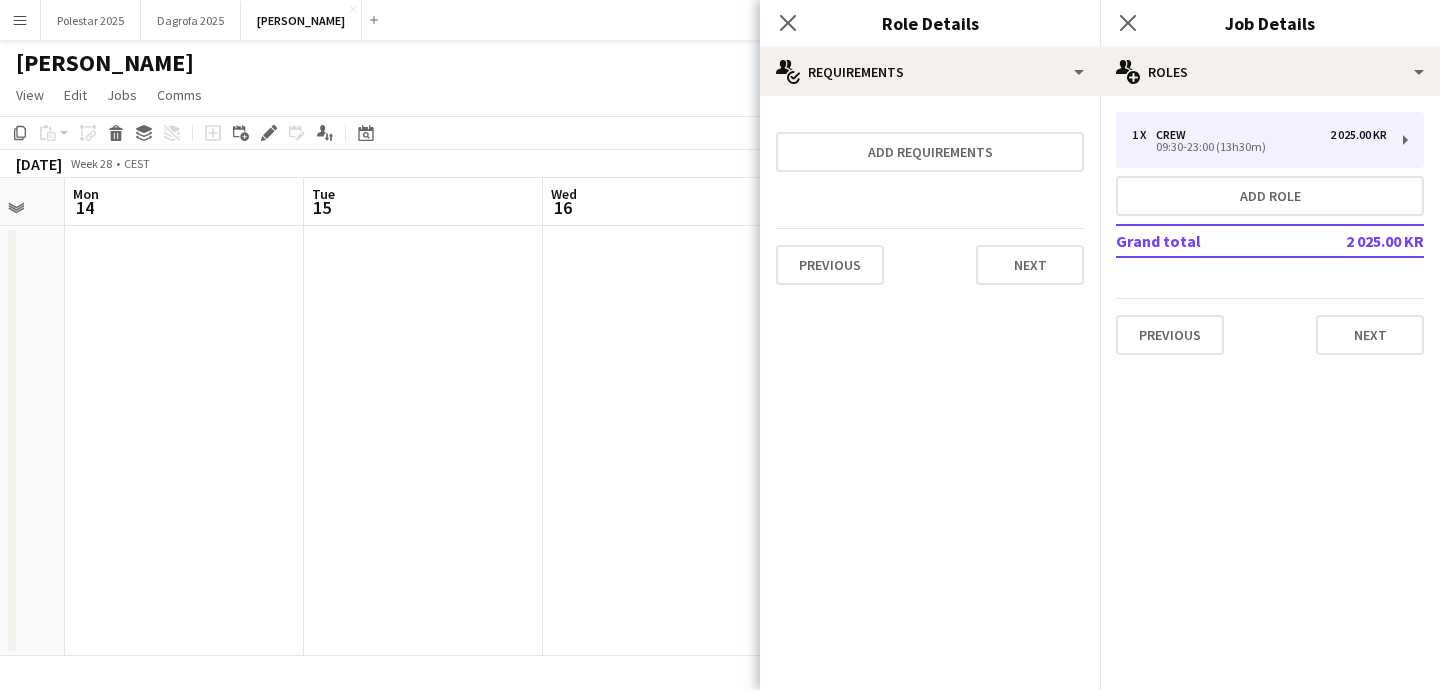 scroll, scrollTop: 0, scrollLeft: 0, axis: both 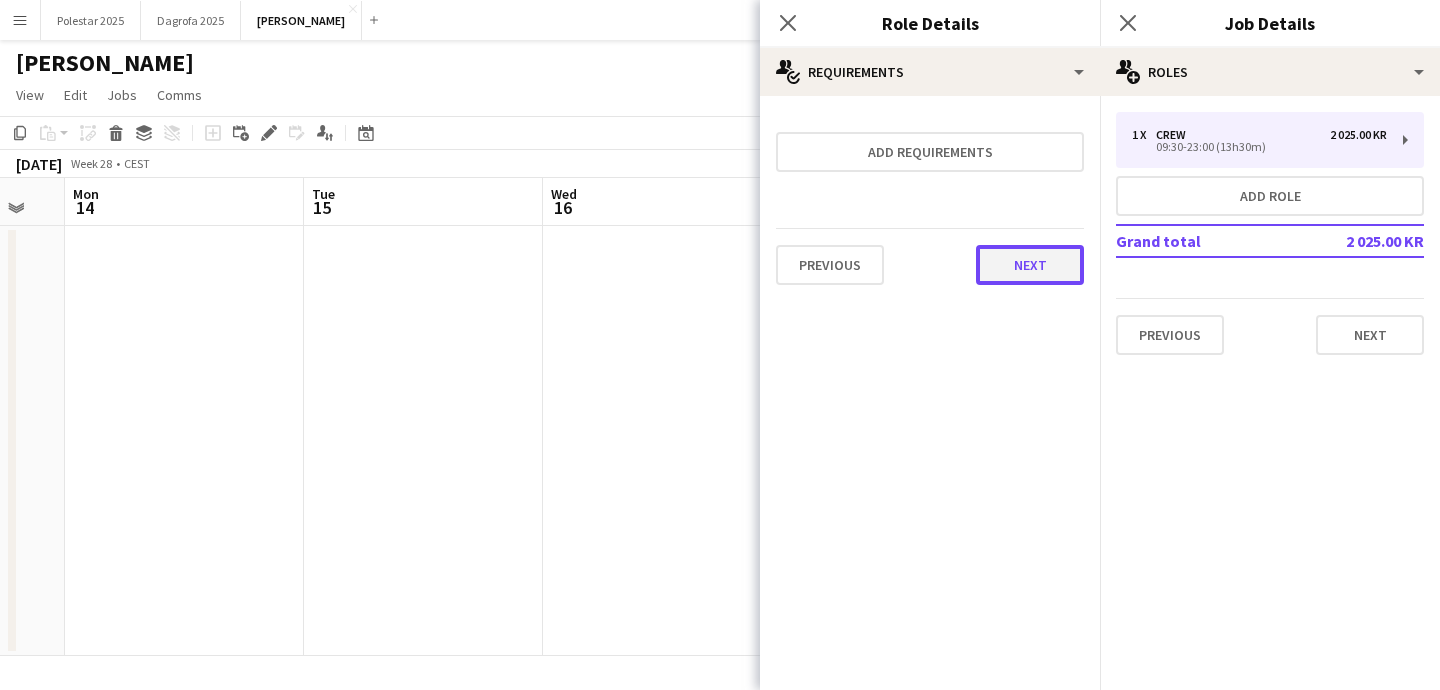 click on "Next" at bounding box center [1030, 265] 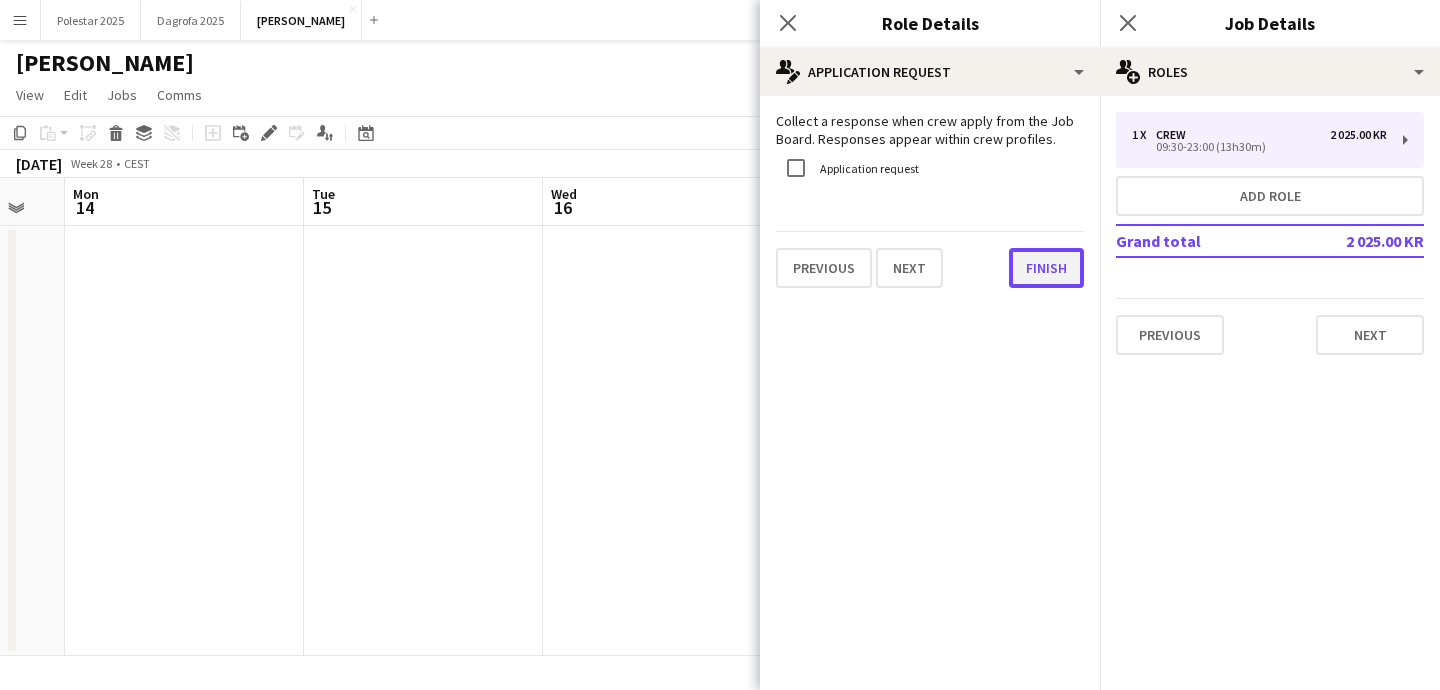 click on "Finish" at bounding box center [1046, 268] 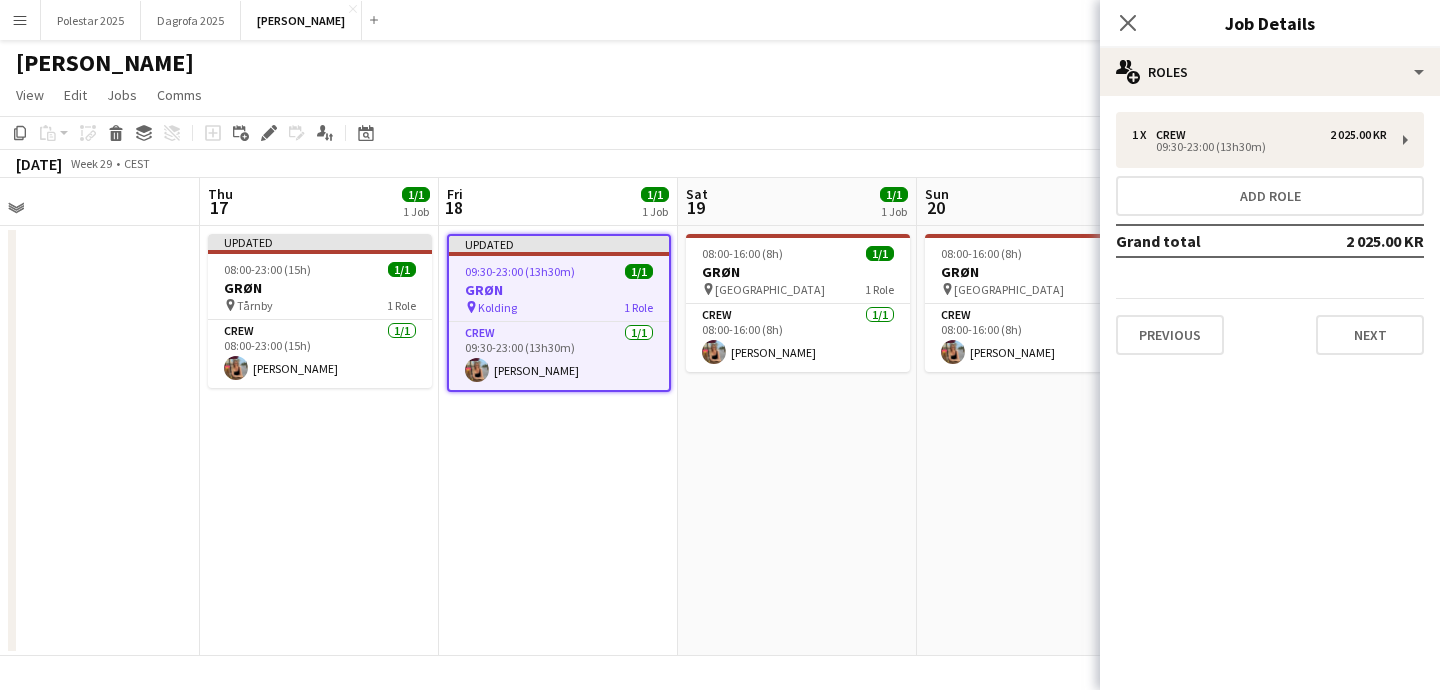scroll, scrollTop: 0, scrollLeft: 776, axis: horizontal 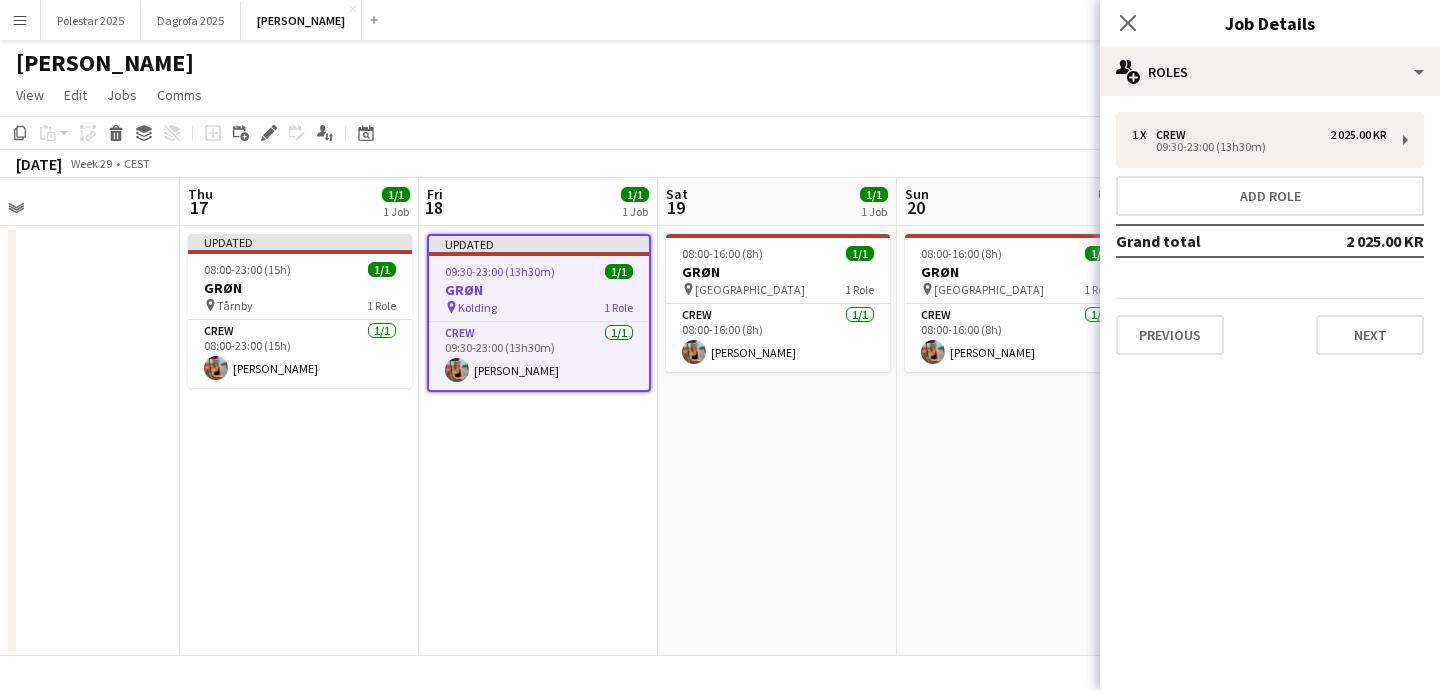 click on "Sun   13   Mon   14   Tue   15   Wed   16   Thu   17   1/1   1 Job   Fri   18   1/1   1 Job   Sat   19   1/1   1 Job   Sun   20   1/1   1 Job   Mon   21   Tue   22   Wed   23   Thu   24   1/1   1 Job   Updated   08:00-23:00 (15h)    1/1   GRØN
pin
Tårnby   1 Role   Crew   [DATE]   08:00-23:00 (15h)
[PERSON_NAME]  Updated   09:30-23:00 (13h30m)    1/1   GRØN
pin
Kolding   1 Role   Crew   [DATE]   09:30-23:00 (13h30m)
[PERSON_NAME]     08:00-16:00 (8h)    1/1   GRØN
pin
Aarhus   1 Role   Crew   [DATE]   08:00-16:00 (8h)
[PERSON_NAME]     08:00-16:00 (8h)    1/1   GRØN
pin
Aalborg   1 Role   Crew   [DATE]   08:00-16:00 (8h)
[PERSON_NAME]     08:00-16:00 (8h)    1/1   GRØN
pin
Esbjerg   1 Role   Crew   [DATE]   08:00-16:00 (8h)
[PERSON_NAME]" at bounding box center (720, 417) 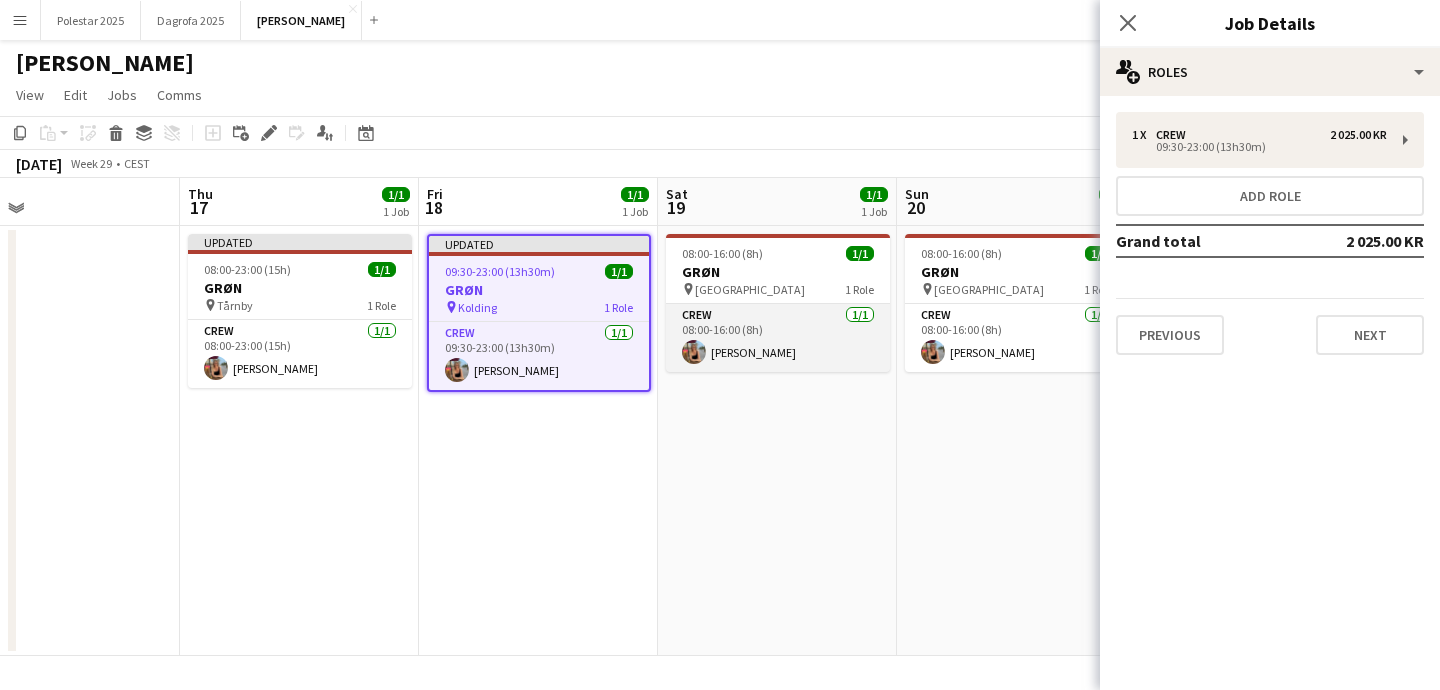 click on "Crew   [DATE]   08:00-16:00 (8h)
[PERSON_NAME]" at bounding box center (778, 338) 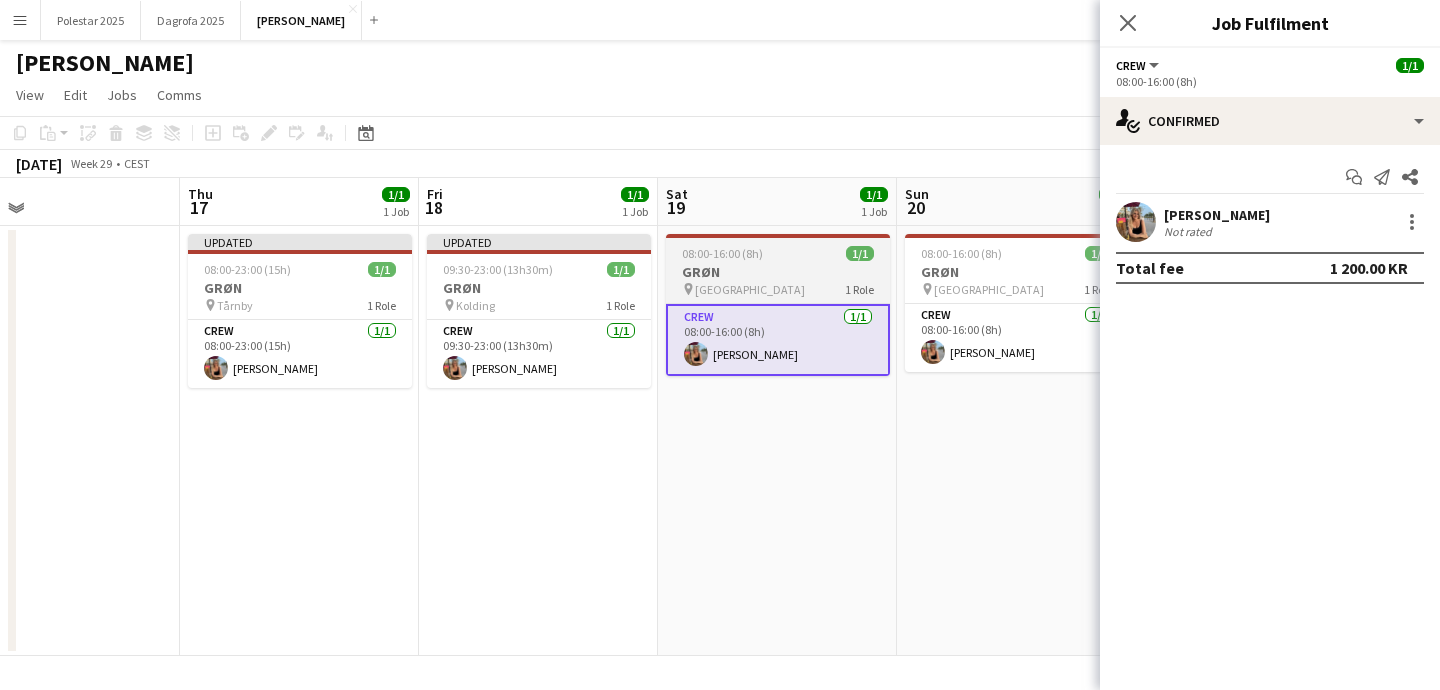 click on "08:00-16:00 (8h)    1/1   GRØN
pin
Aarhus   1 Role   Crew   [DATE]   08:00-16:00 (8h)
[PERSON_NAME]" at bounding box center [778, 305] 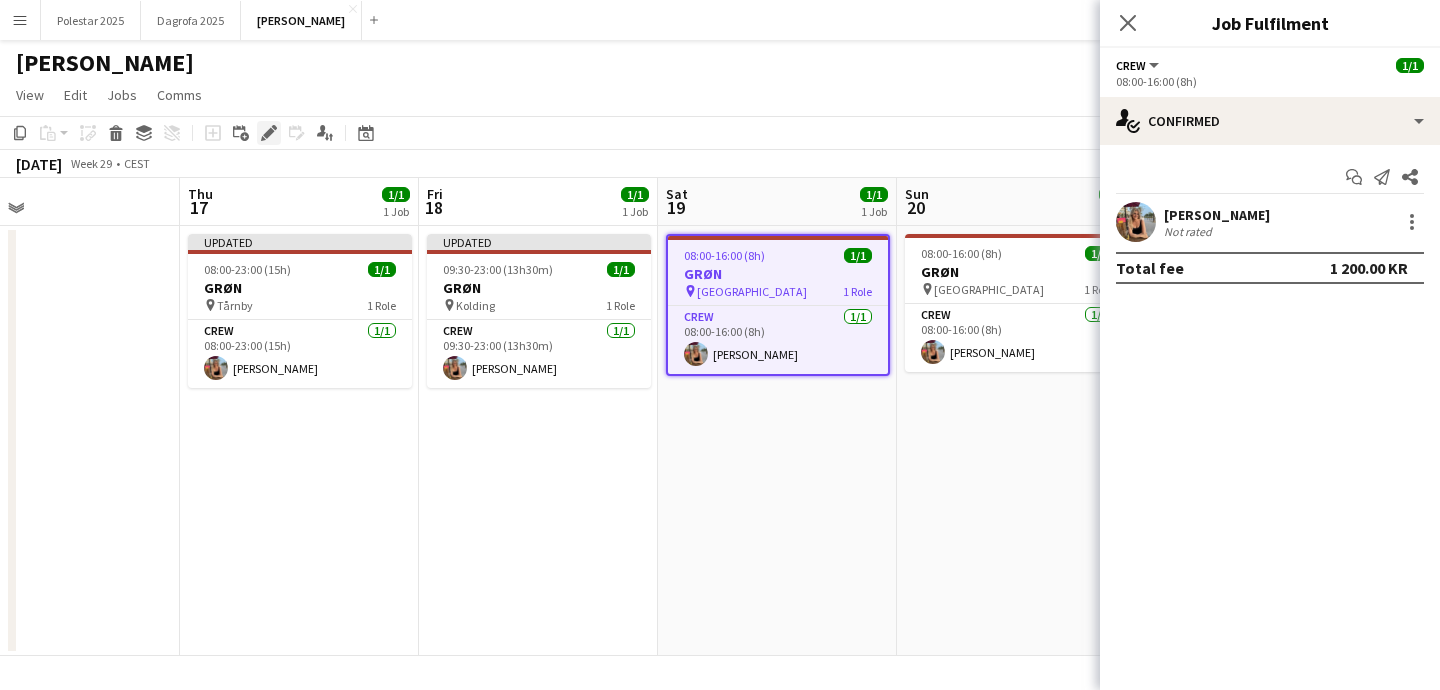 click on "Edit" at bounding box center [269, 133] 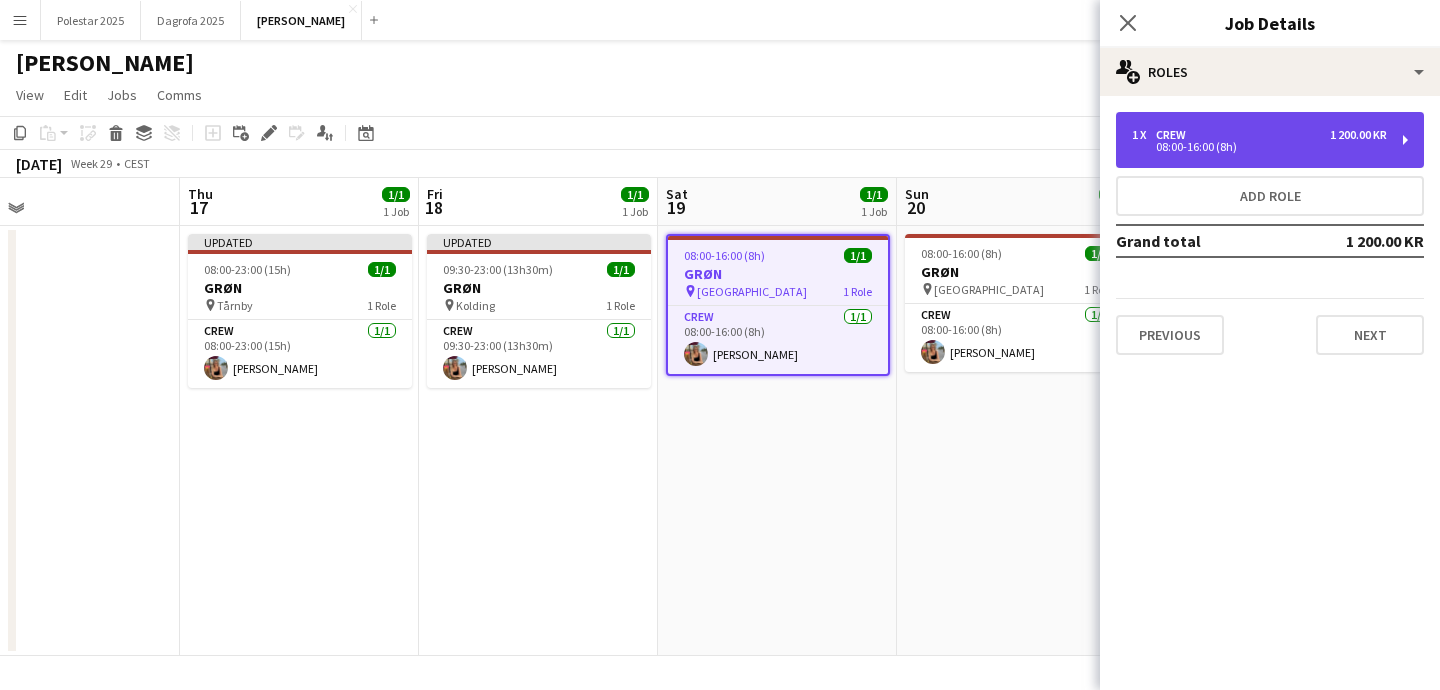 click on "1 x   Crew   1 200.00 KR   08:00-16:00 (8h)" at bounding box center [1270, 140] 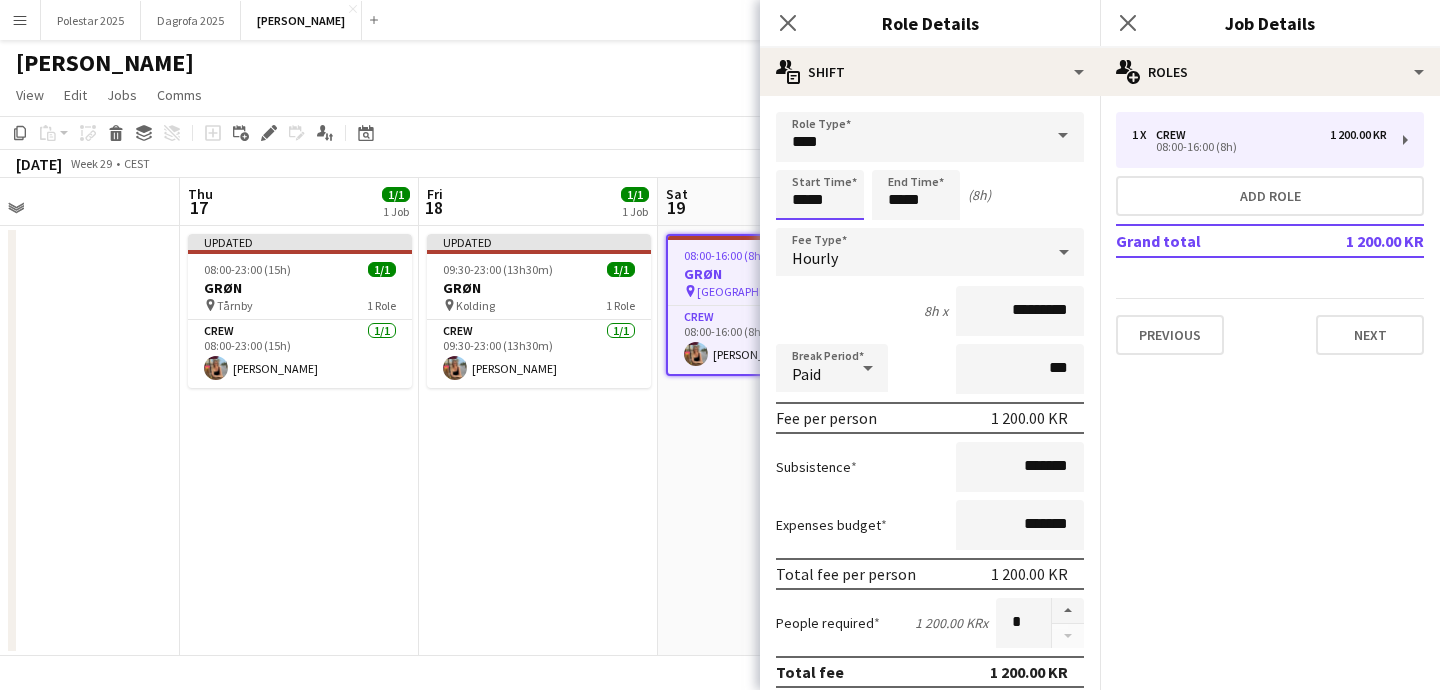 click on "*****" at bounding box center [820, 195] 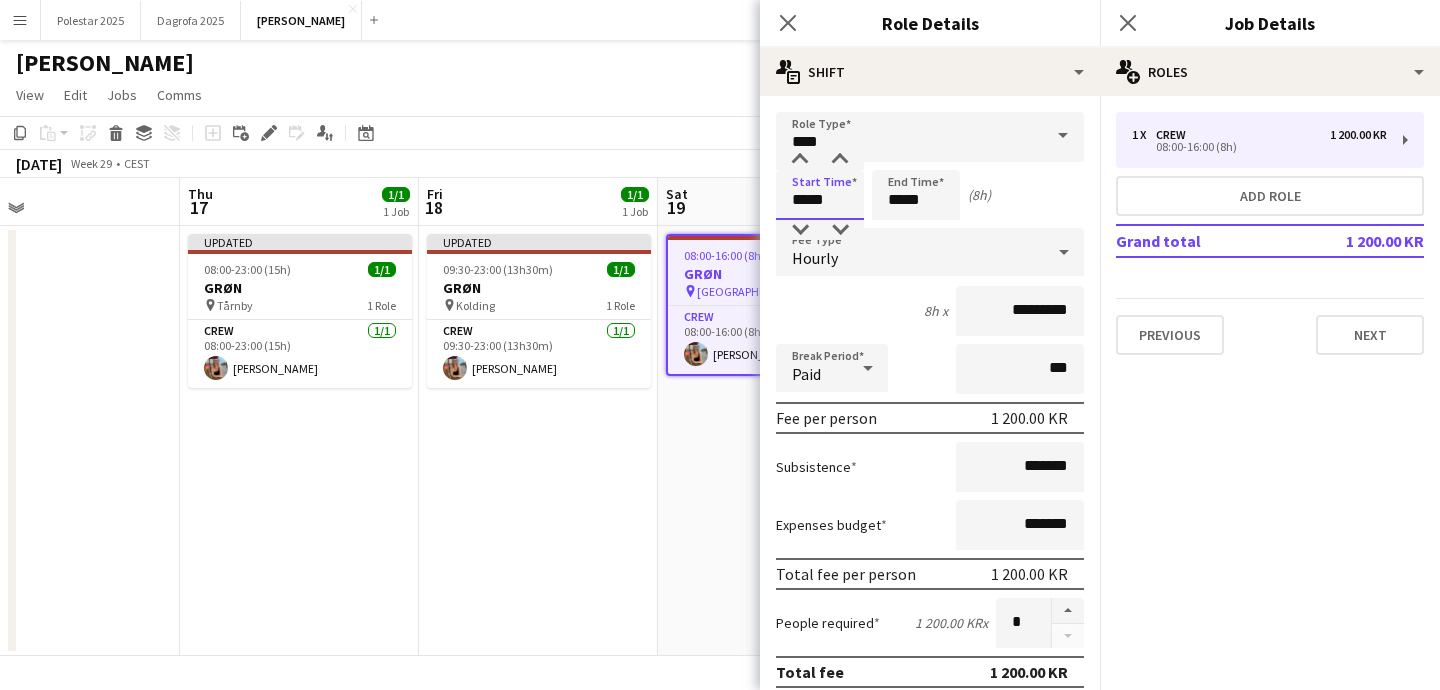 click on "*****" at bounding box center [820, 195] 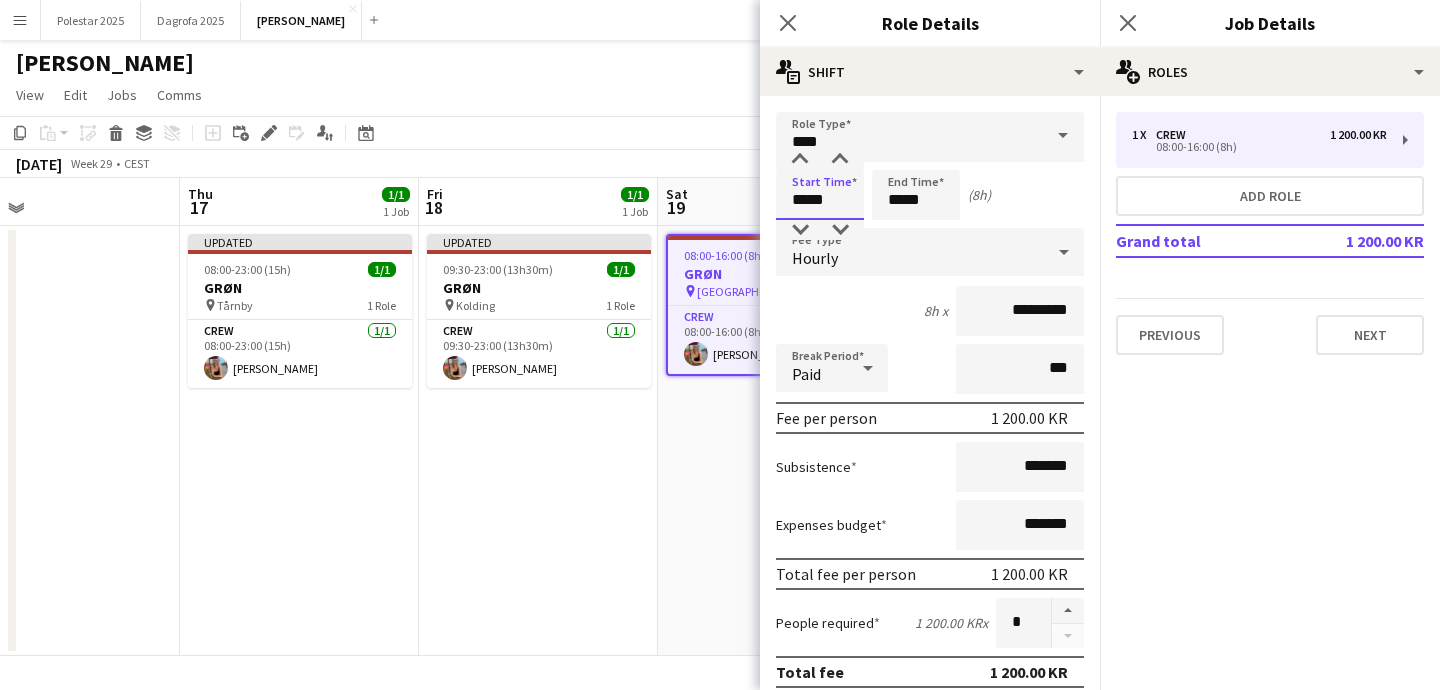 click on "*****" at bounding box center [820, 195] 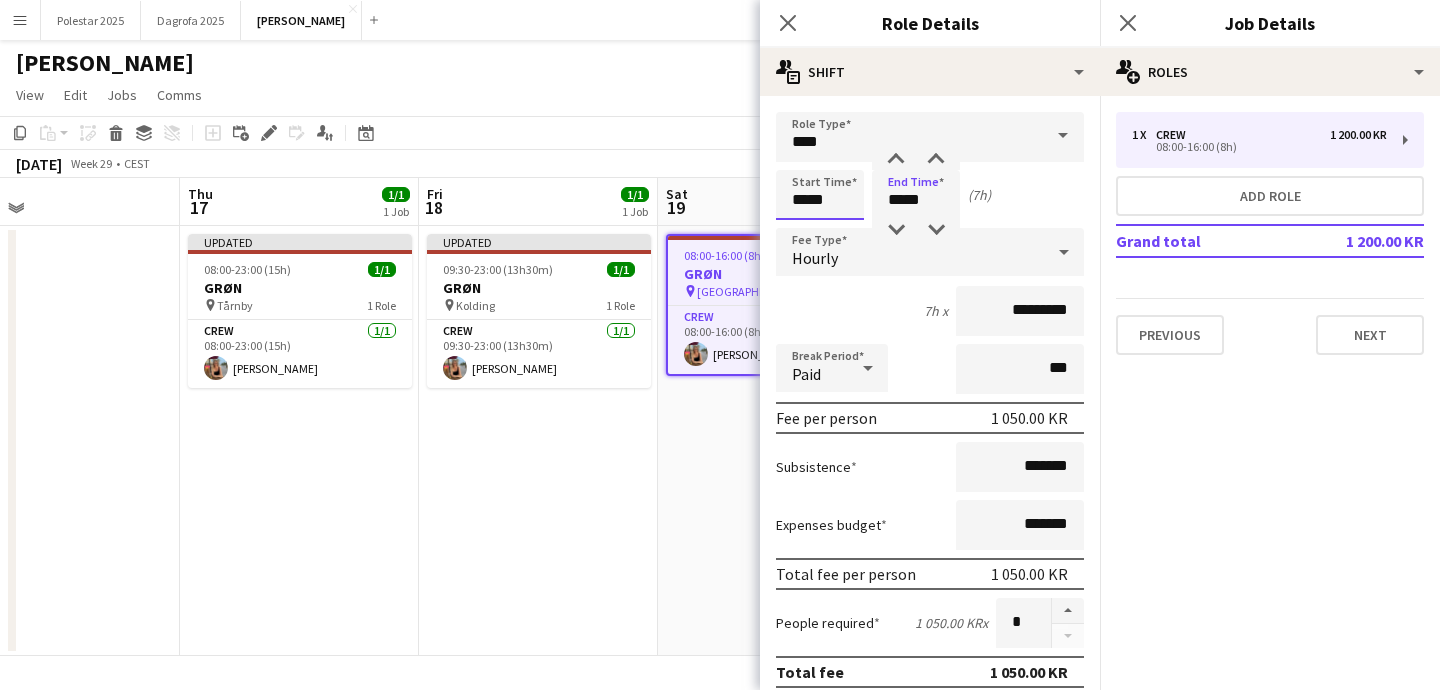 click on "*****" at bounding box center [820, 195] 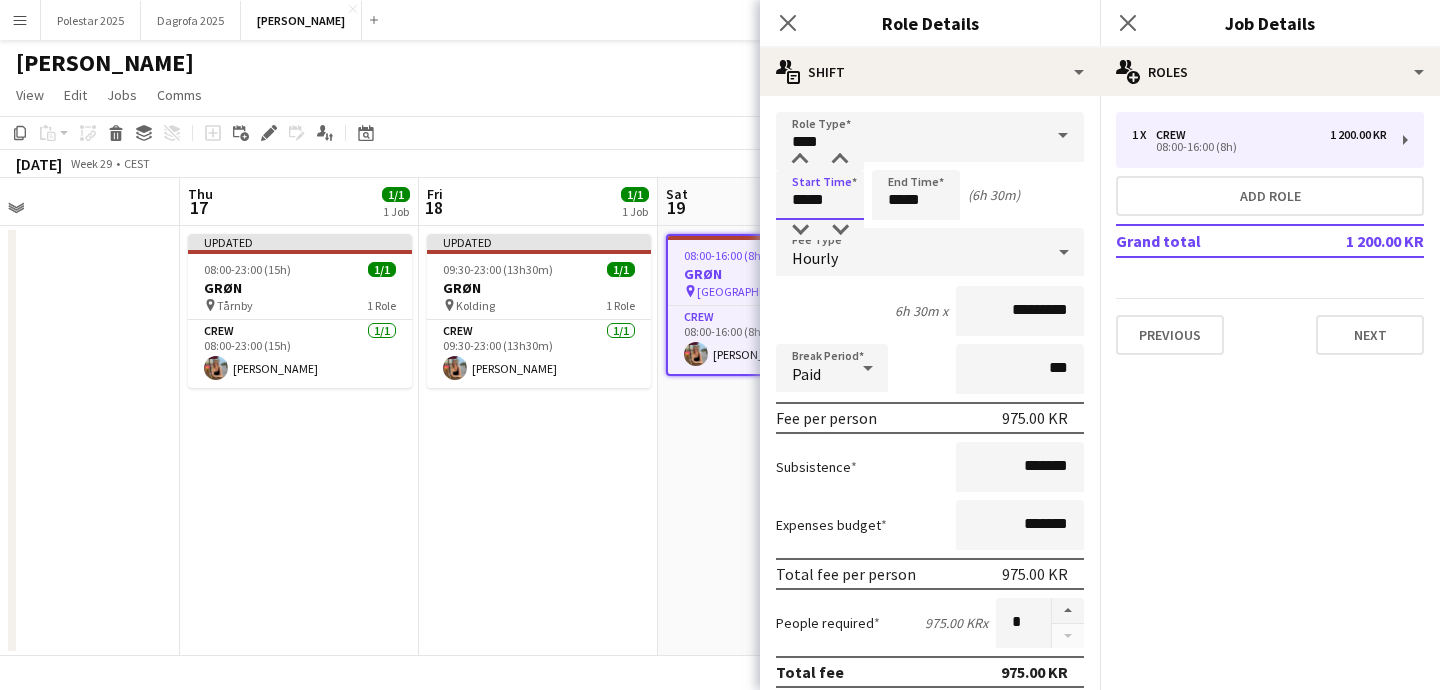 type on "*****" 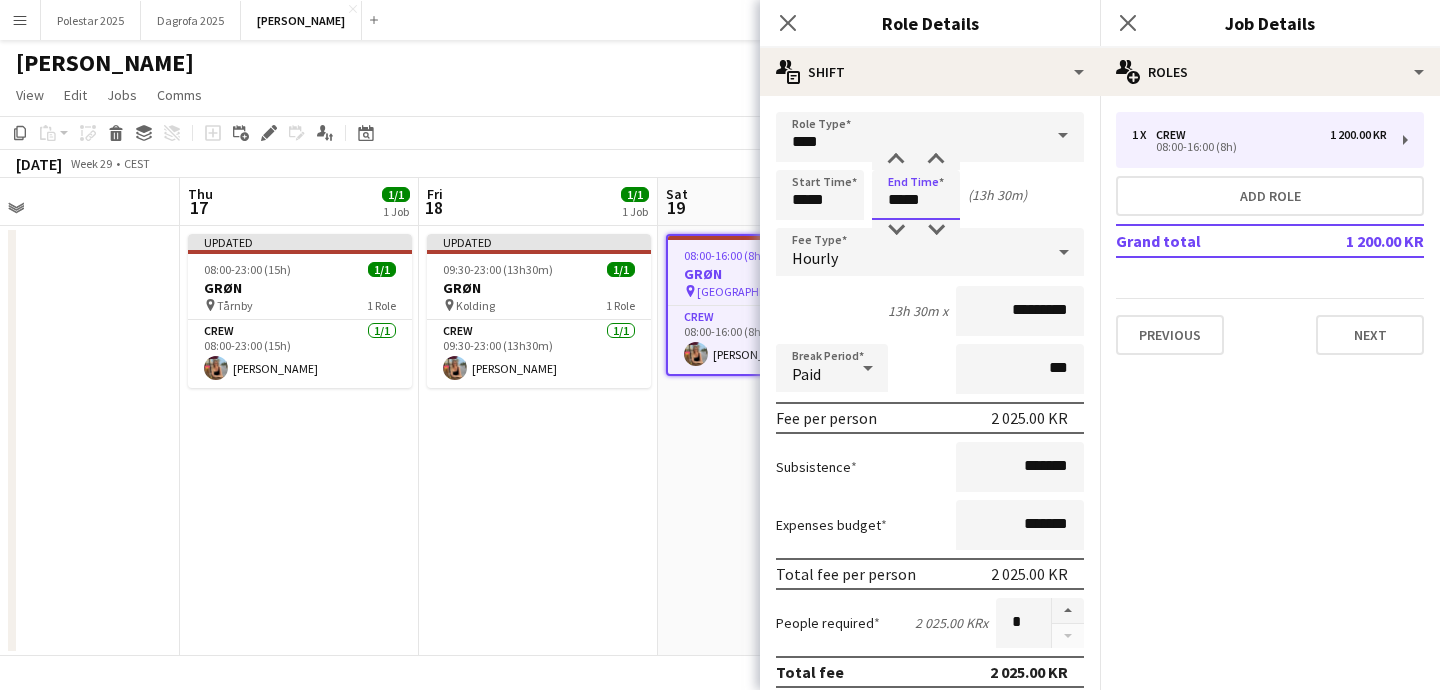 type on "*****" 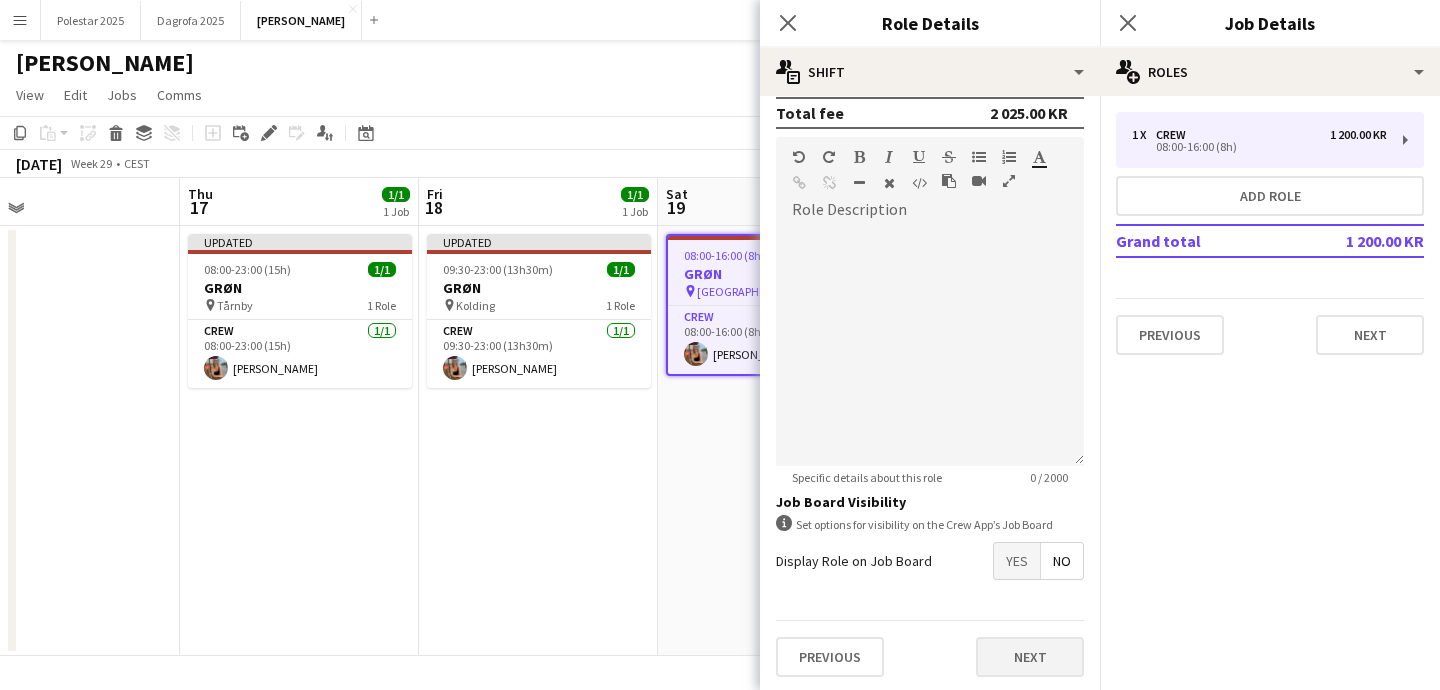 scroll, scrollTop: 562, scrollLeft: 0, axis: vertical 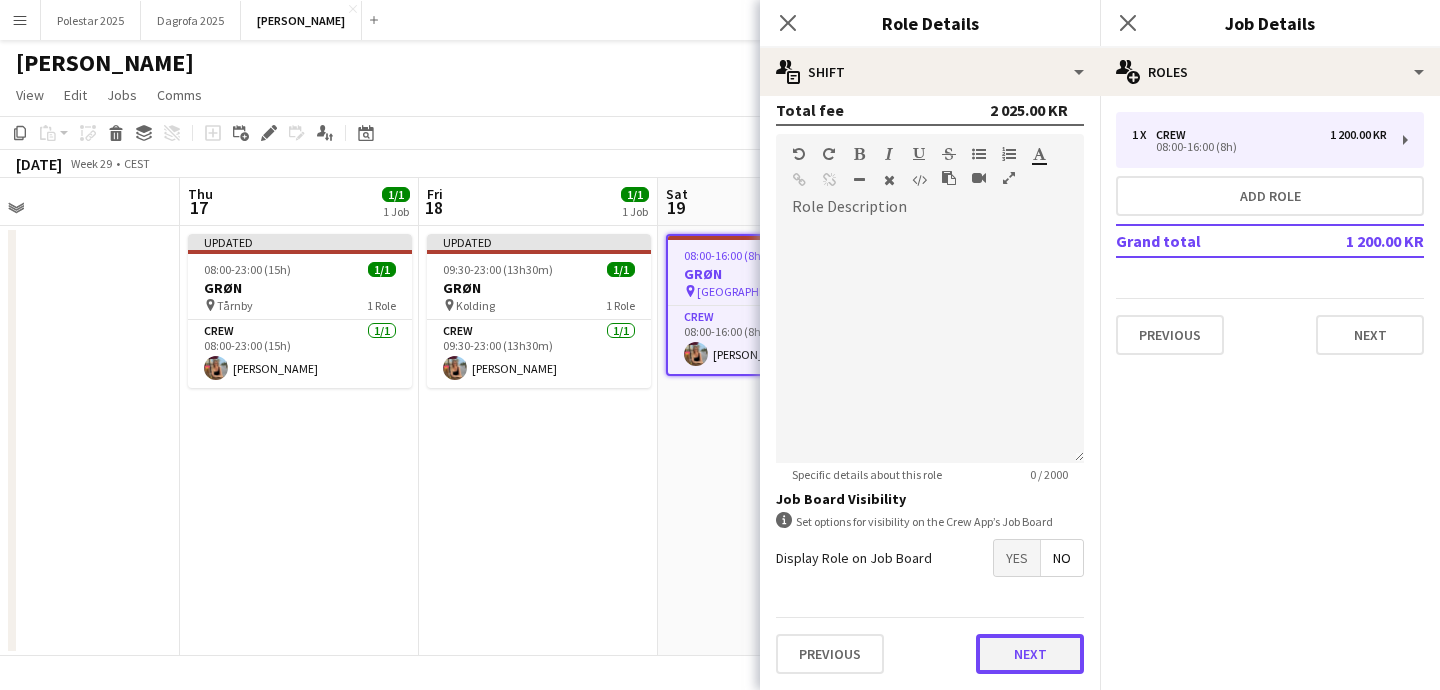click on "Next" at bounding box center (1030, 654) 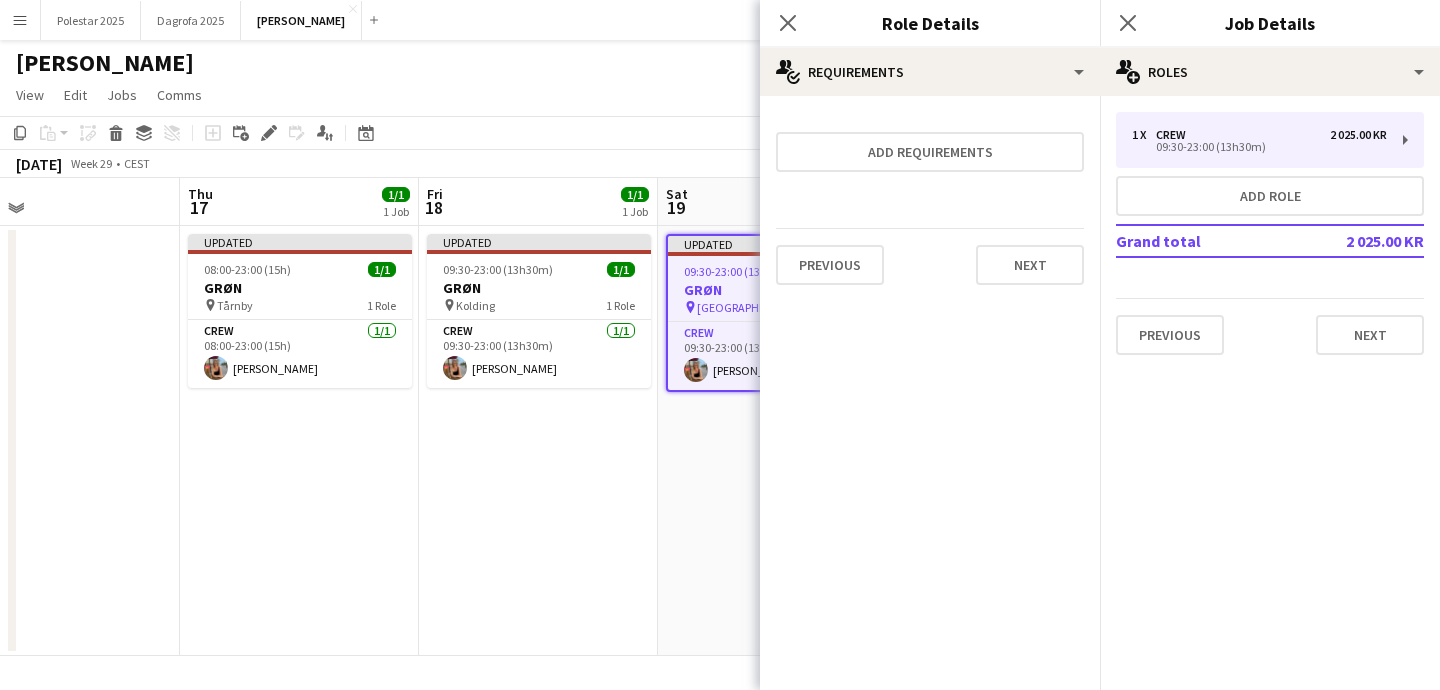scroll, scrollTop: 0, scrollLeft: 0, axis: both 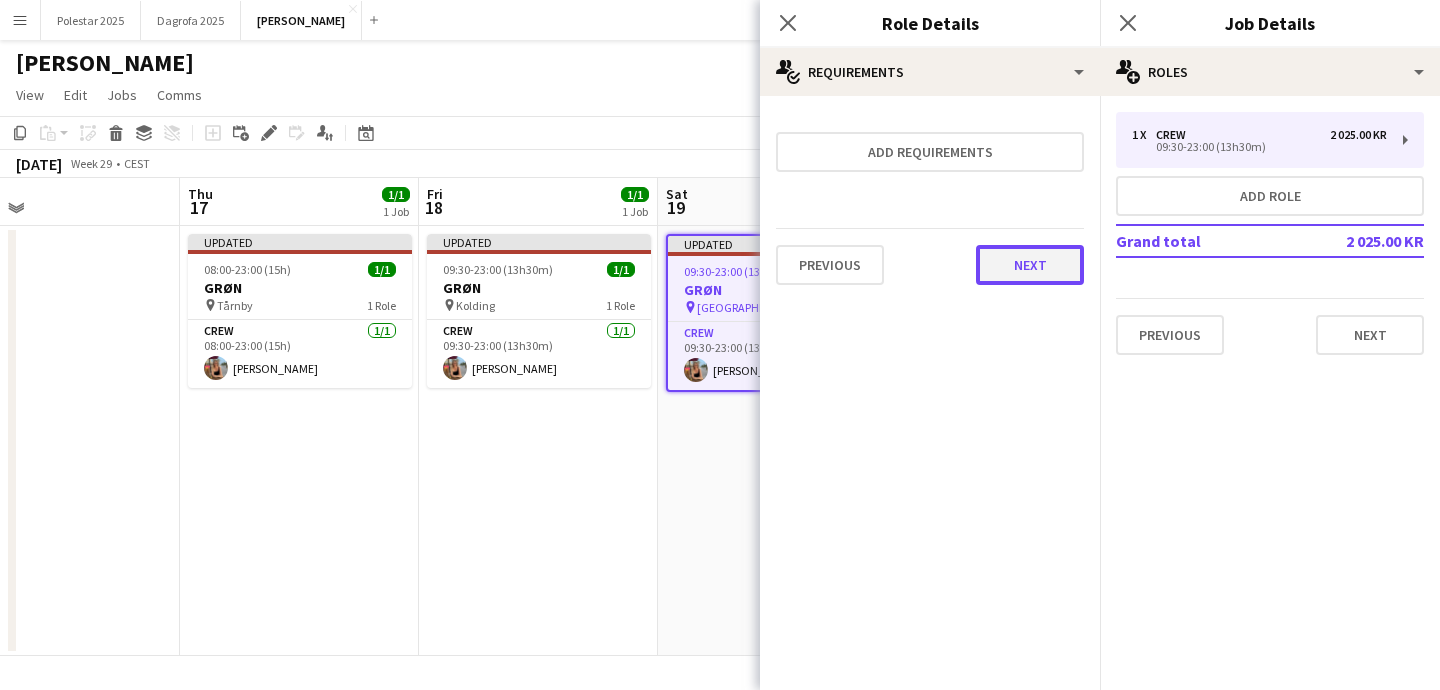 click on "Next" at bounding box center [1030, 265] 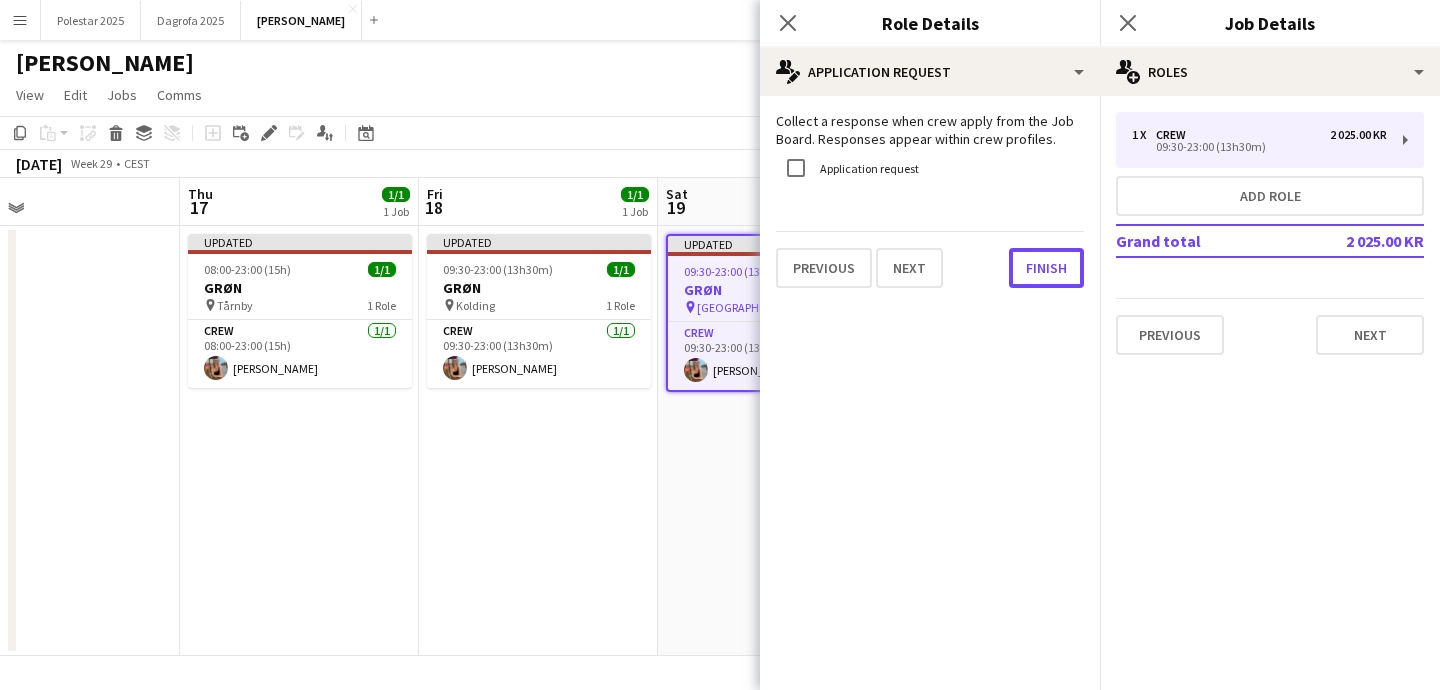 click on "Finish" at bounding box center [1046, 268] 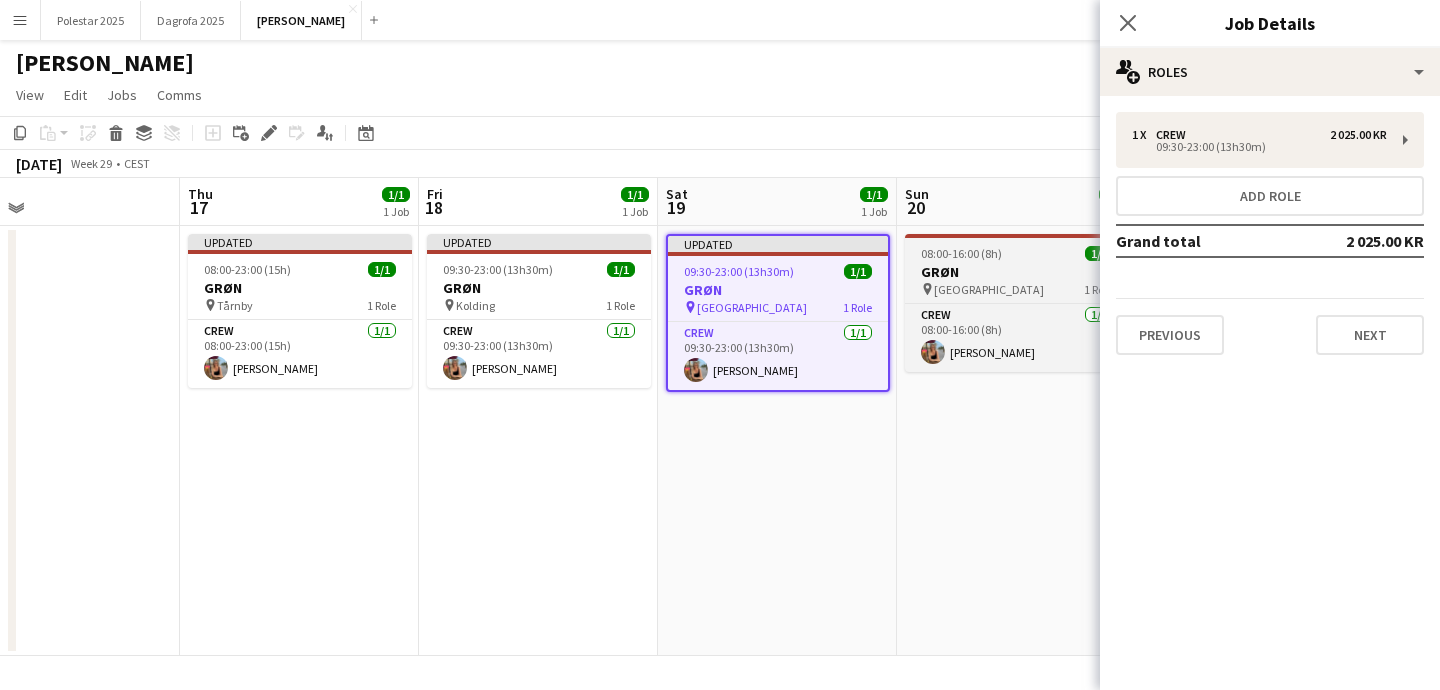 click on "pin
Aalborg   1 Role" at bounding box center [1017, 289] 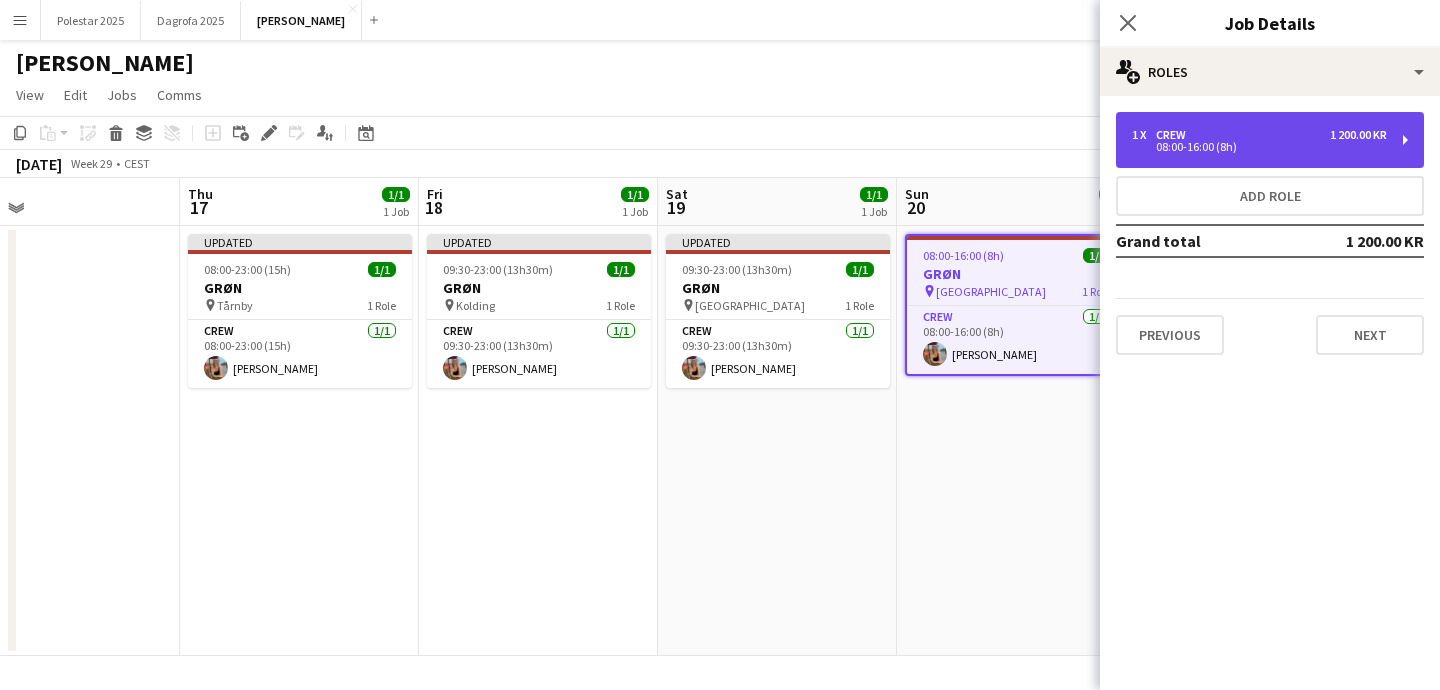 click on "08:00-16:00 (8h)" at bounding box center [1259, 147] 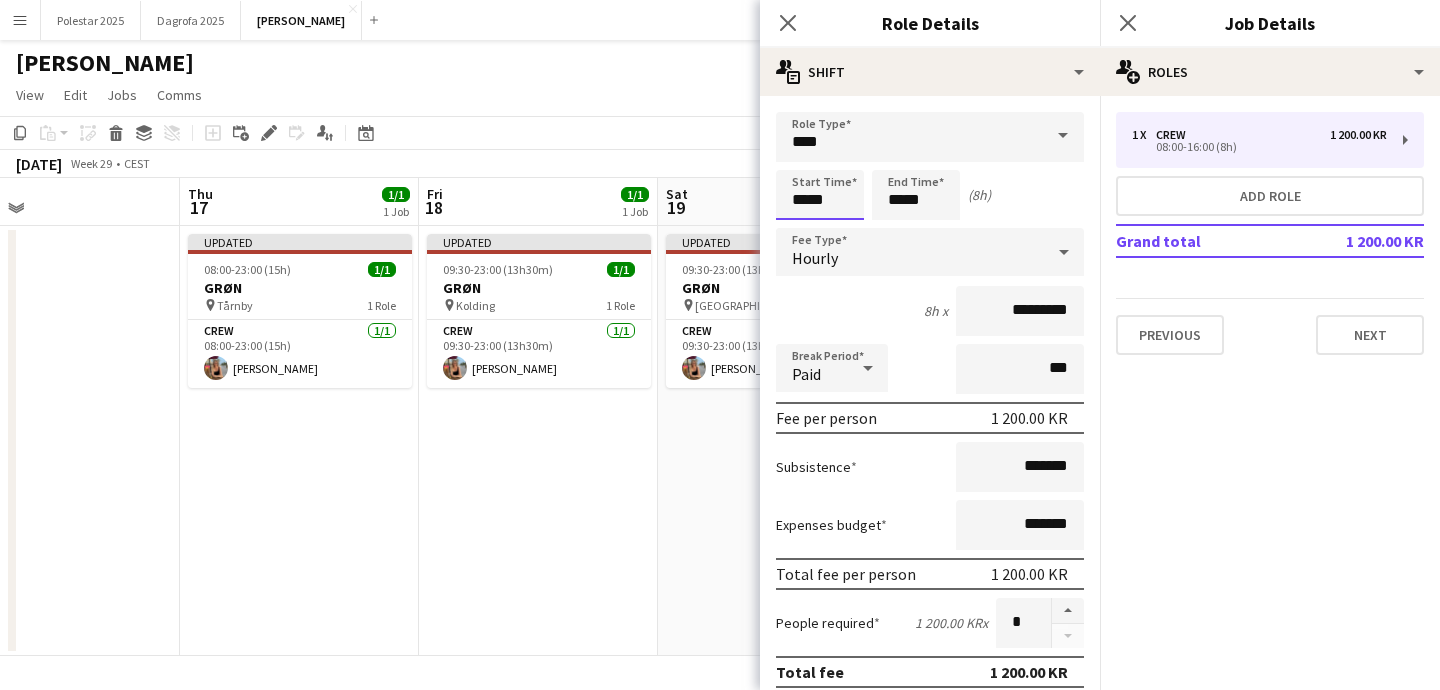 click on "*****" at bounding box center [820, 195] 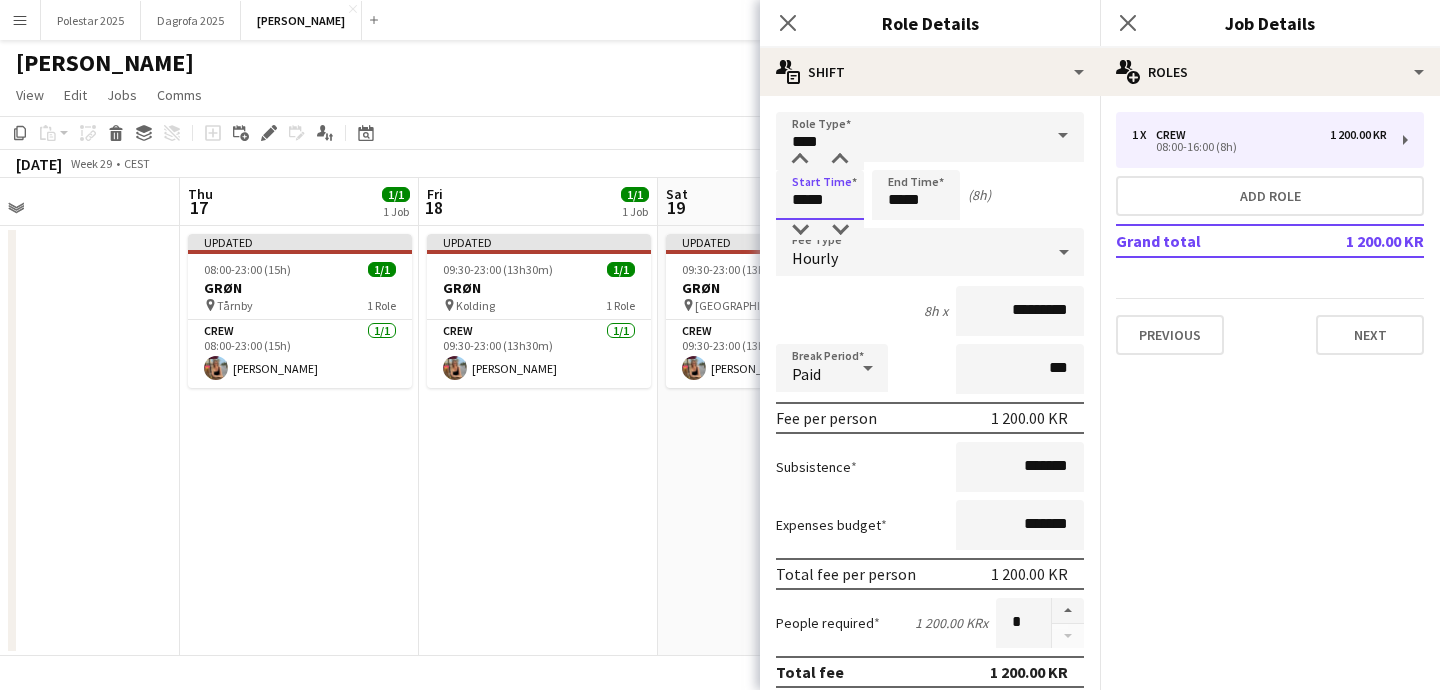 click on "*****" at bounding box center (820, 195) 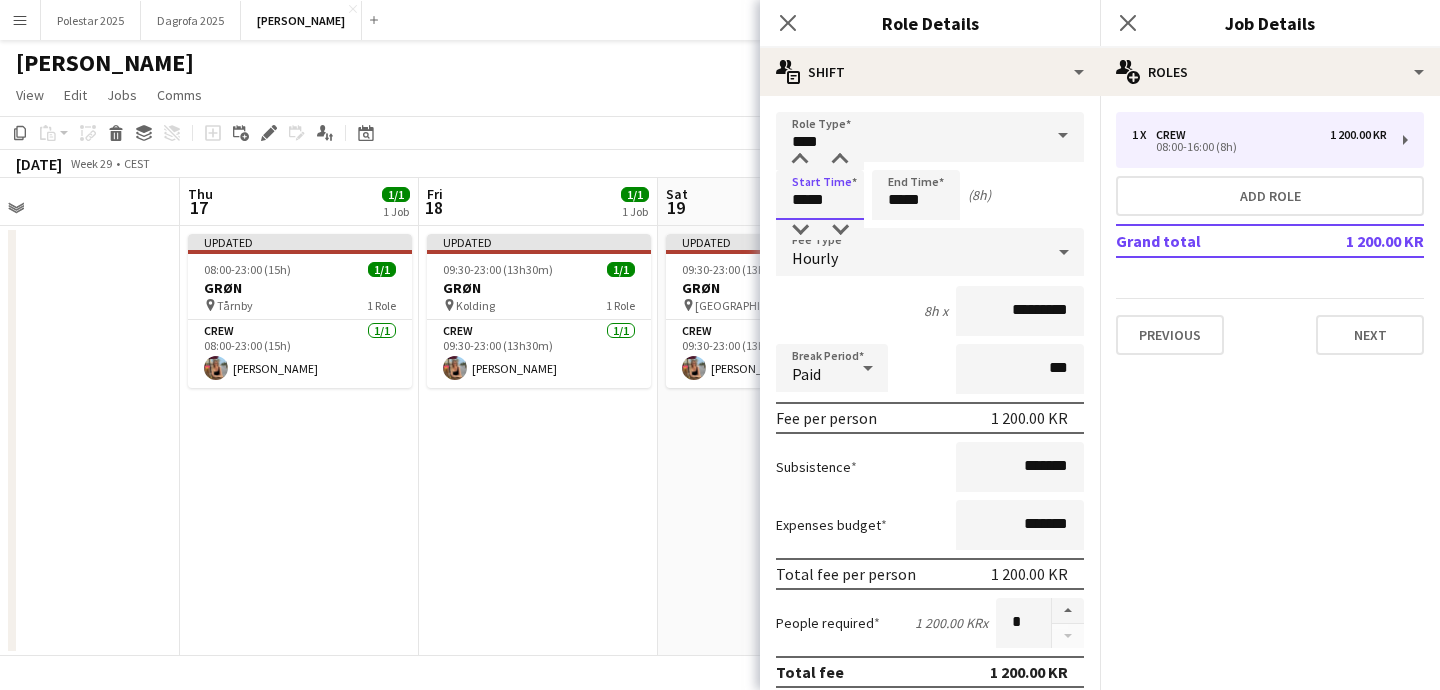 click on "*****" at bounding box center (820, 195) 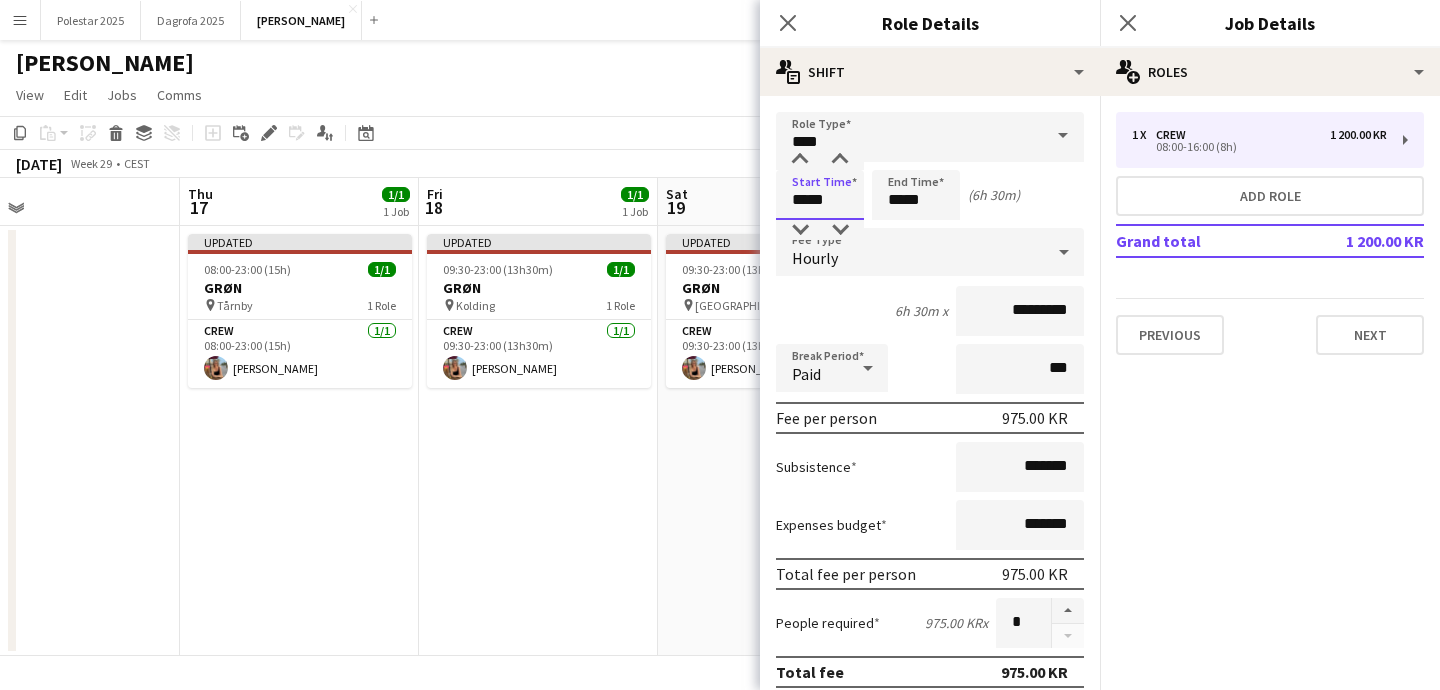 type on "*****" 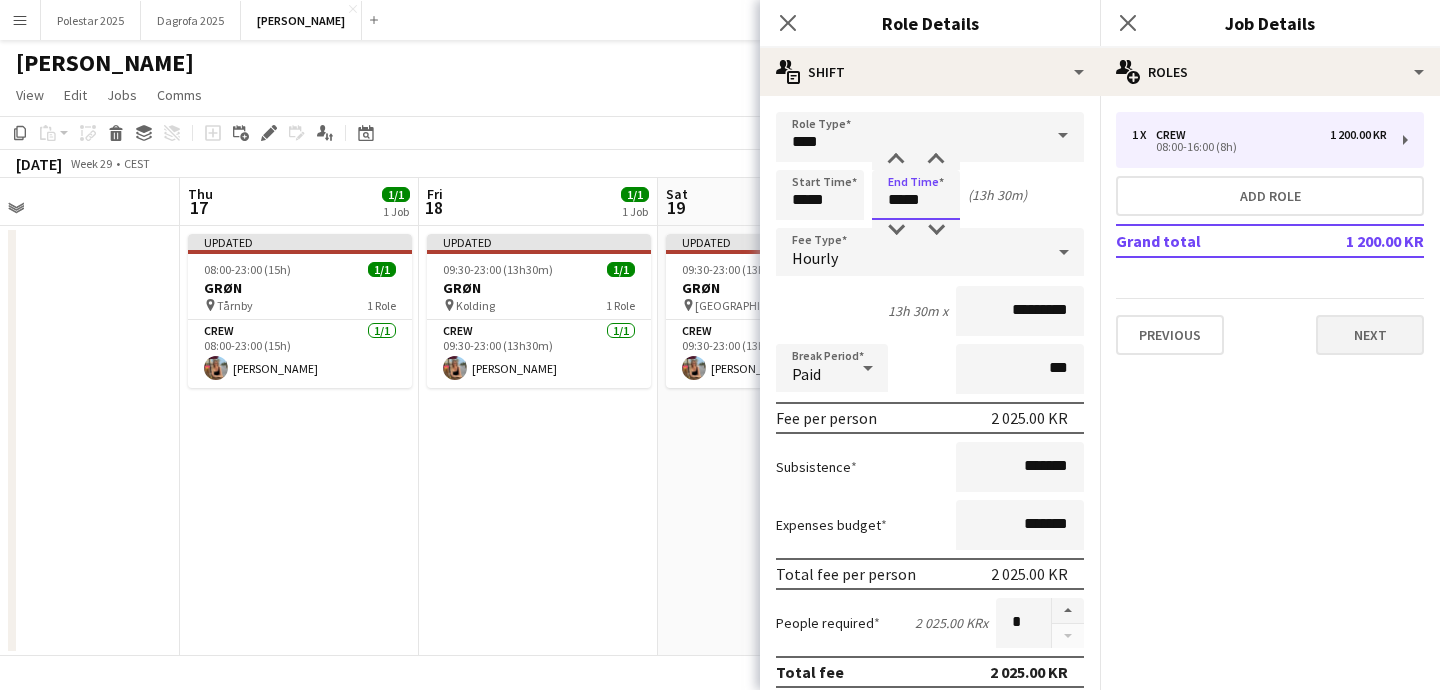 type on "*****" 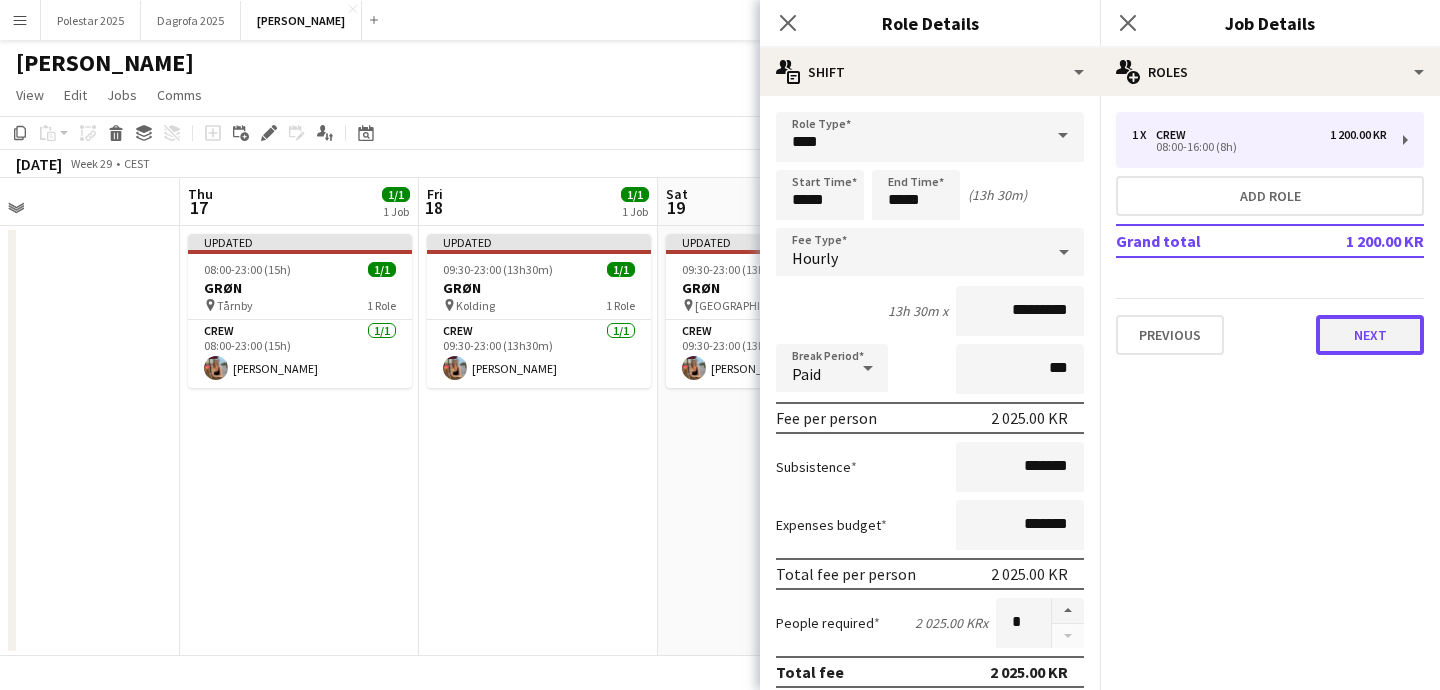 click on "Next" at bounding box center [1370, 335] 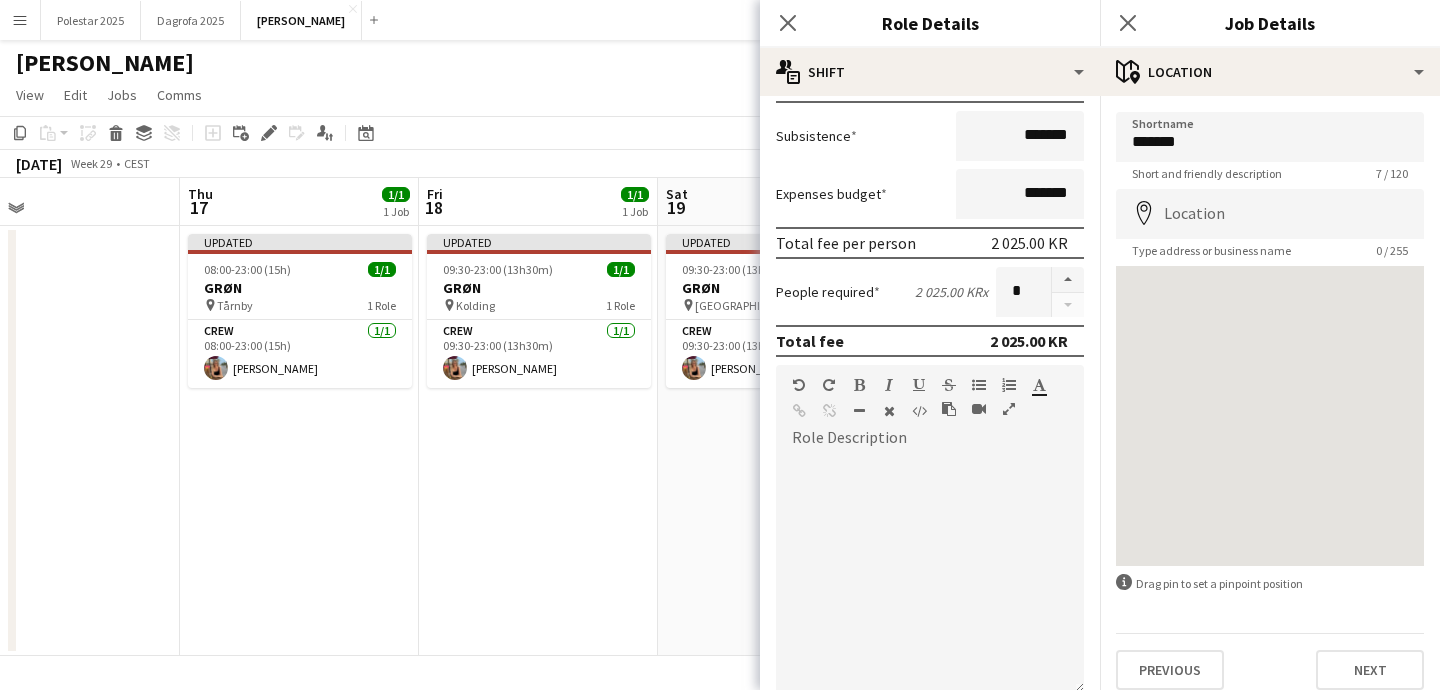 scroll, scrollTop: 562, scrollLeft: 0, axis: vertical 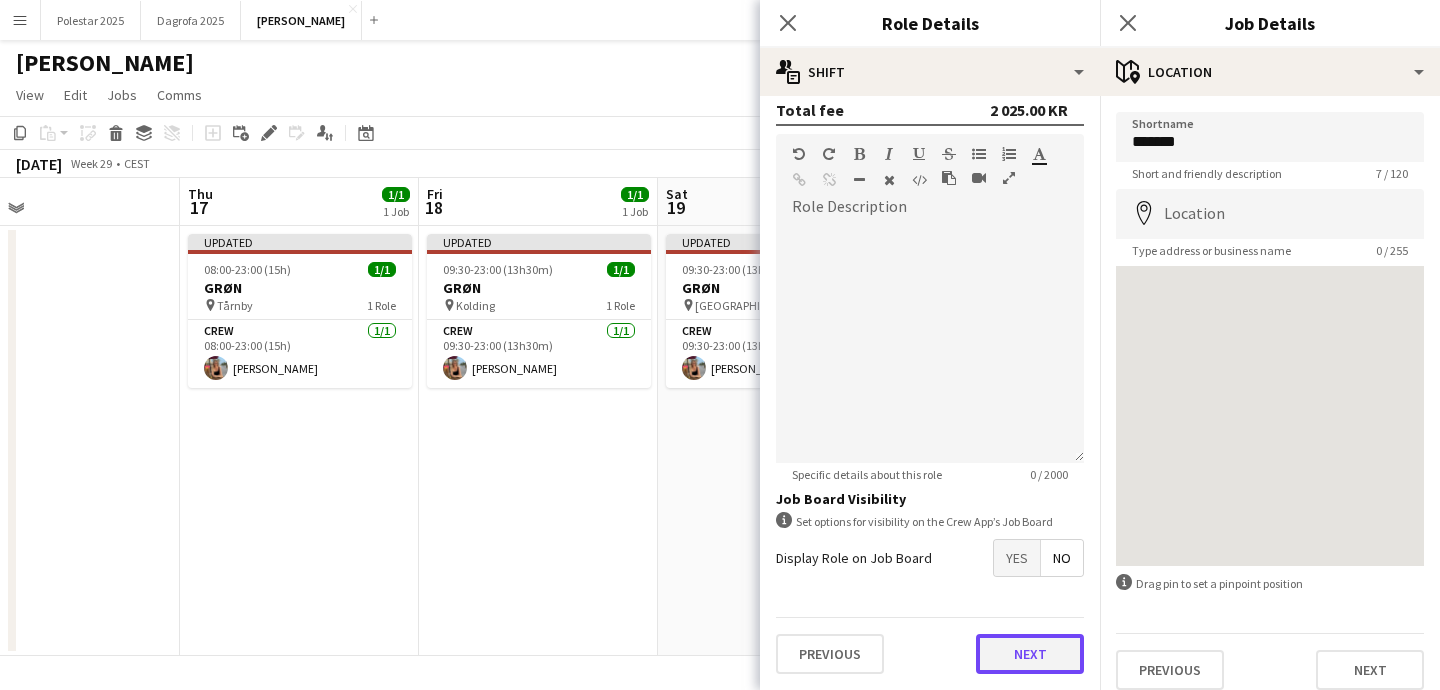 click on "Next" at bounding box center [1030, 654] 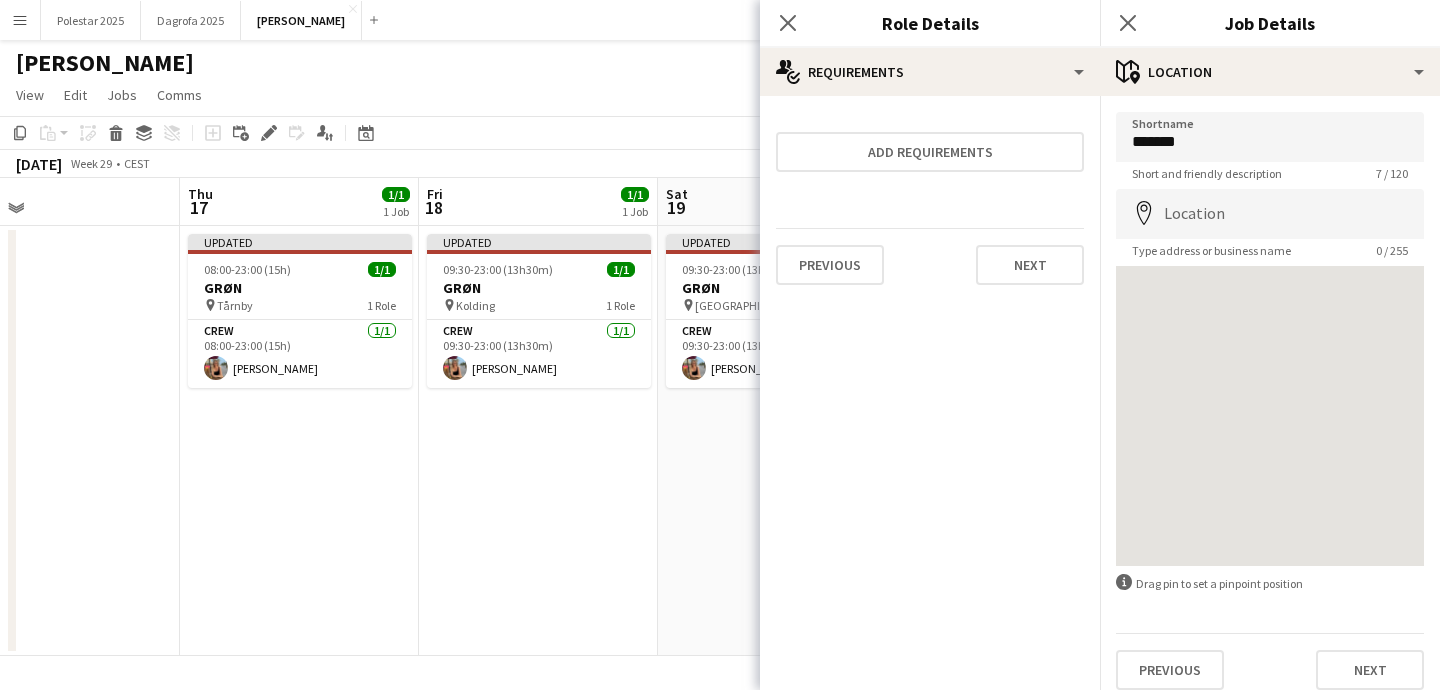 scroll, scrollTop: 0, scrollLeft: 0, axis: both 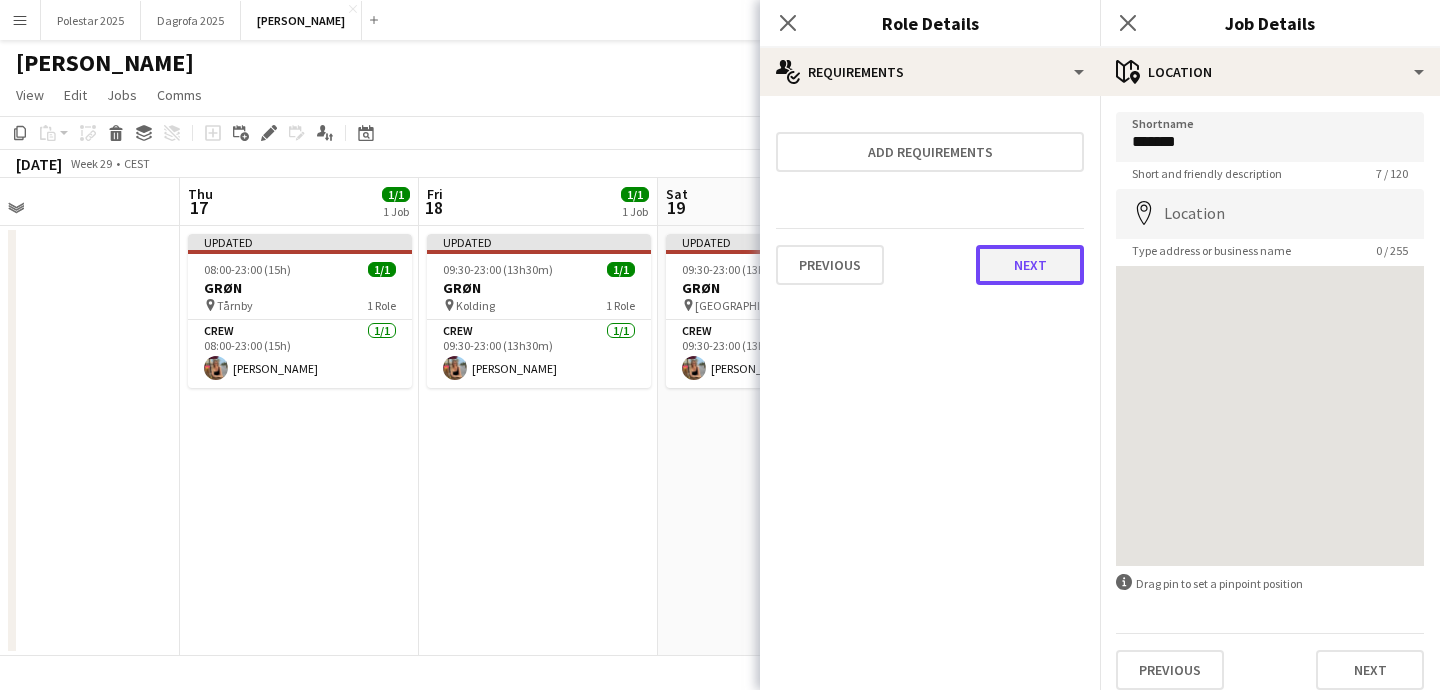 click on "Next" at bounding box center (1030, 265) 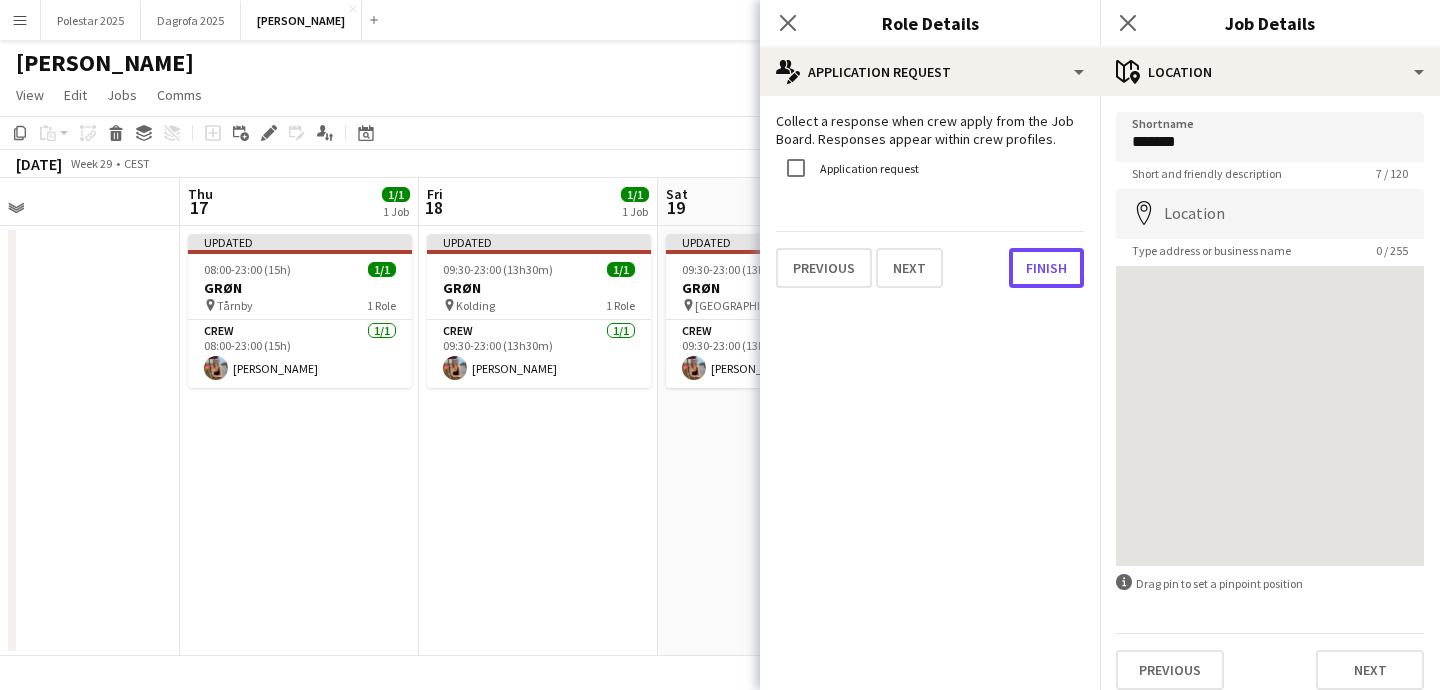 click on "Finish" at bounding box center (1046, 268) 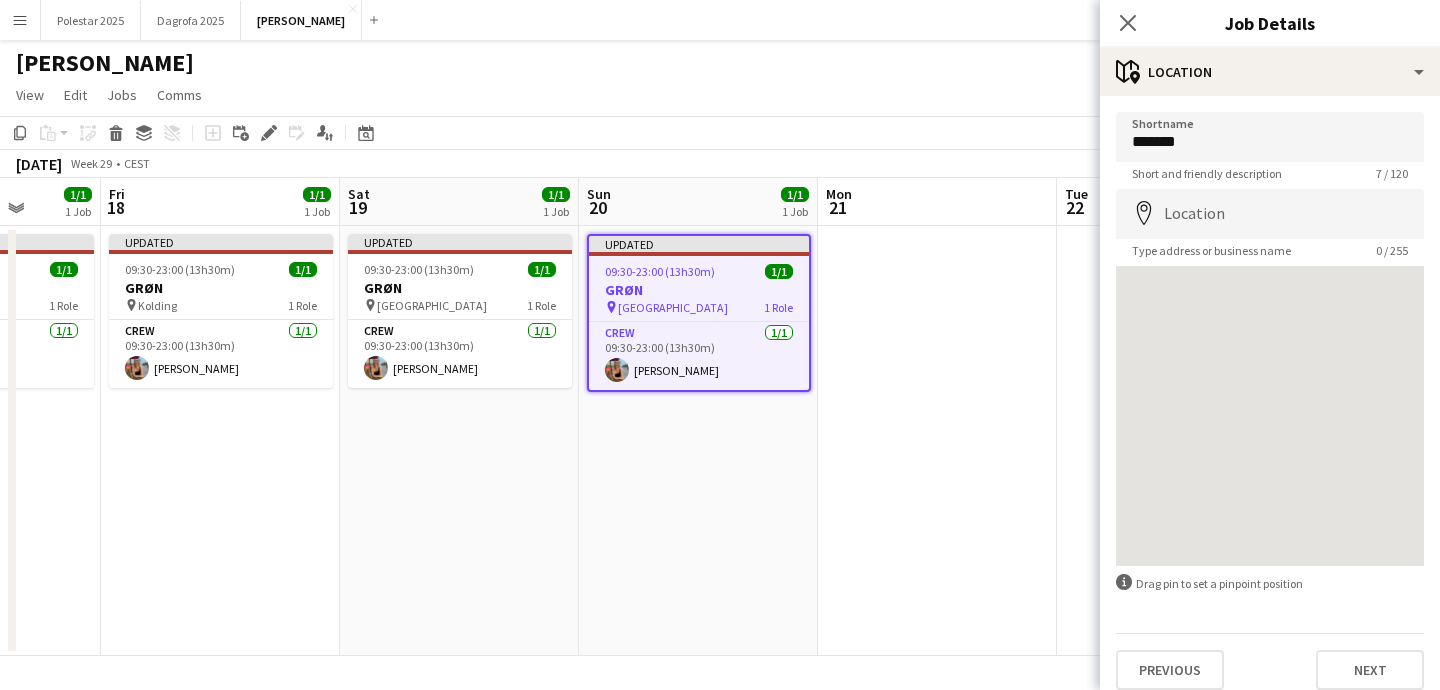scroll, scrollTop: 0, scrollLeft: 558, axis: horizontal 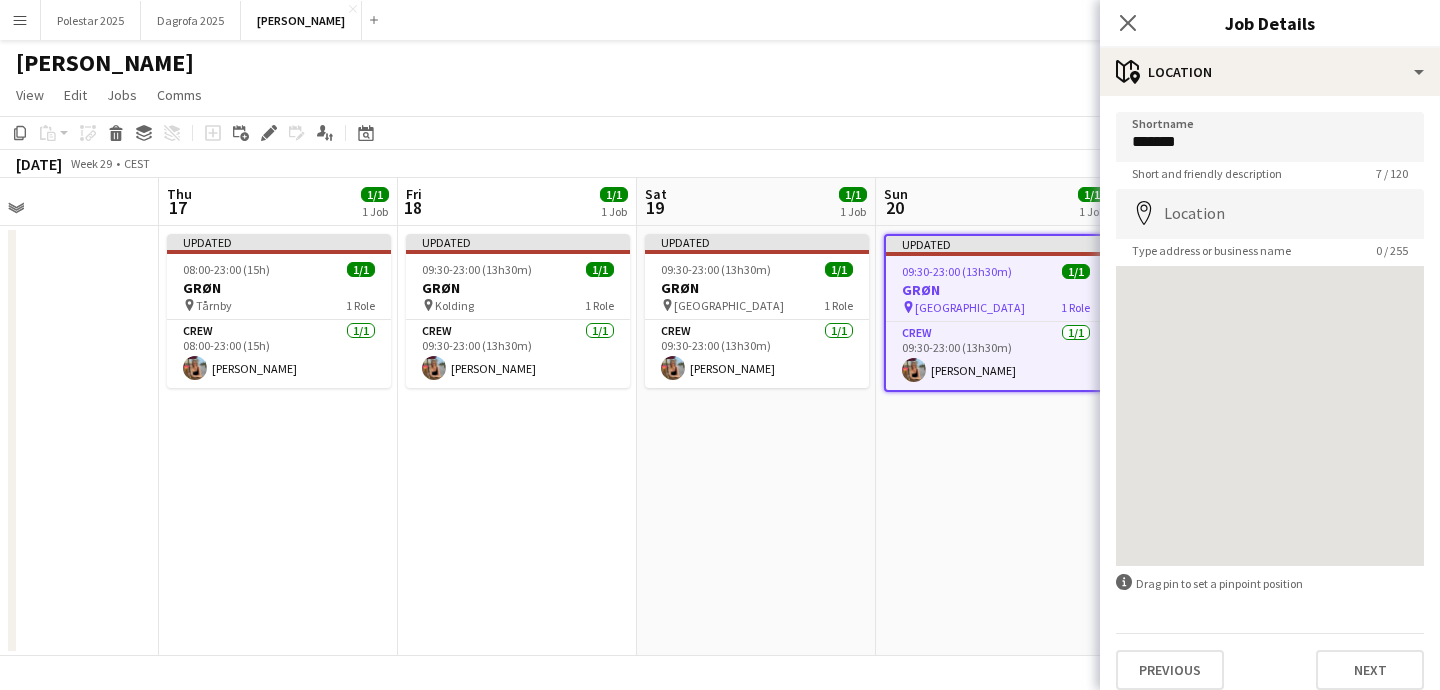 drag, startPoint x: 795, startPoint y: 535, endPoint x: 774, endPoint y: 583, distance: 52.392746 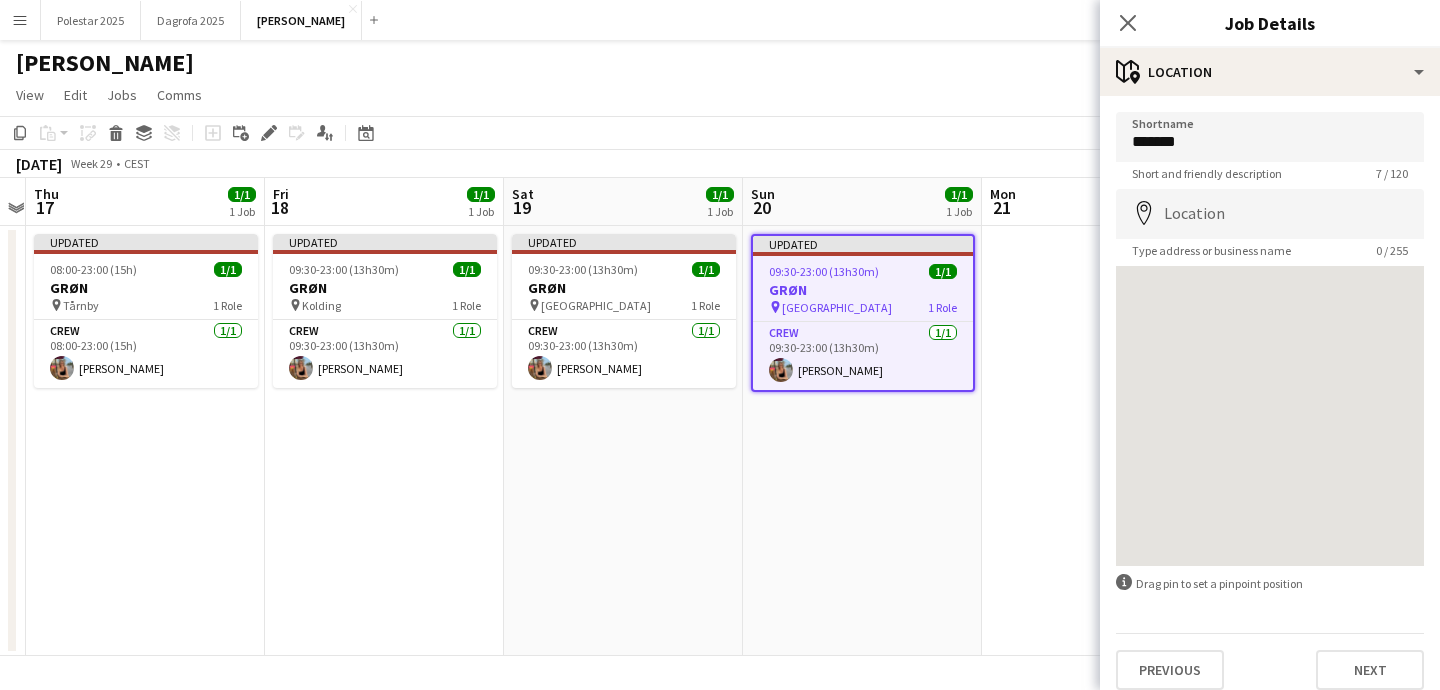 scroll, scrollTop: 0, scrollLeft: 409, axis: horizontal 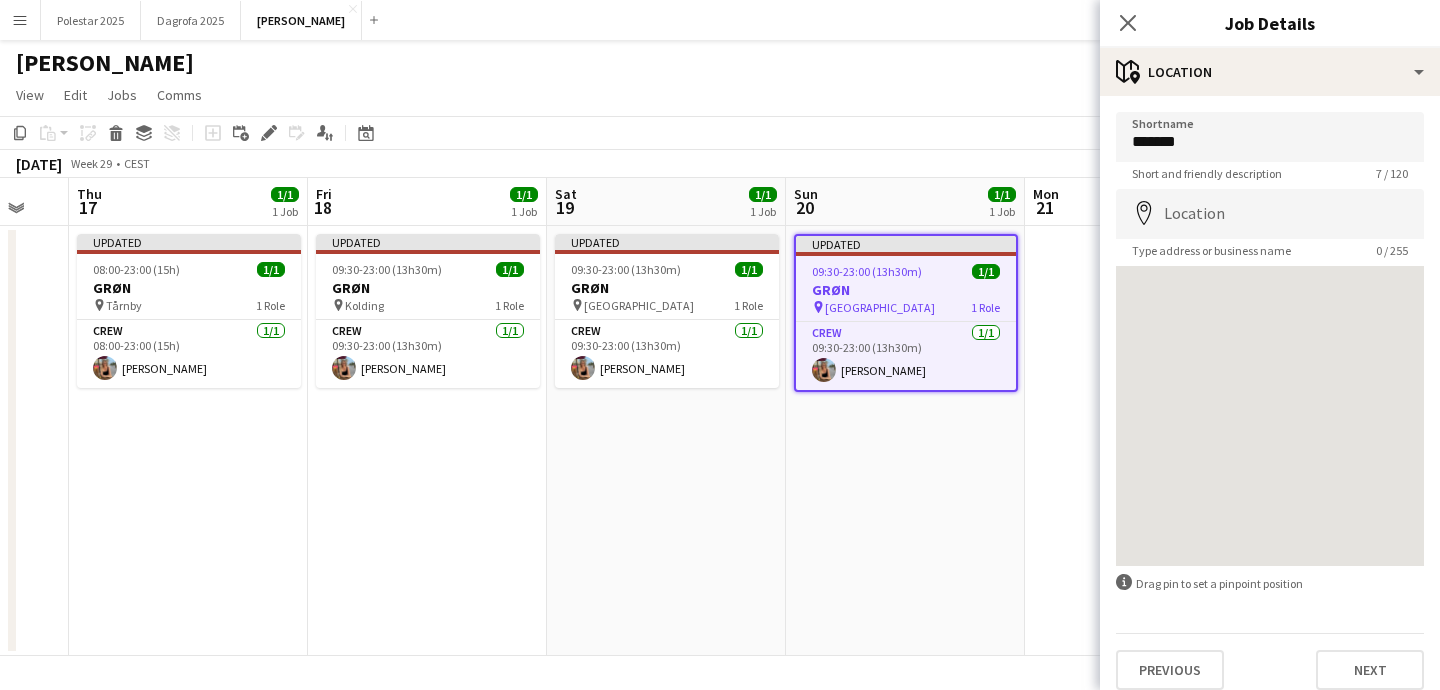 drag, startPoint x: 849, startPoint y: 547, endPoint x: 764, endPoint y: 530, distance: 86.683334 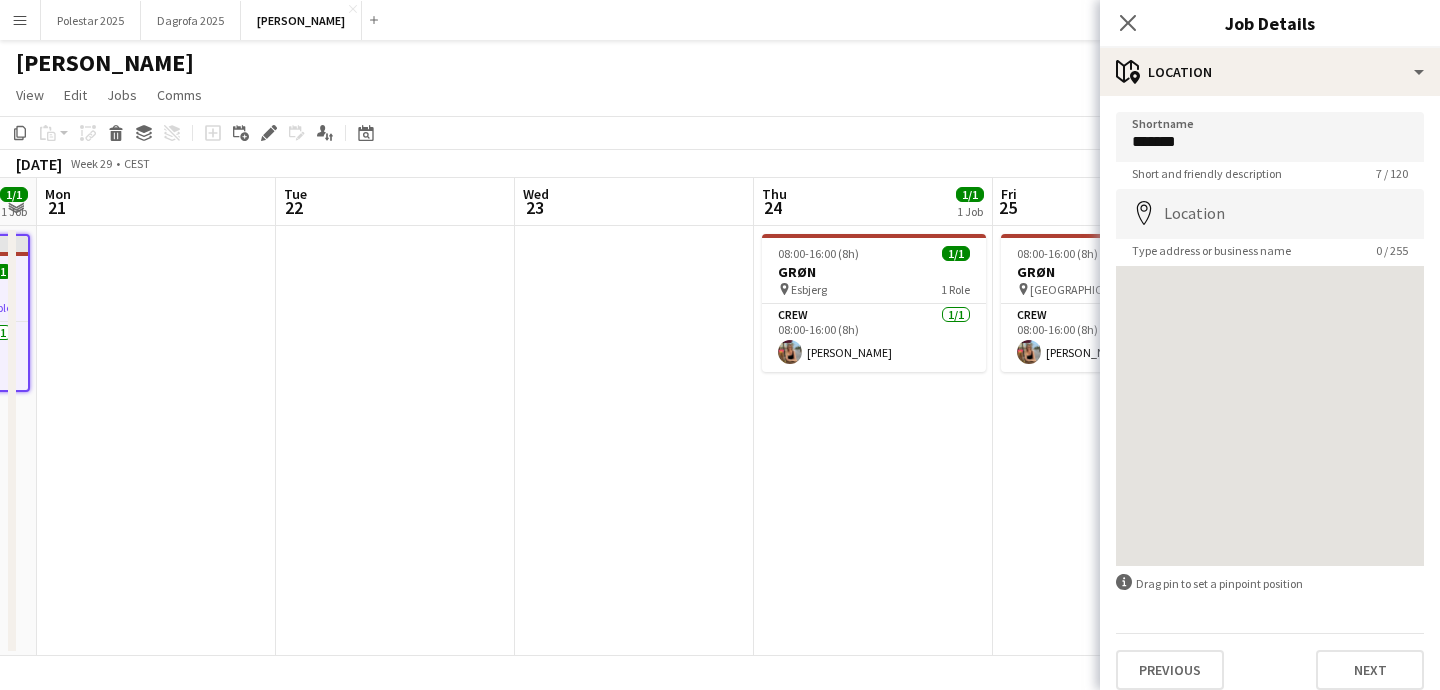 drag, startPoint x: 784, startPoint y: 497, endPoint x: 2, endPoint y: 449, distance: 783.47174 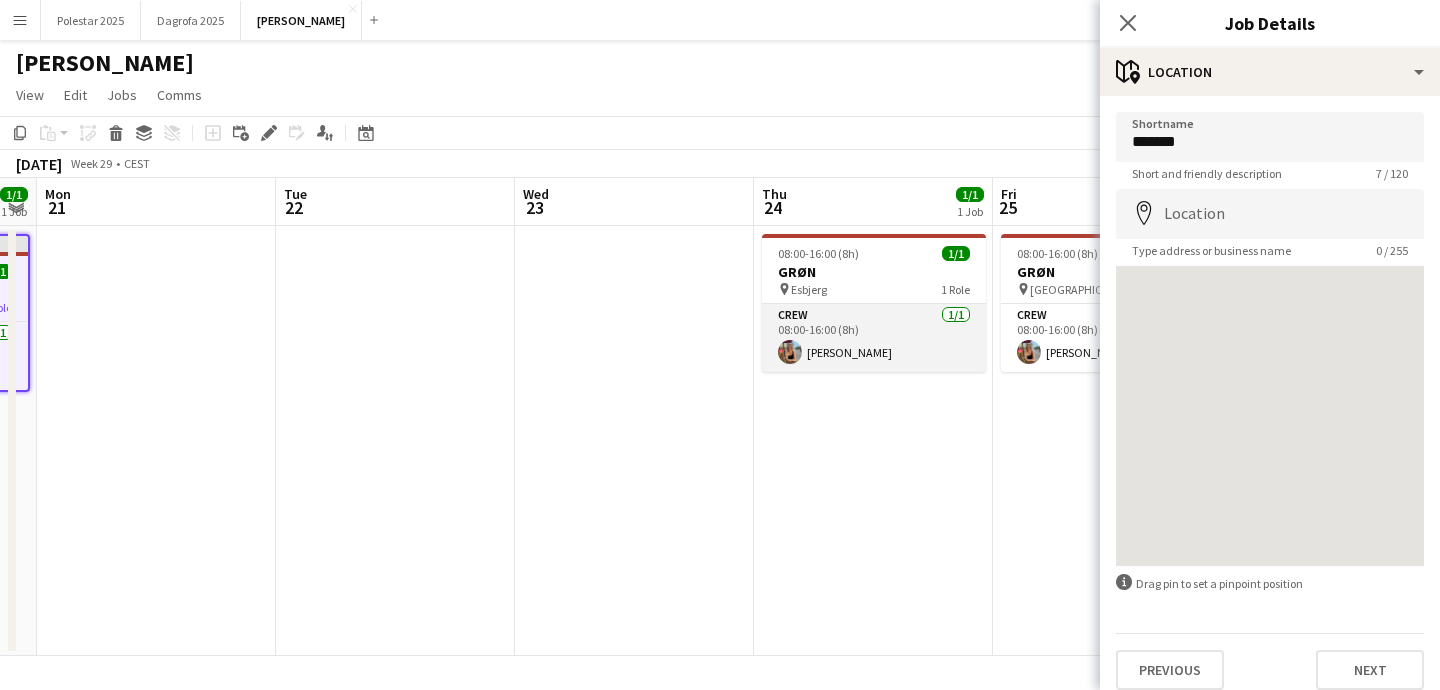 click on "Crew   [DATE]   08:00-16:00 (8h)
[PERSON_NAME]" at bounding box center (874, 338) 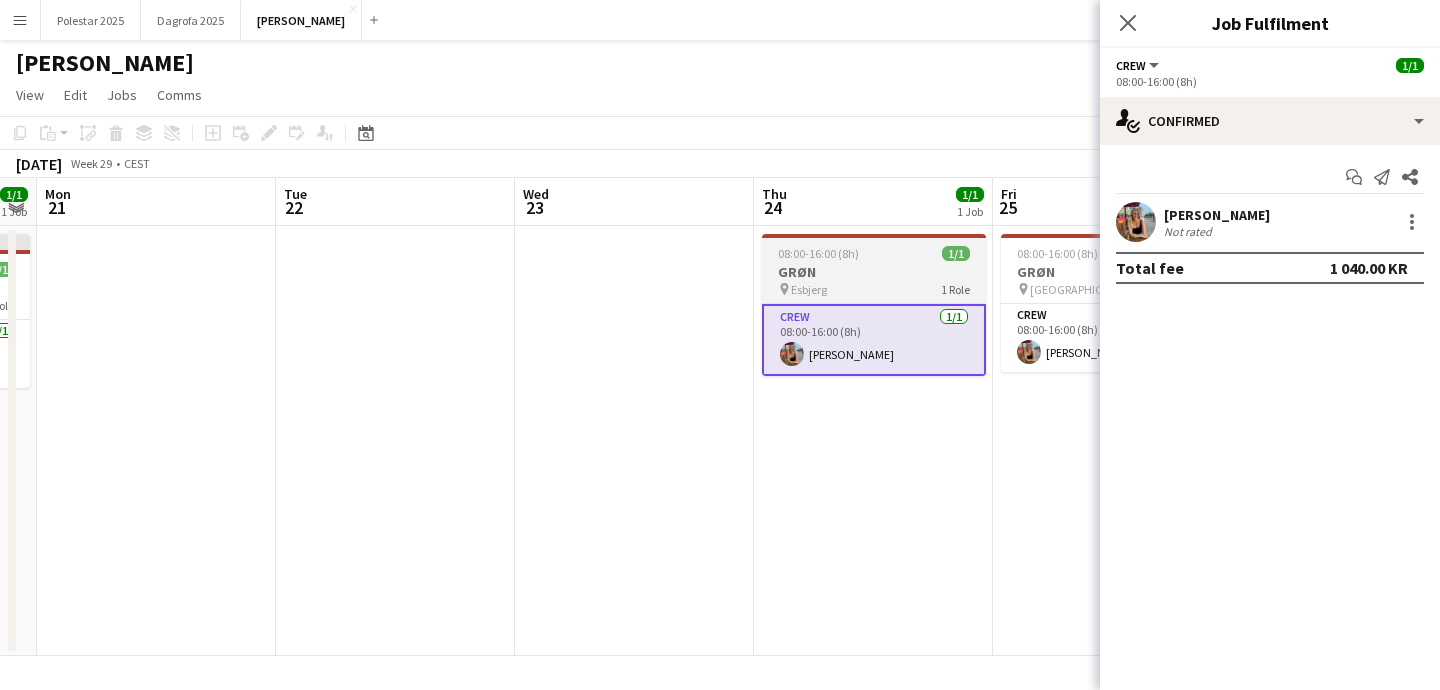 click on "GRØN" at bounding box center [874, 272] 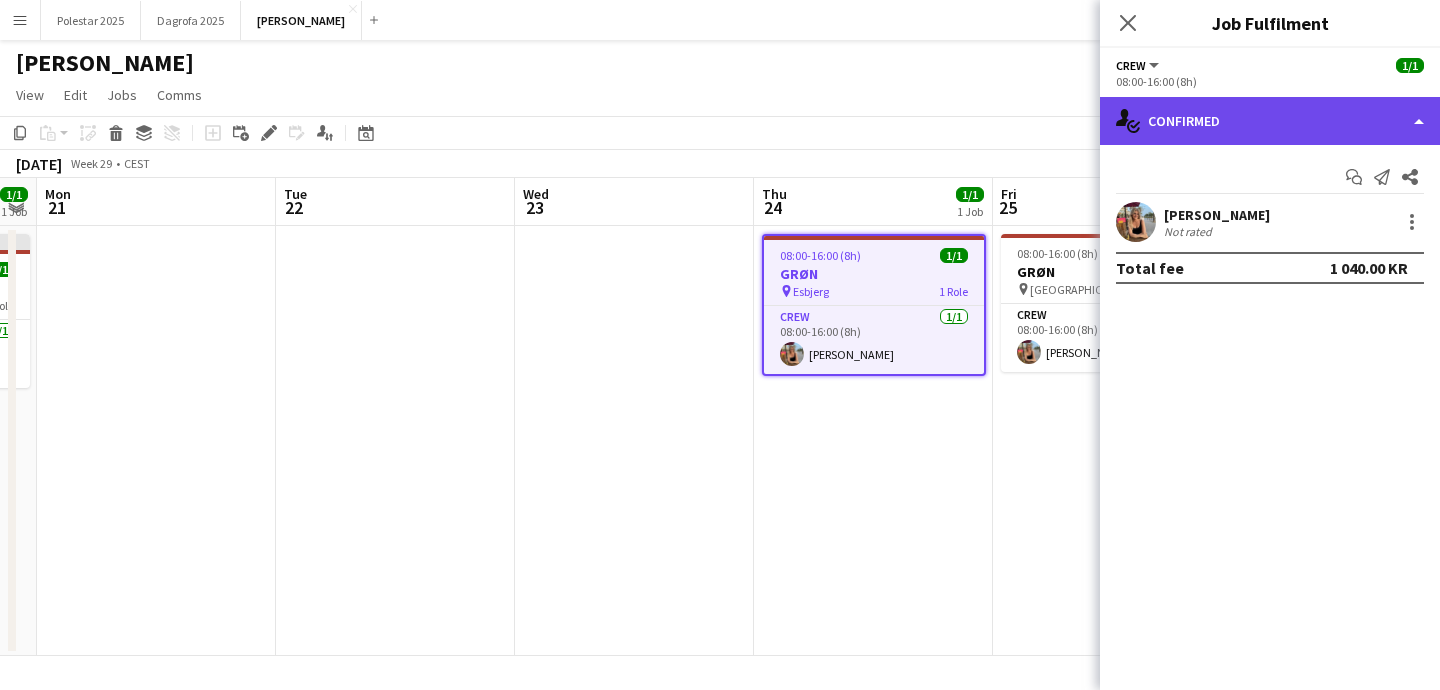 click on "single-neutral-actions-check-2
Confirmed" 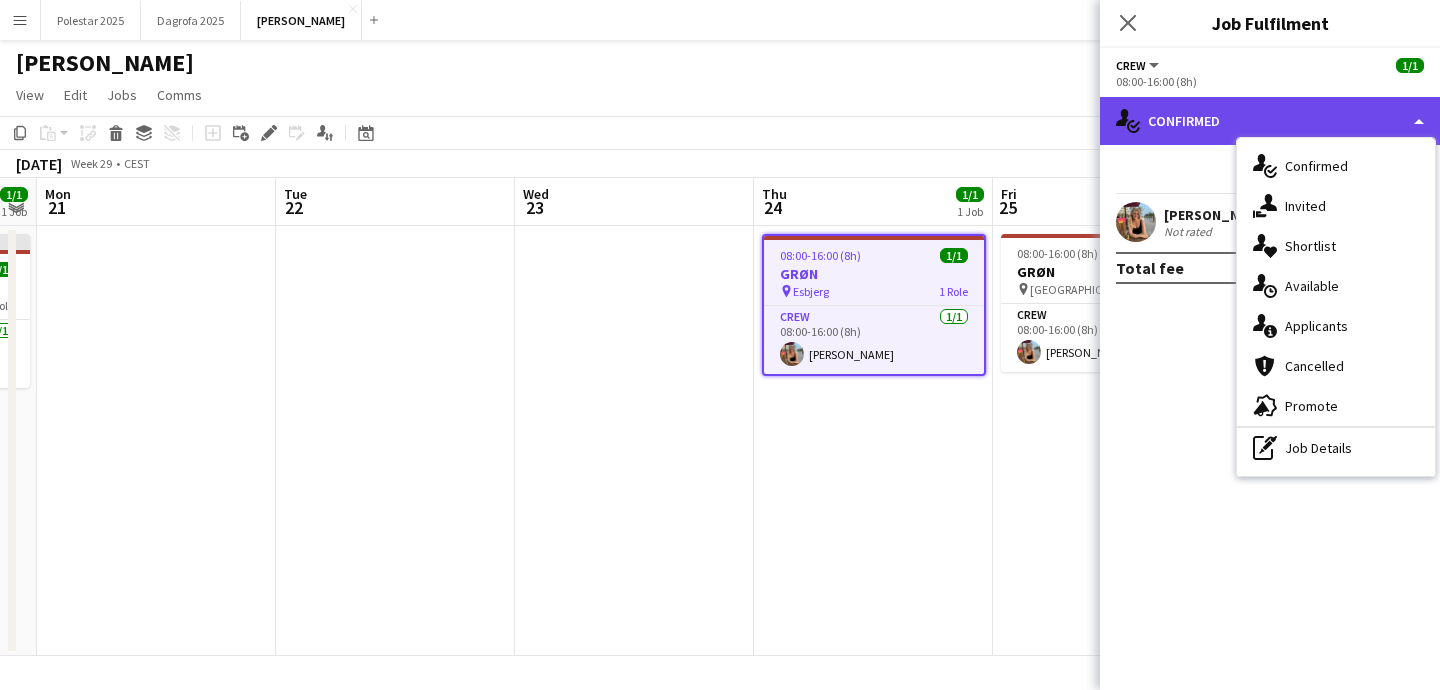 click on "single-neutral-actions-check-2
Confirmed" 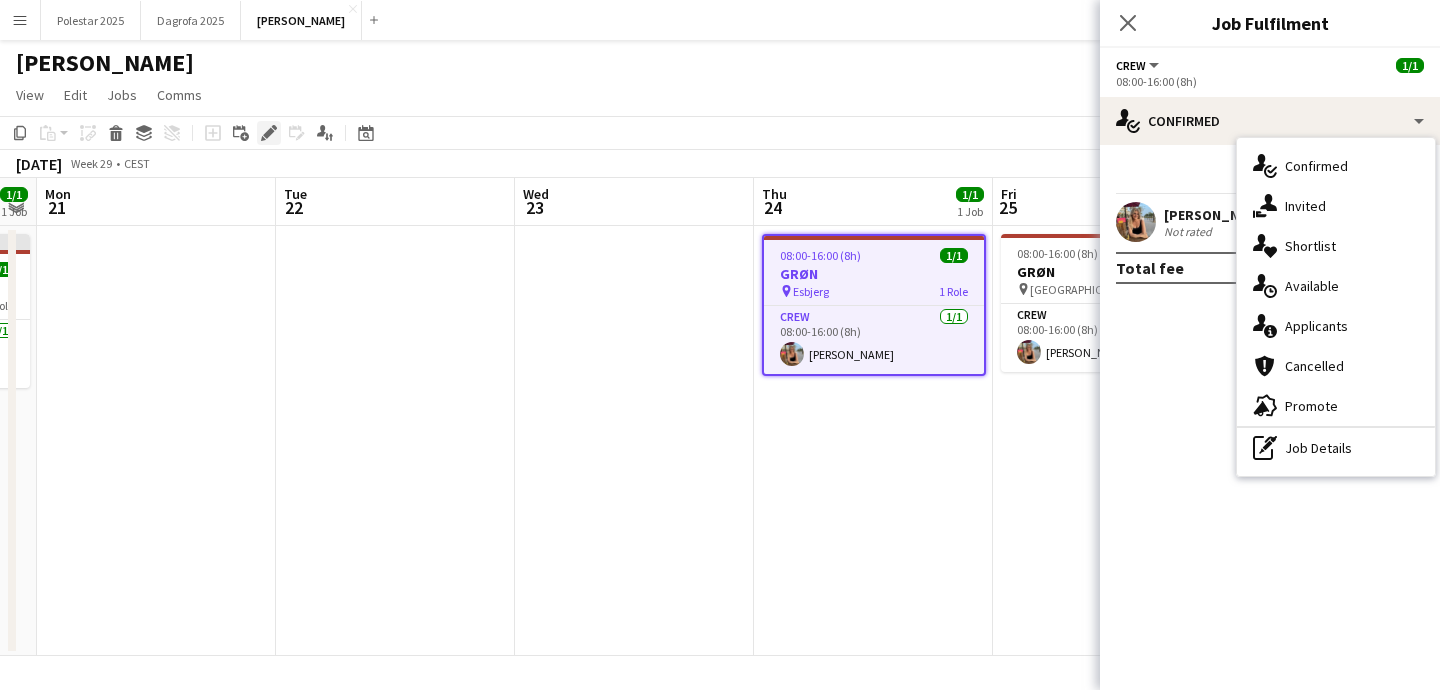 click 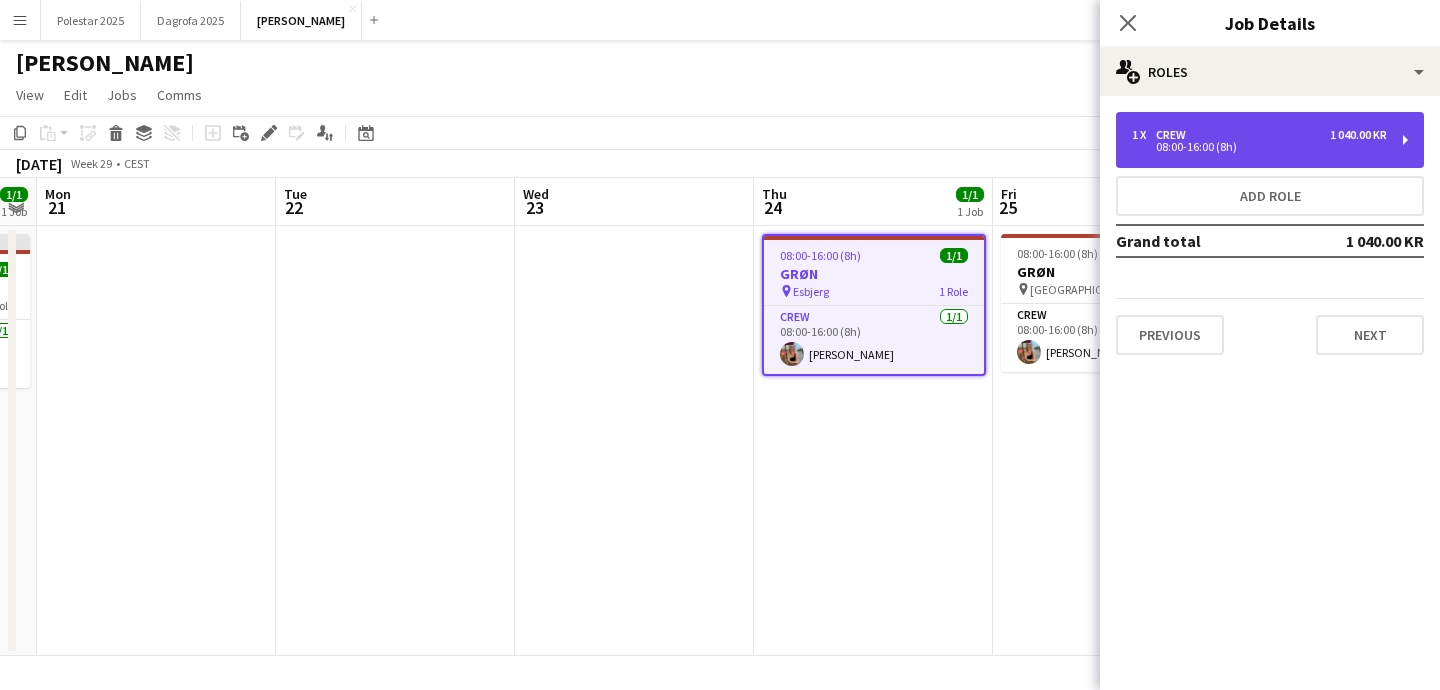 click on "1 040.00 KR" at bounding box center [1358, 135] 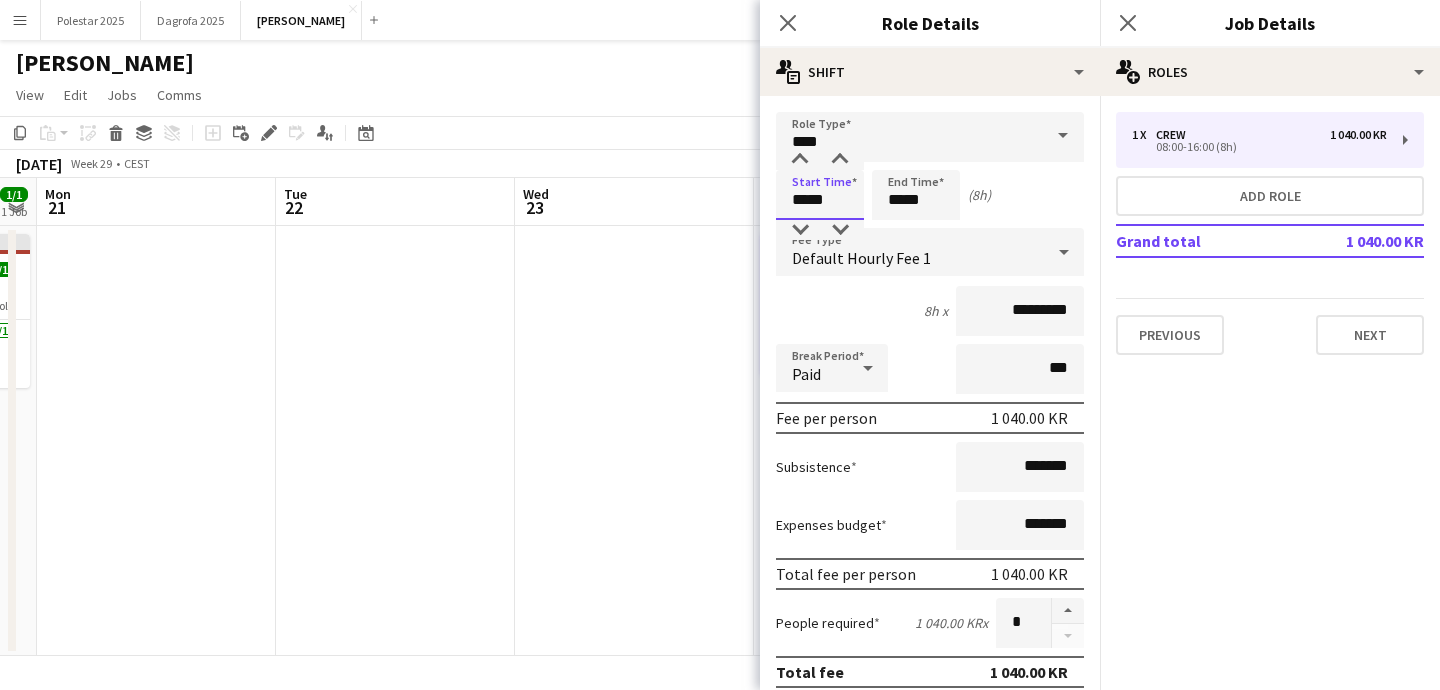 click on "*****" at bounding box center [820, 195] 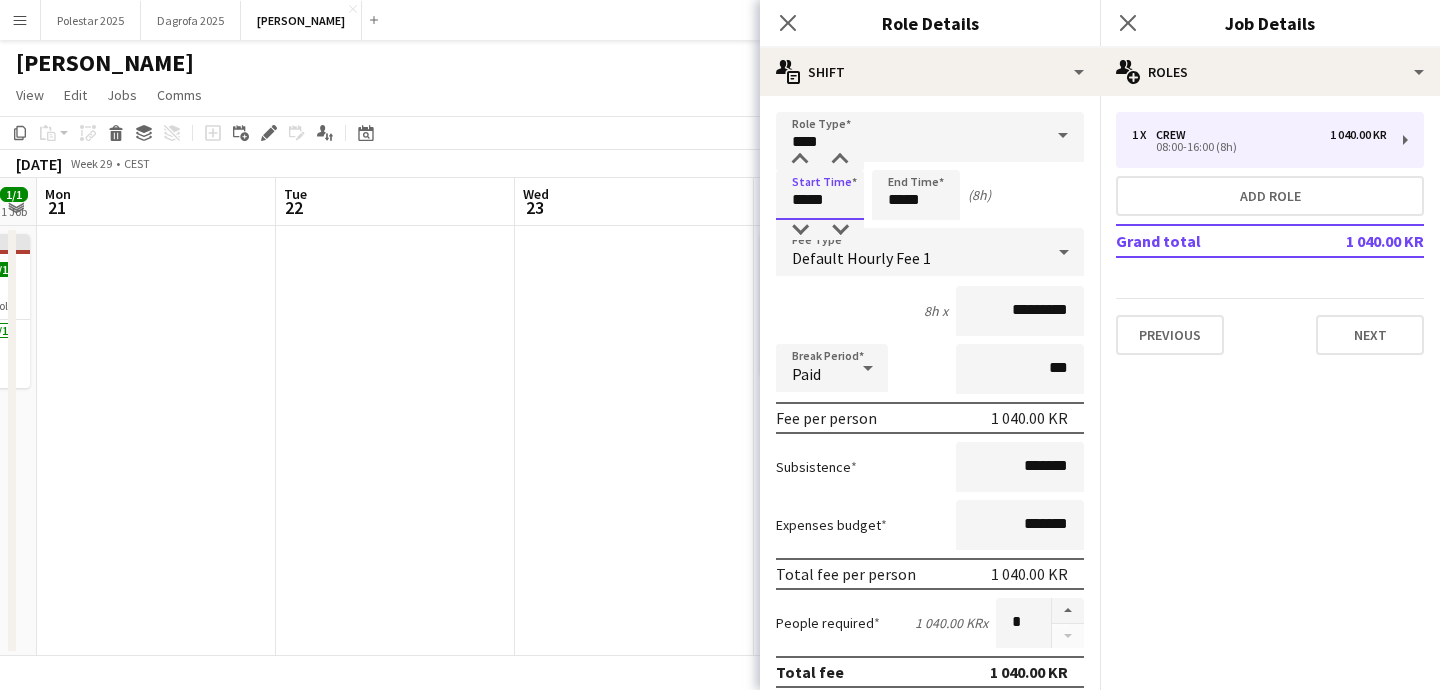 click on "*****" at bounding box center (820, 195) 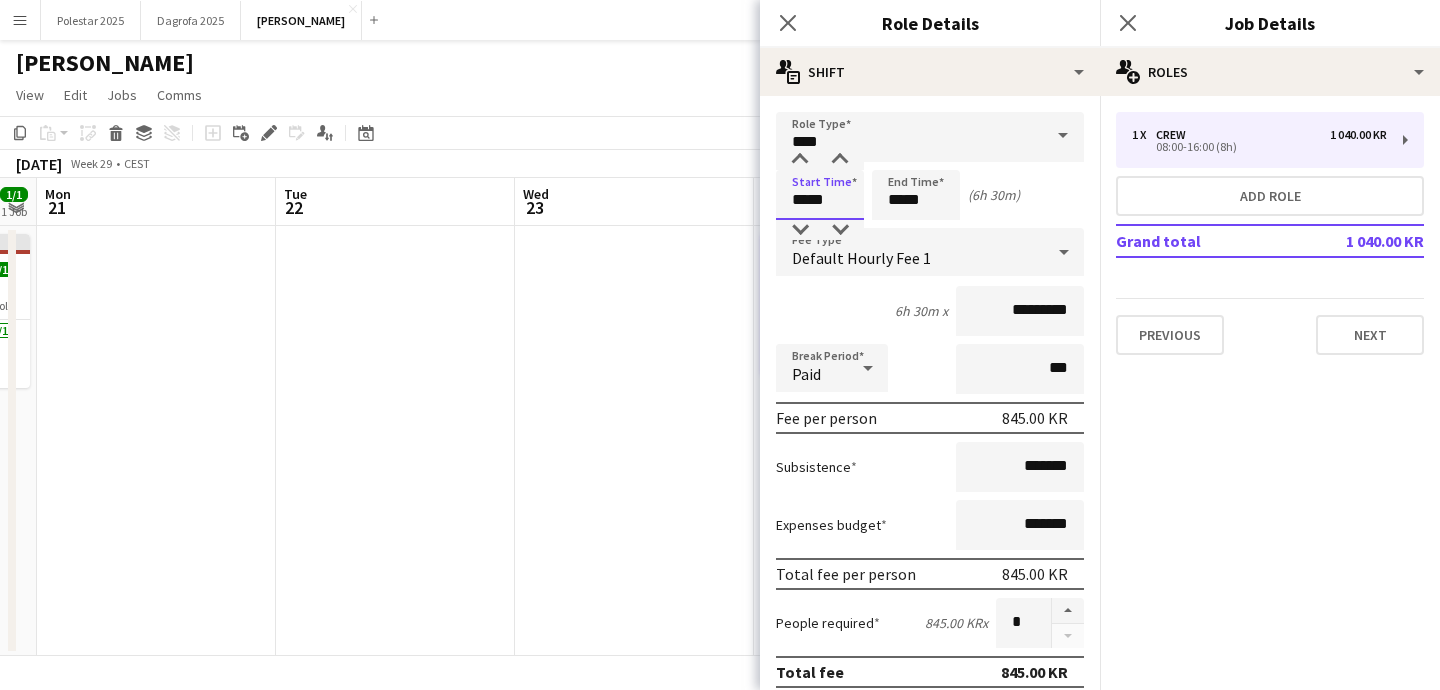 type on "*****" 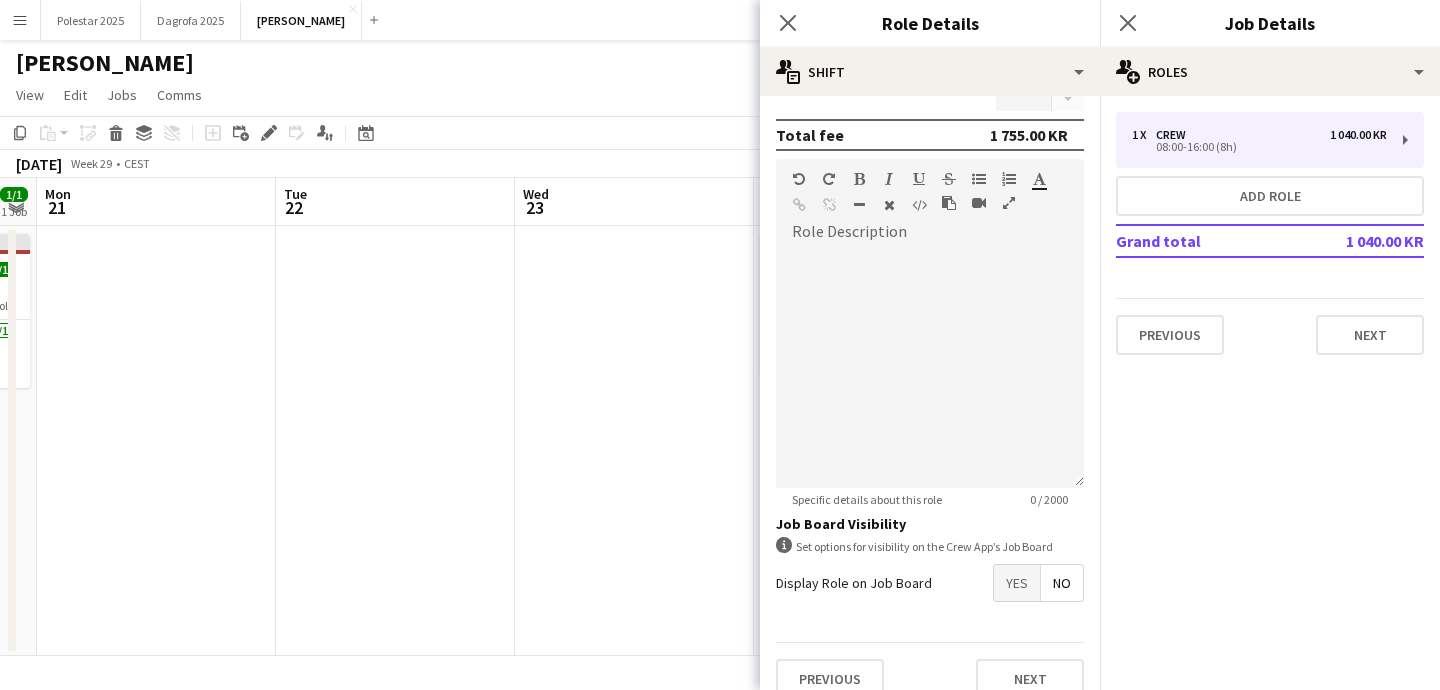 scroll, scrollTop: 562, scrollLeft: 0, axis: vertical 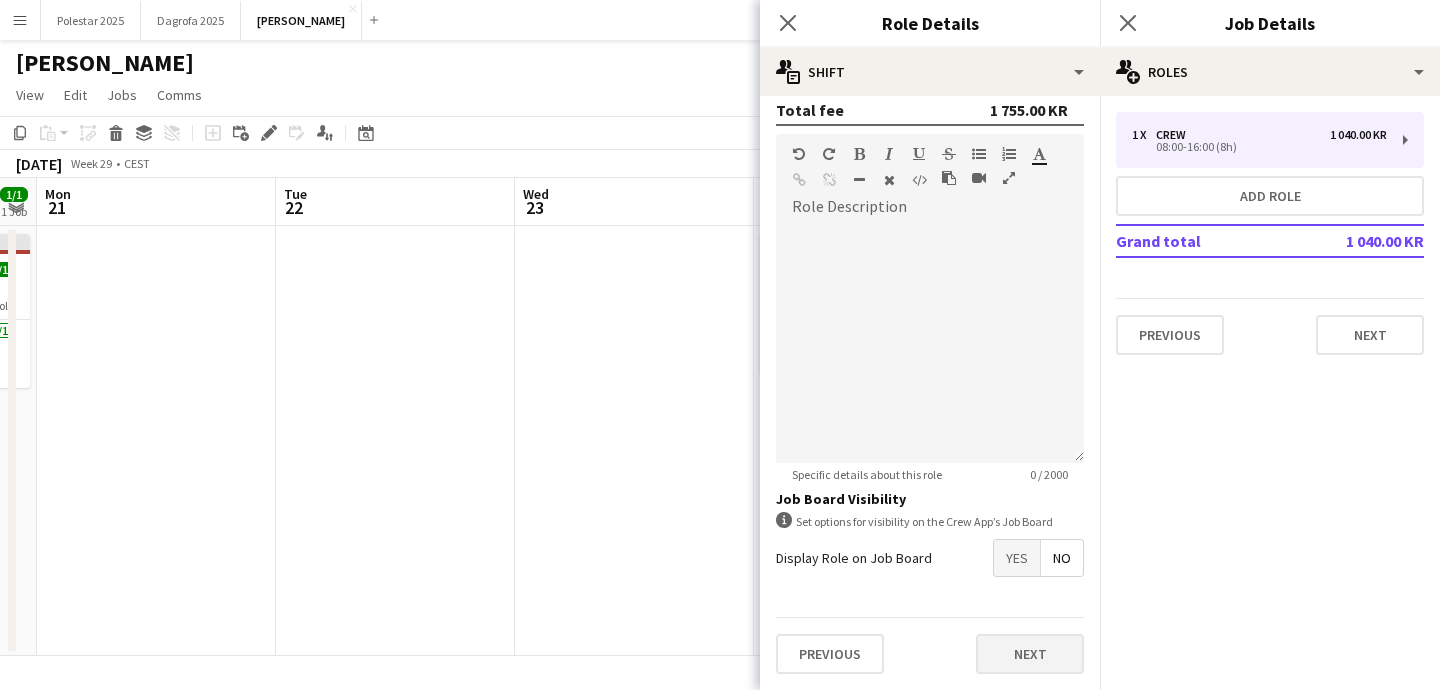 type on "*****" 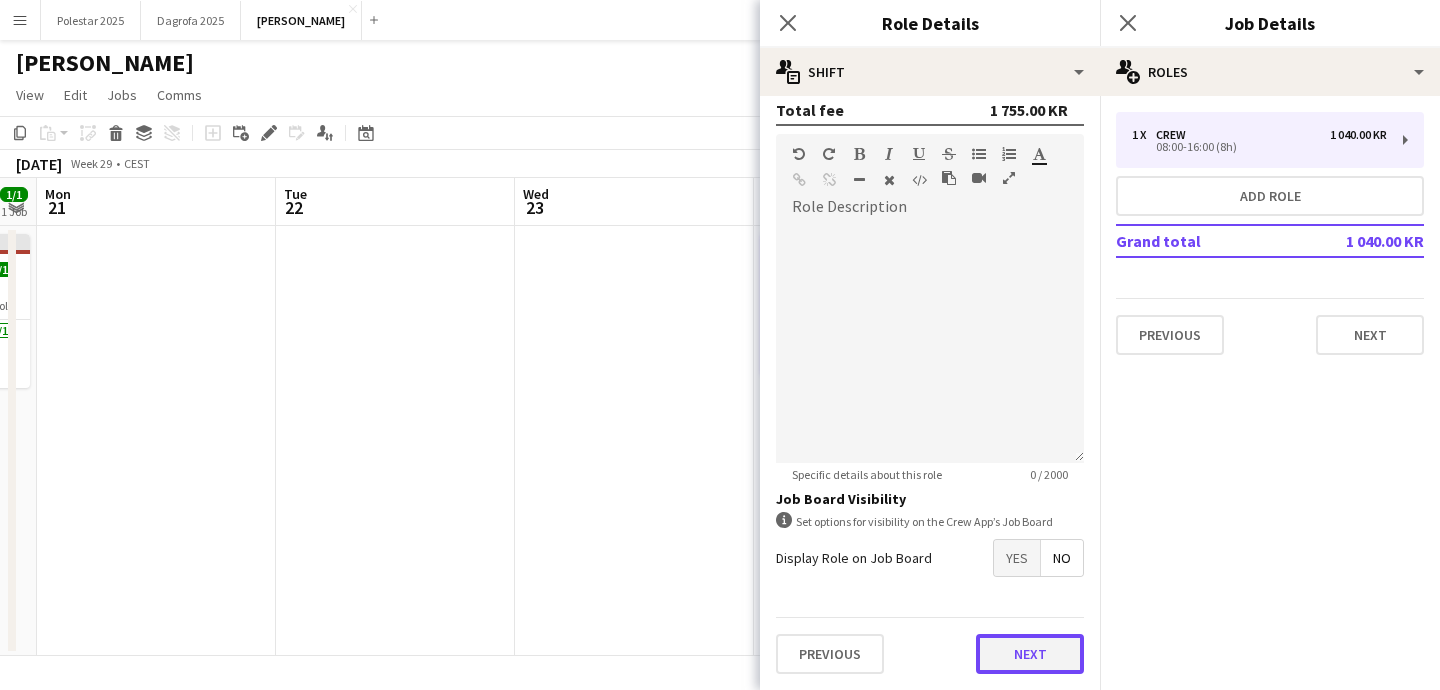 click on "Next" at bounding box center (1030, 654) 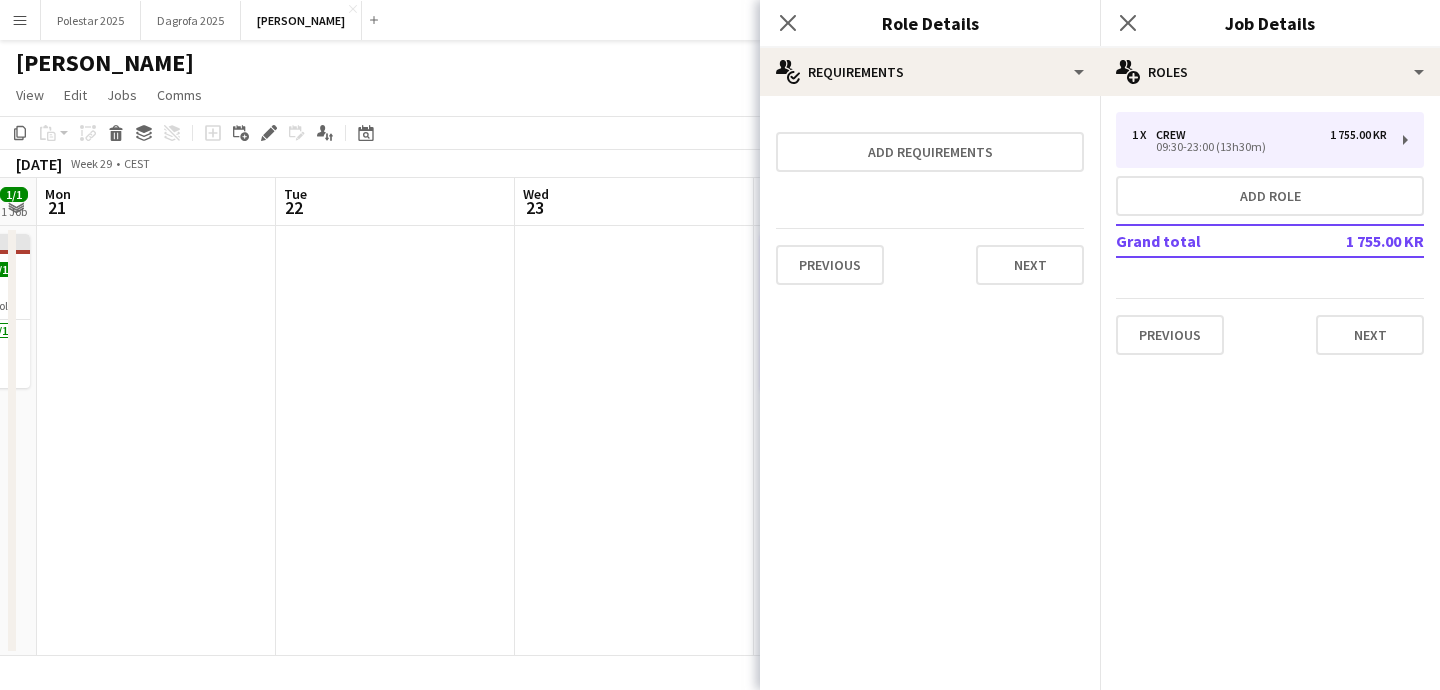 scroll, scrollTop: 0, scrollLeft: 0, axis: both 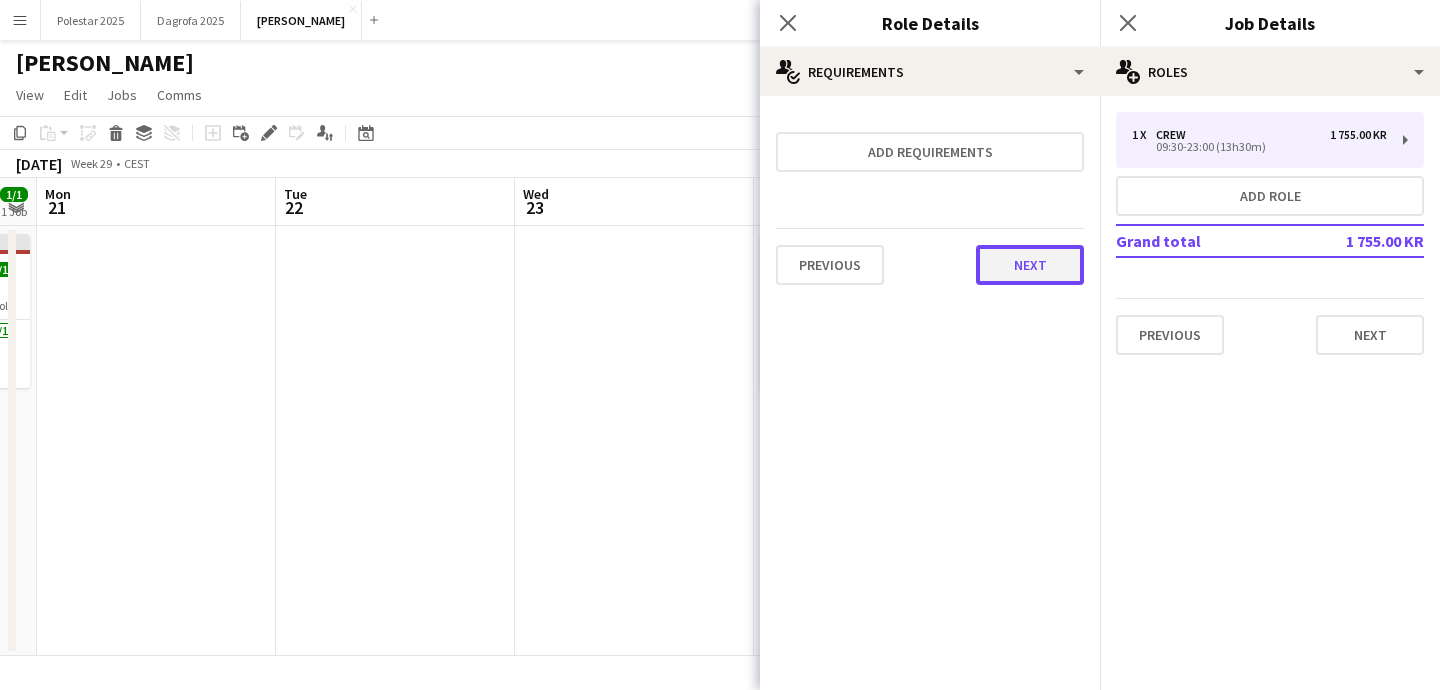 click on "Next" at bounding box center [1030, 265] 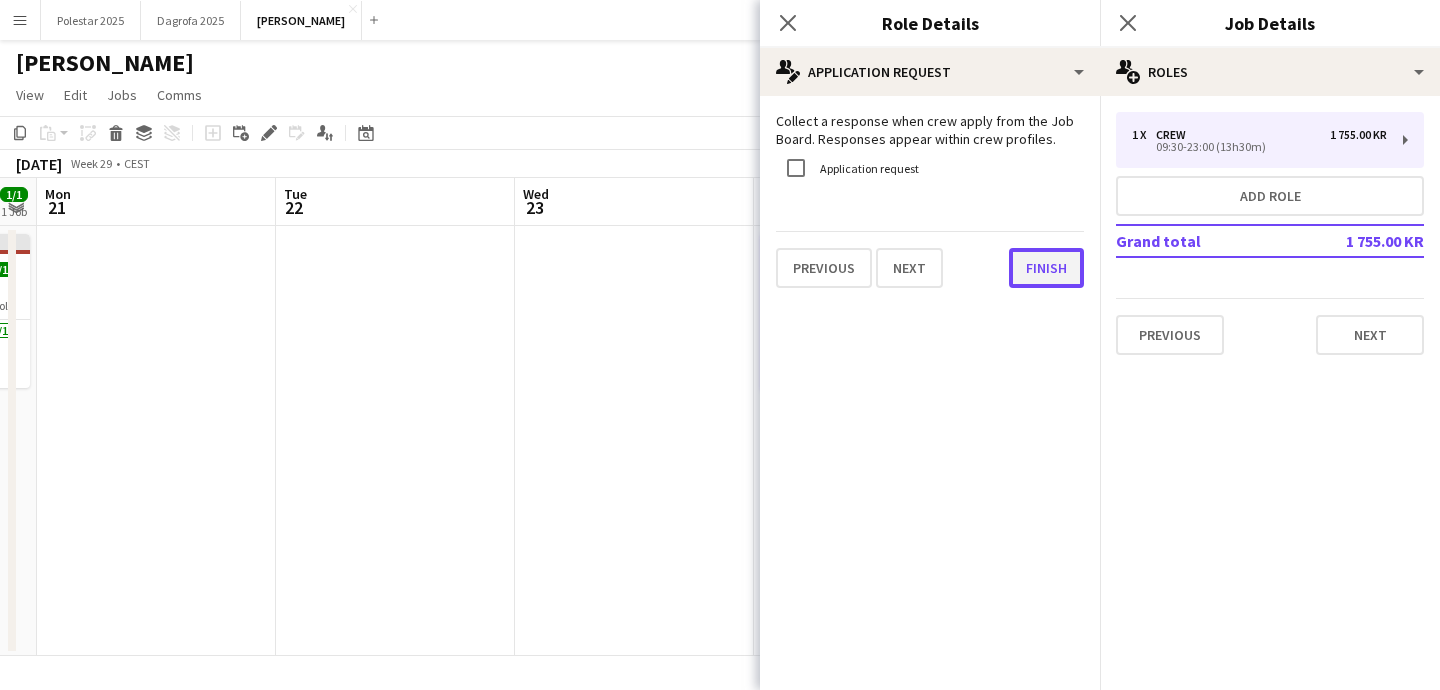 click on "Finish" at bounding box center [1046, 268] 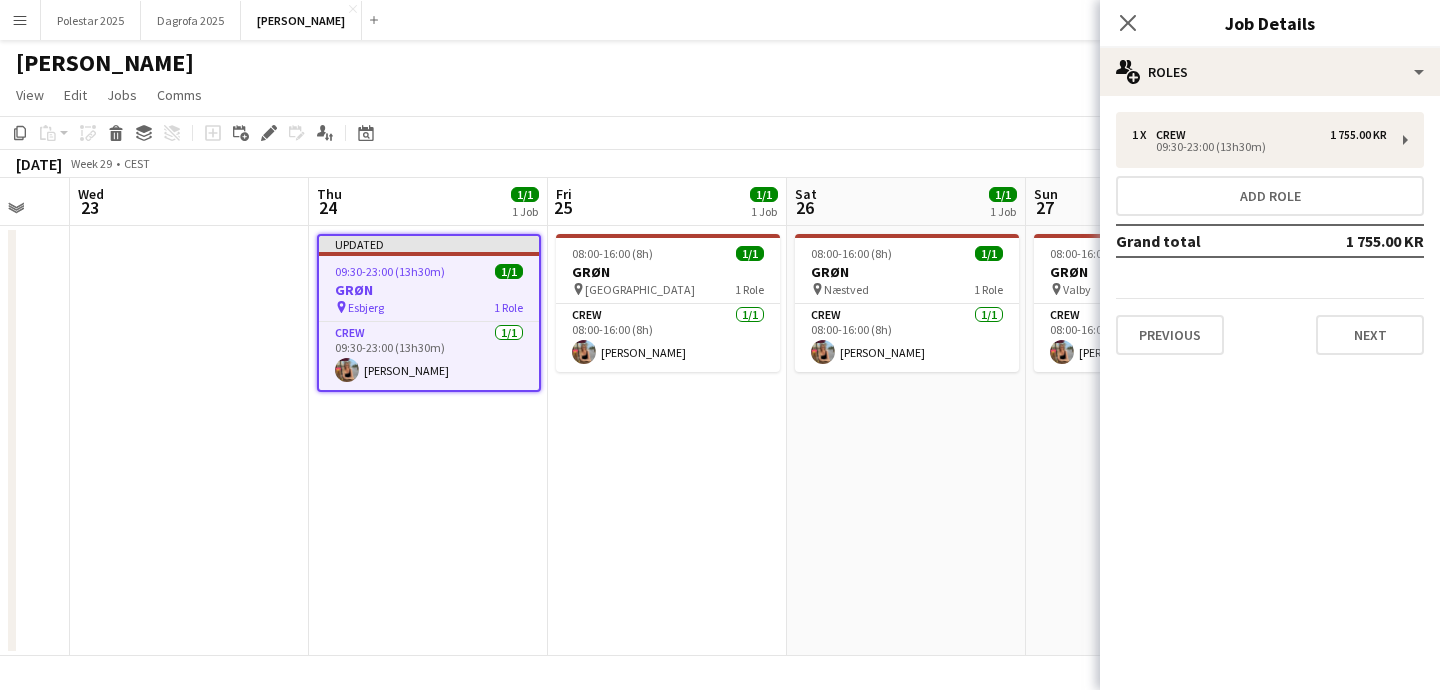 scroll, scrollTop: 0, scrollLeft: 688, axis: horizontal 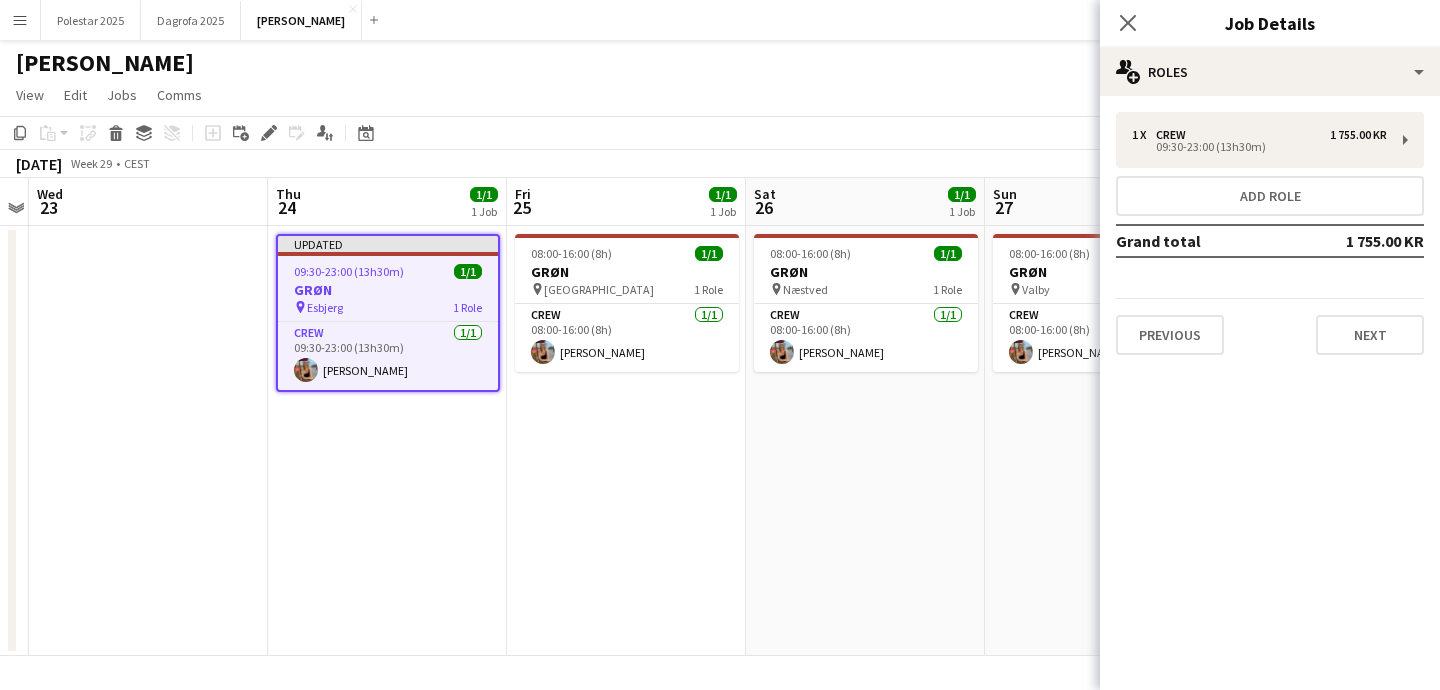 drag, startPoint x: 971, startPoint y: 546, endPoint x: 506, endPoint y: 509, distance: 466.46973 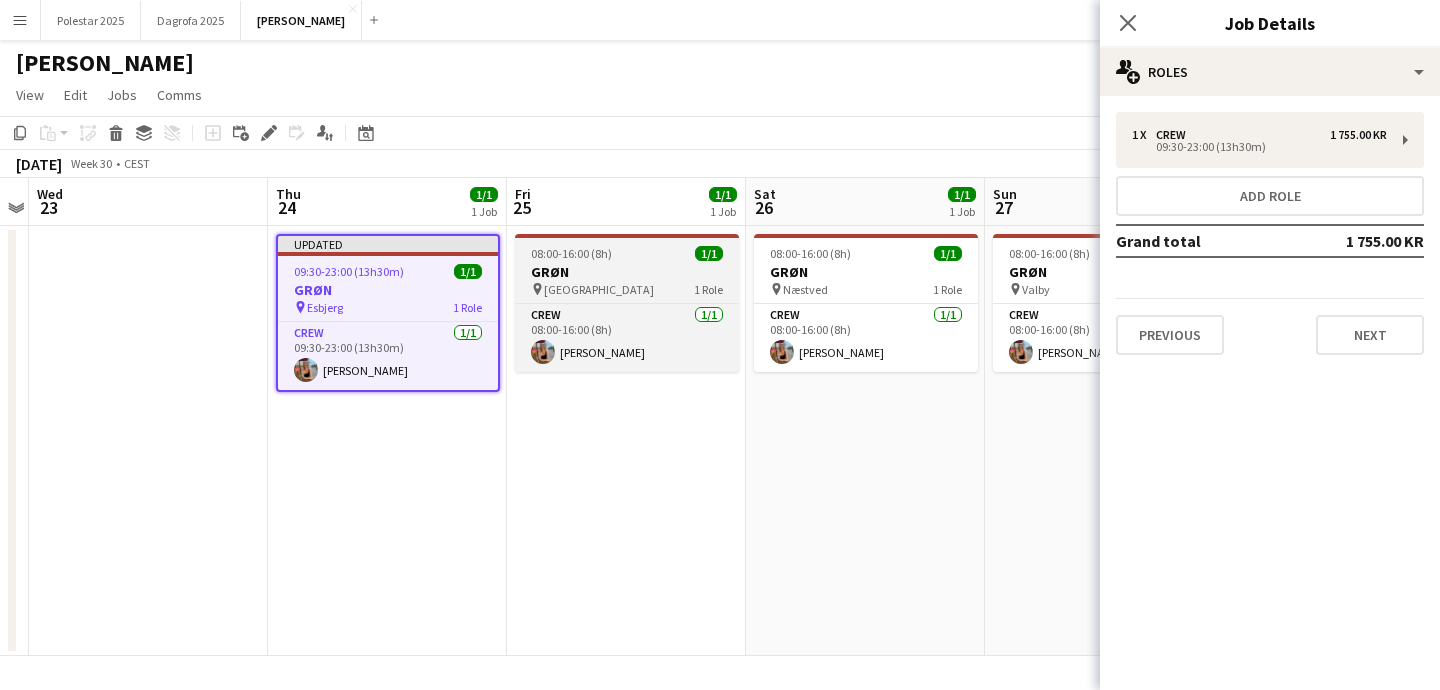 click on "08:00-16:00 (8h)    1/1" at bounding box center (627, 253) 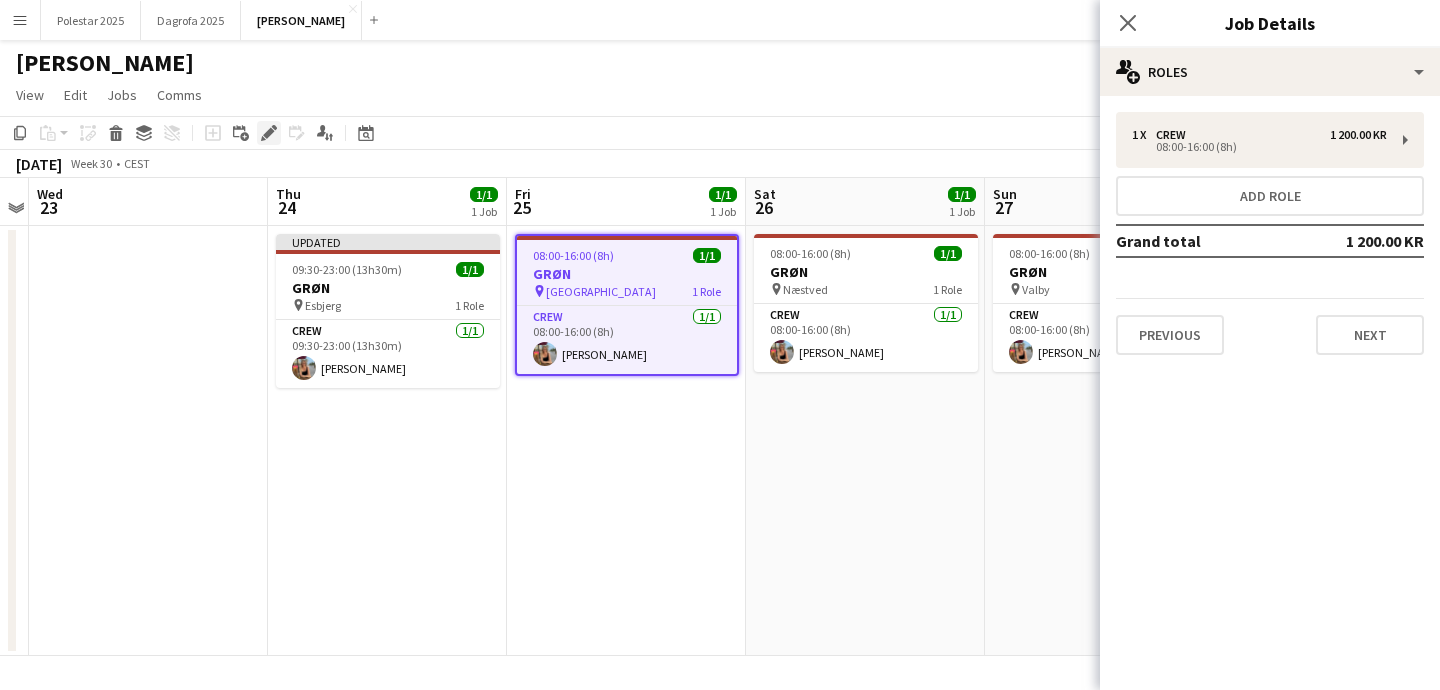 click 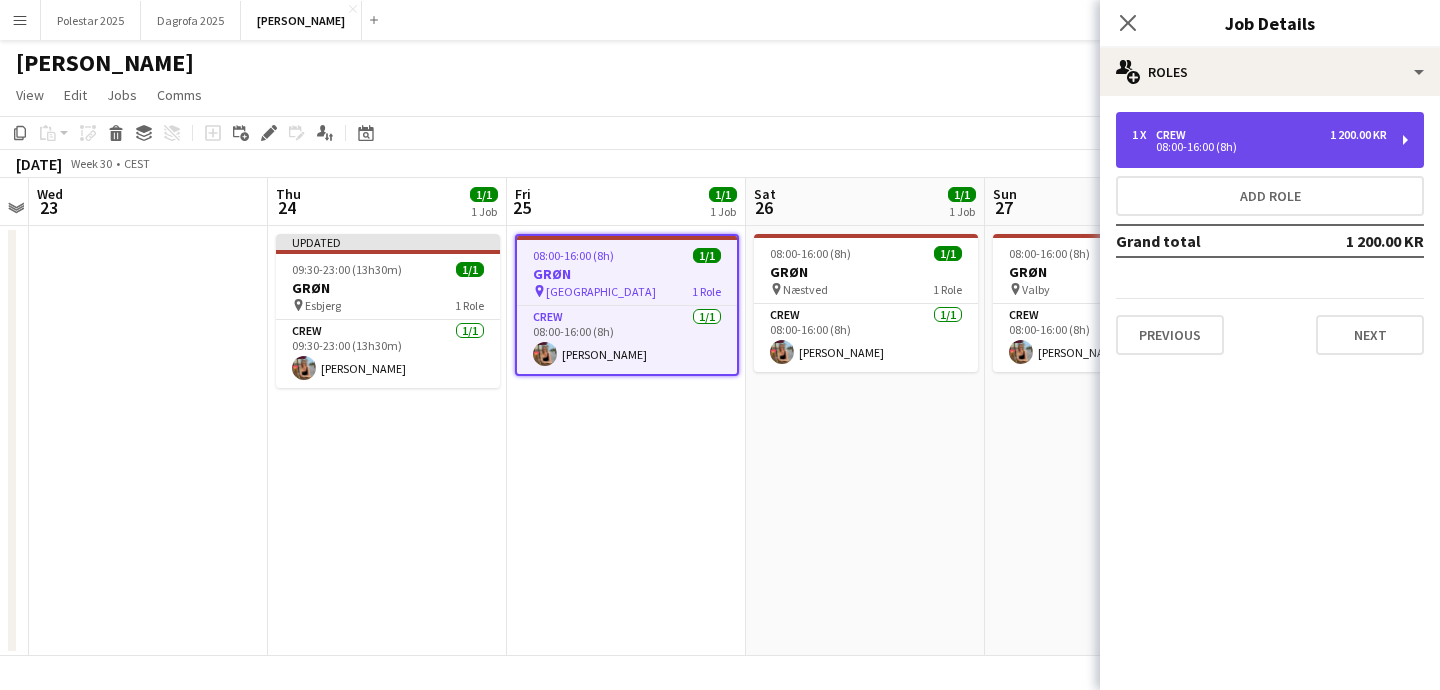 click on "1 x   Crew   1 200.00 KR" at bounding box center (1259, 135) 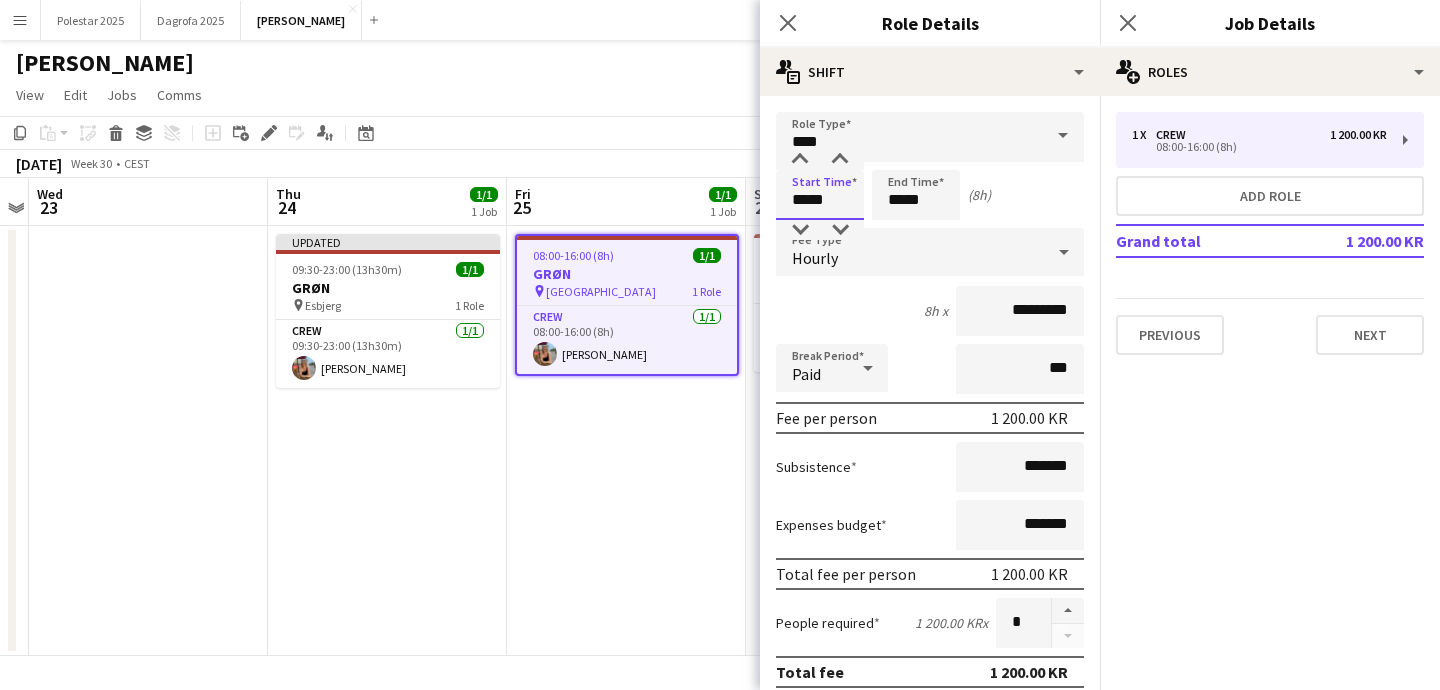 click on "*****" at bounding box center (820, 195) 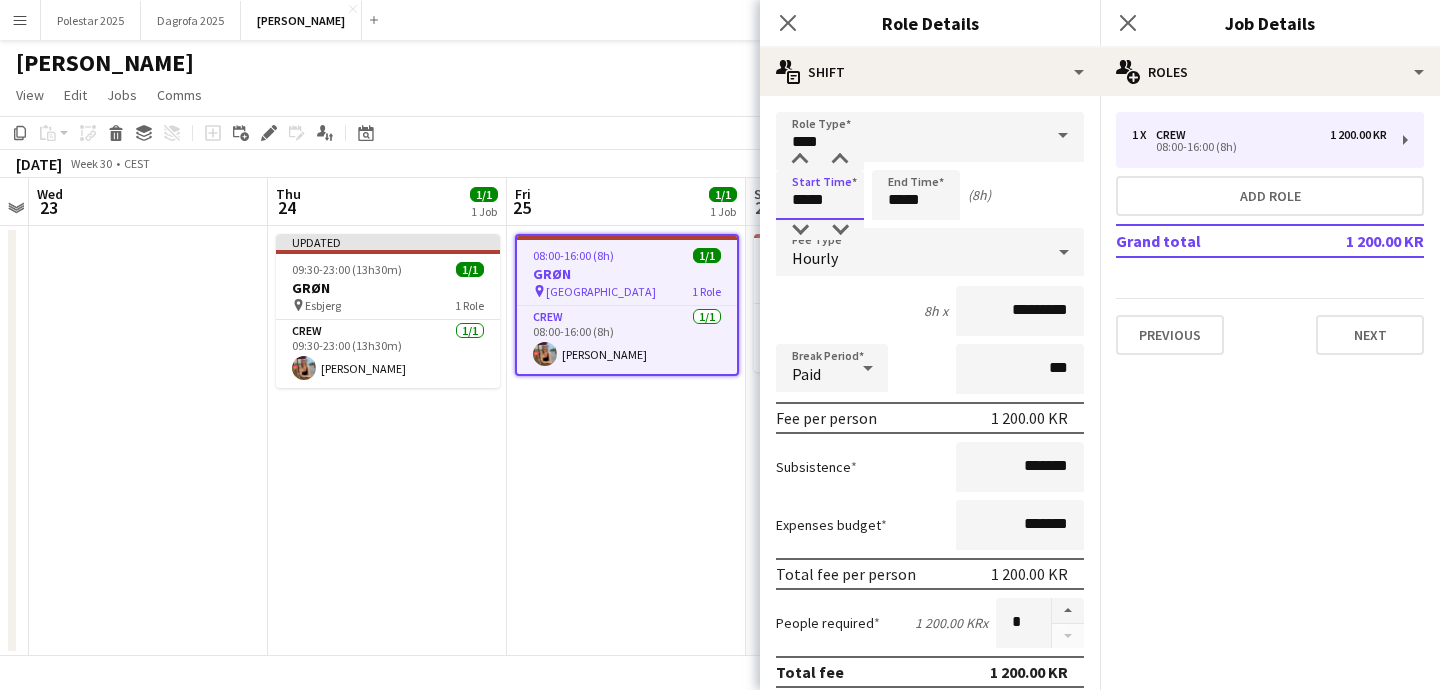 click on "*****" at bounding box center [820, 195] 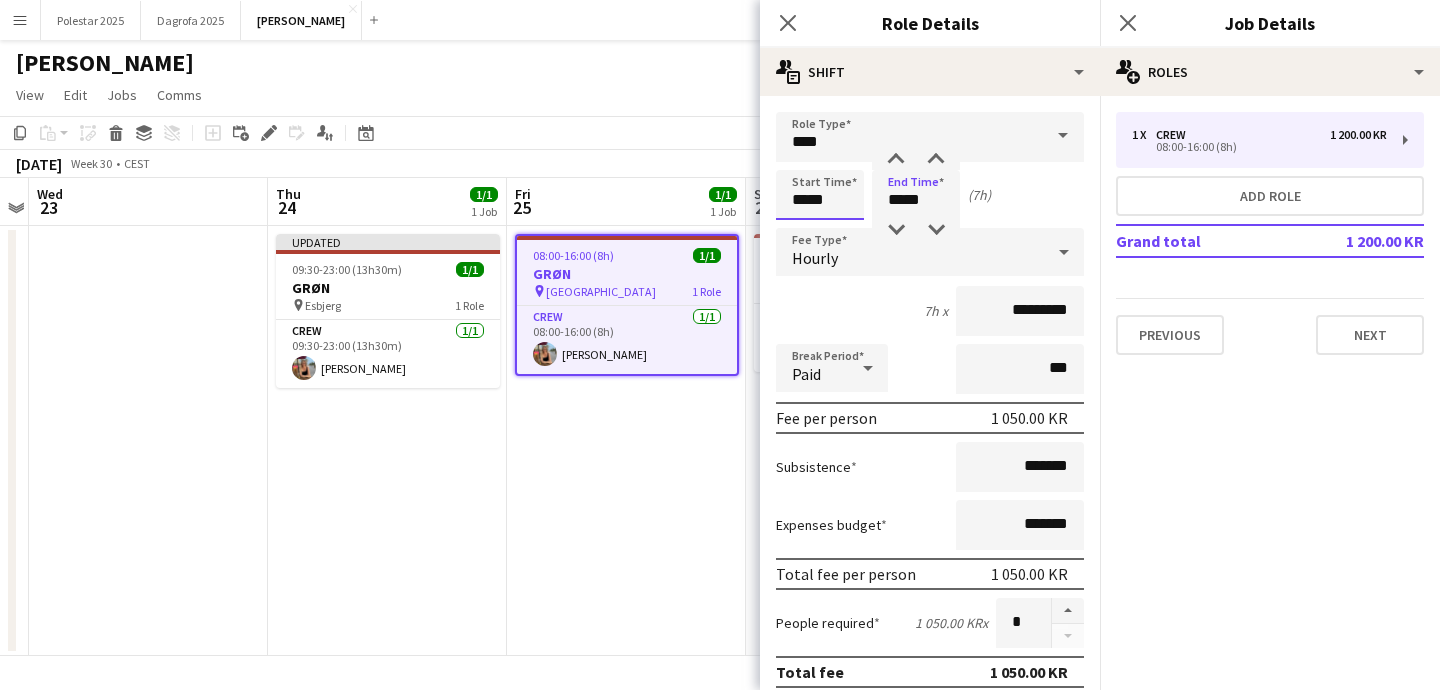 click on "*****" at bounding box center (820, 195) 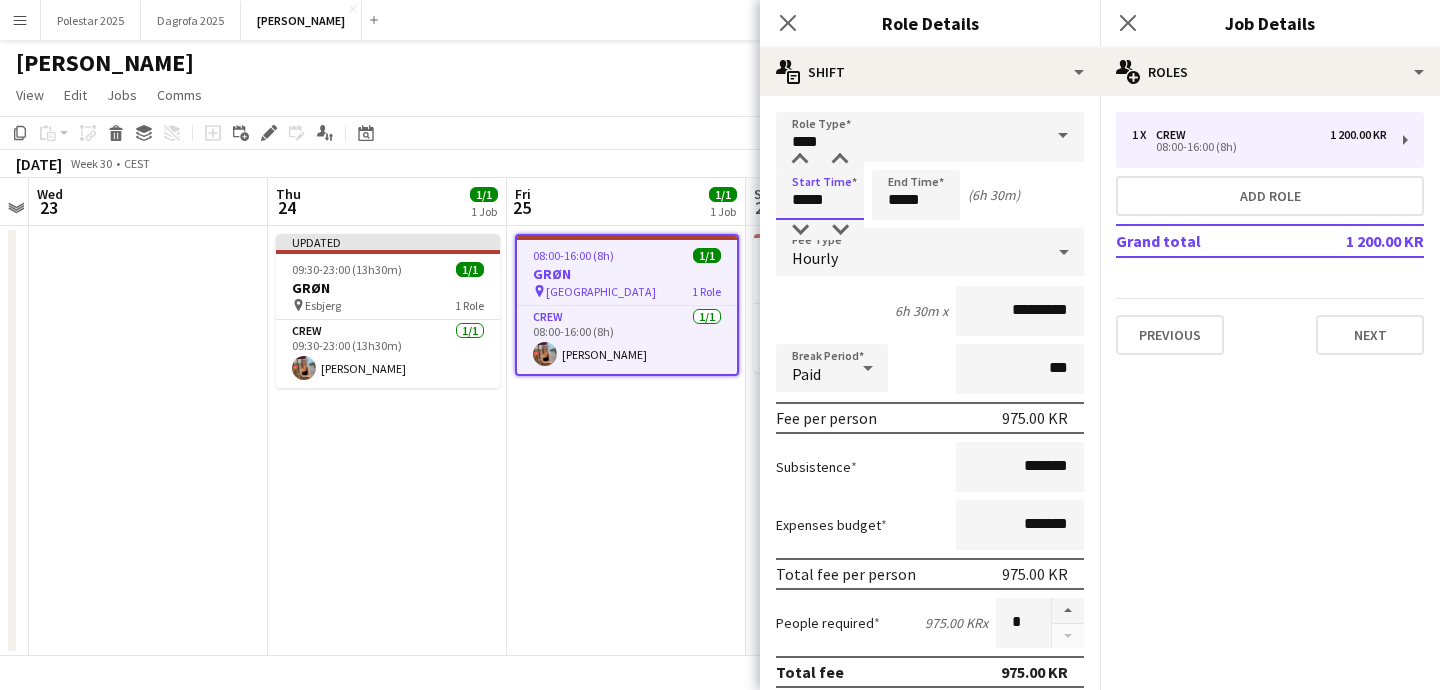 type on "*****" 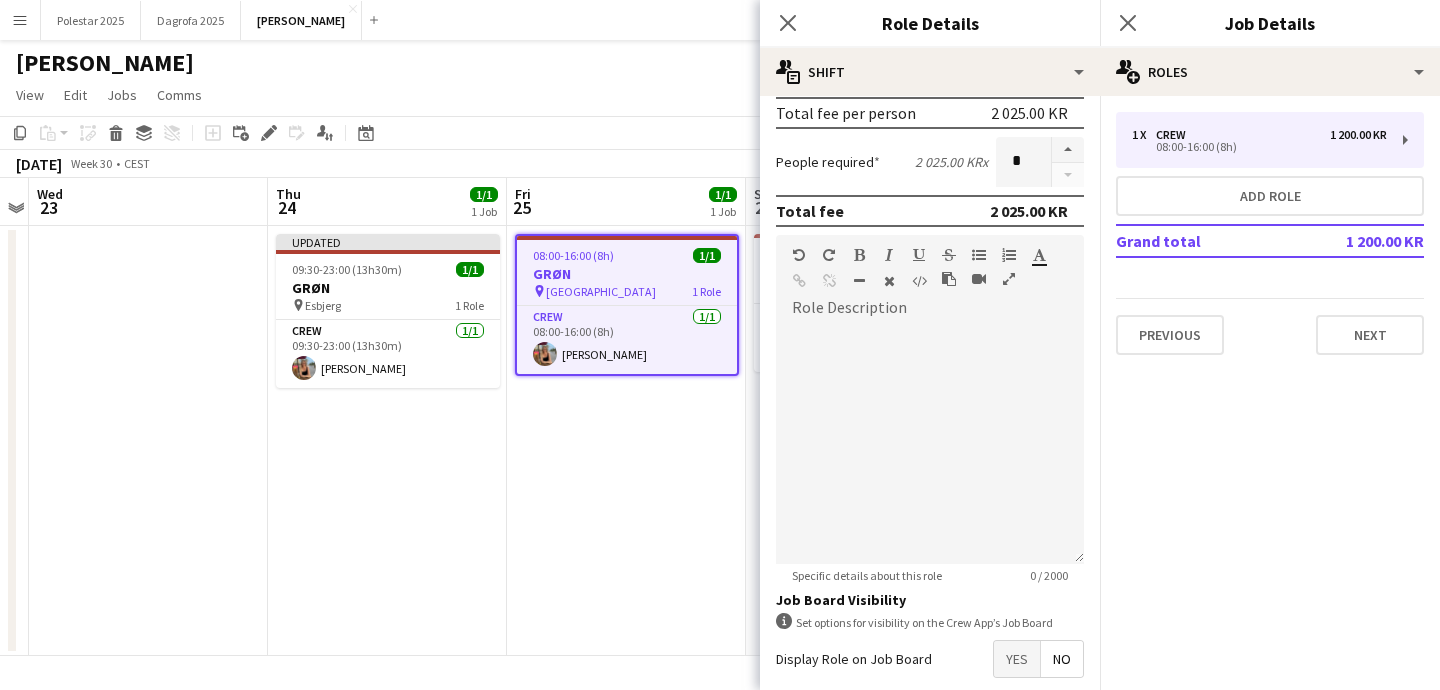 scroll, scrollTop: 562, scrollLeft: 0, axis: vertical 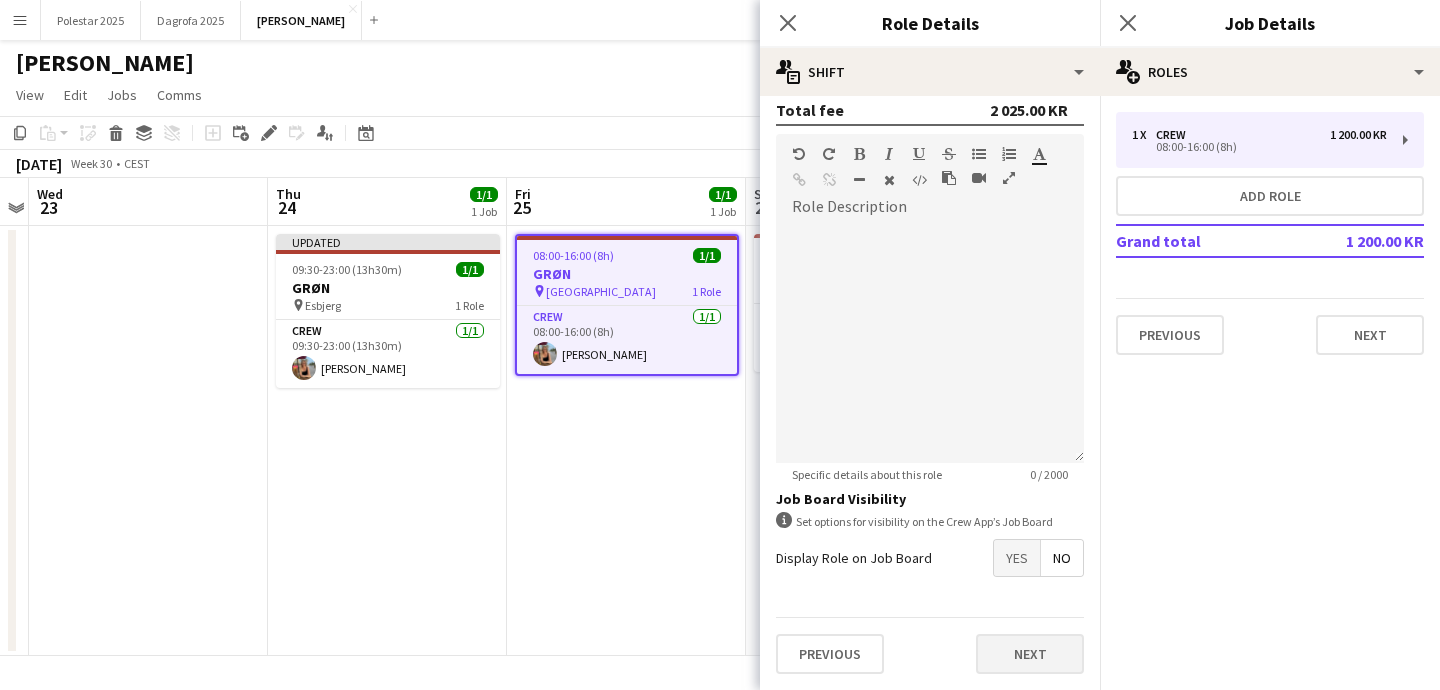 type on "*****" 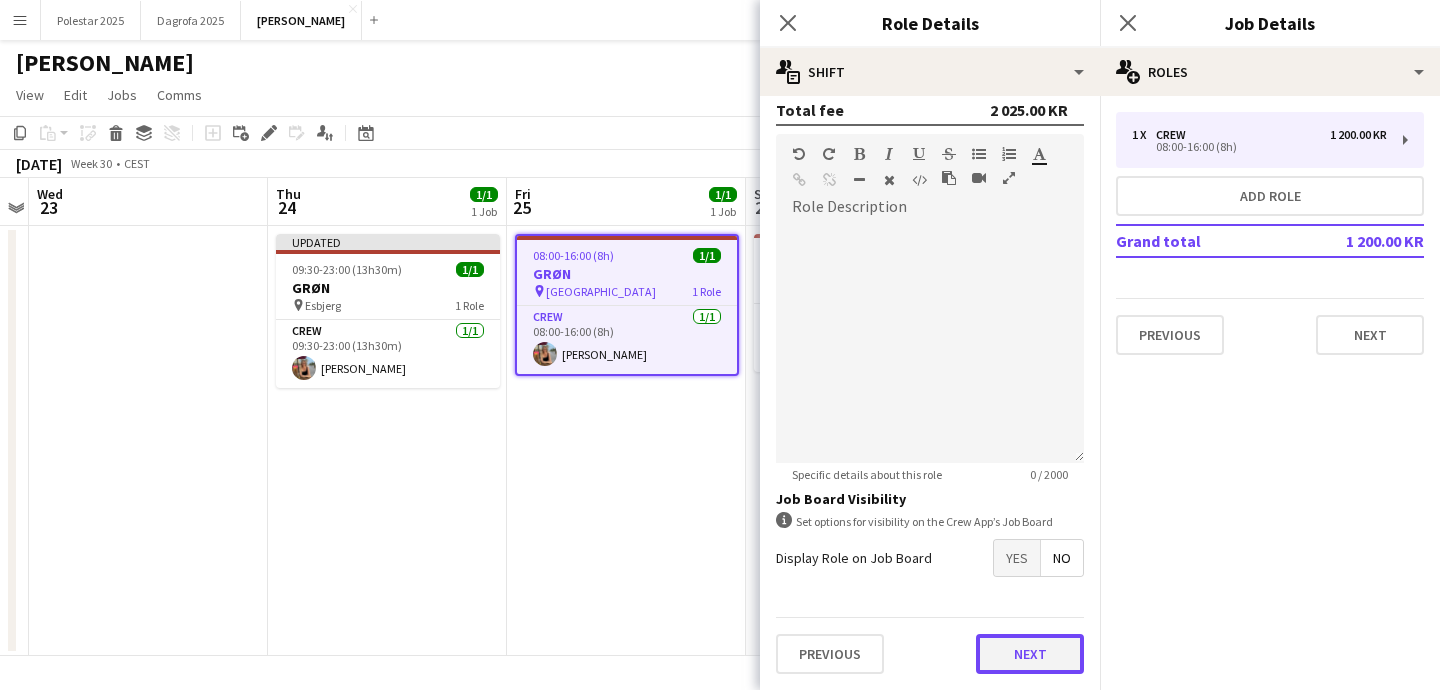 click on "Next" at bounding box center [1030, 654] 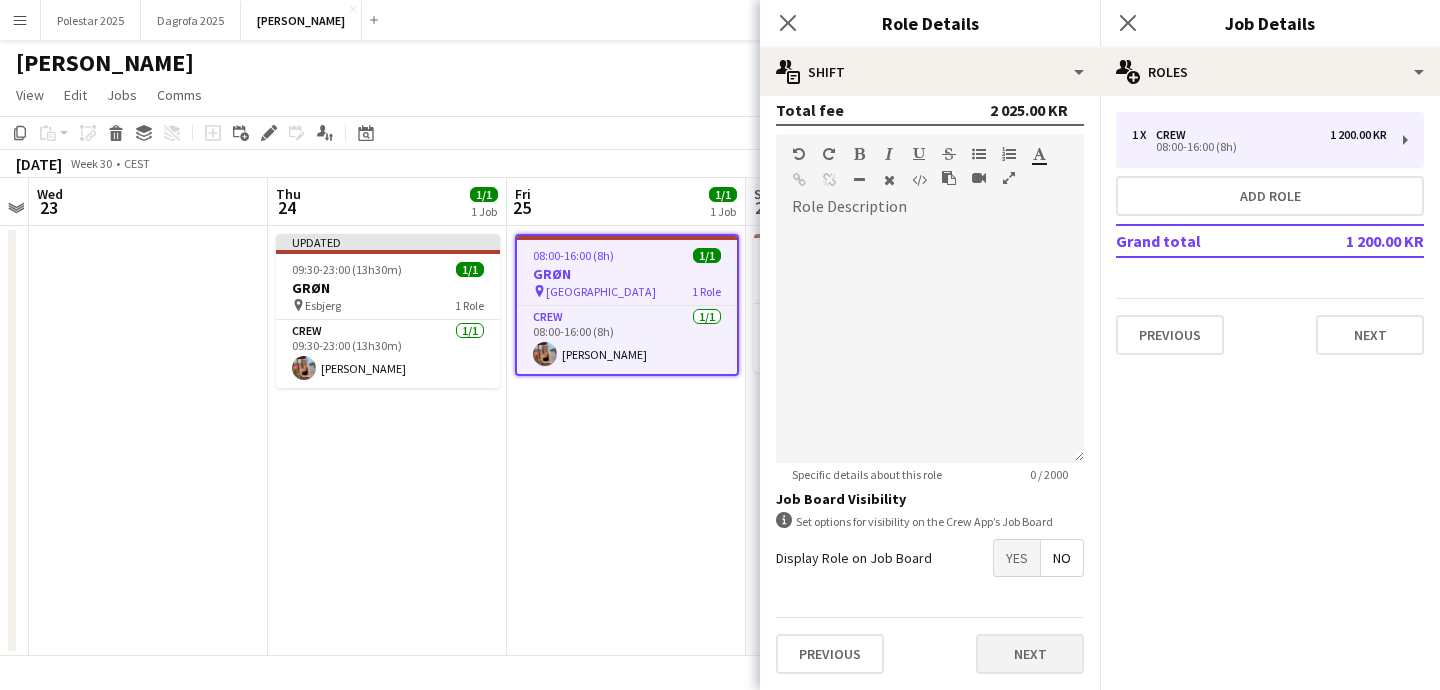 scroll, scrollTop: 0, scrollLeft: 0, axis: both 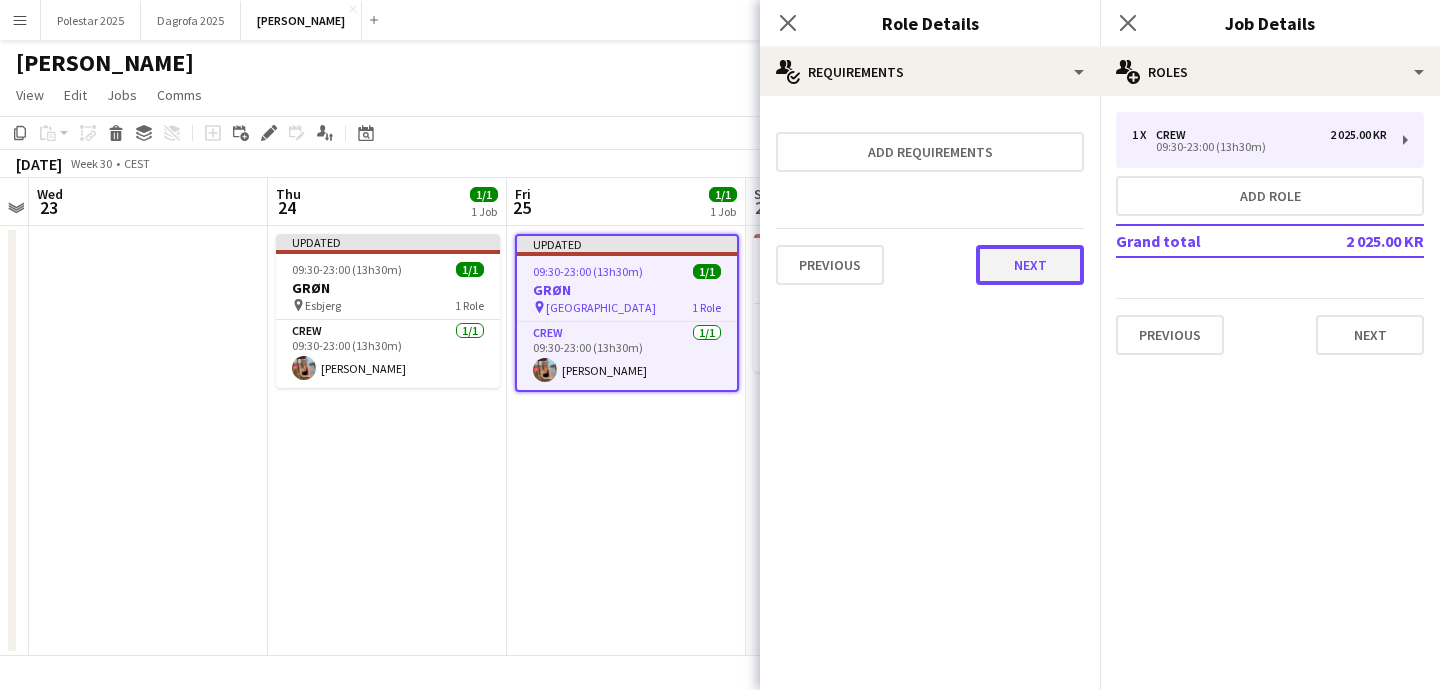 click on "Next" at bounding box center [1030, 265] 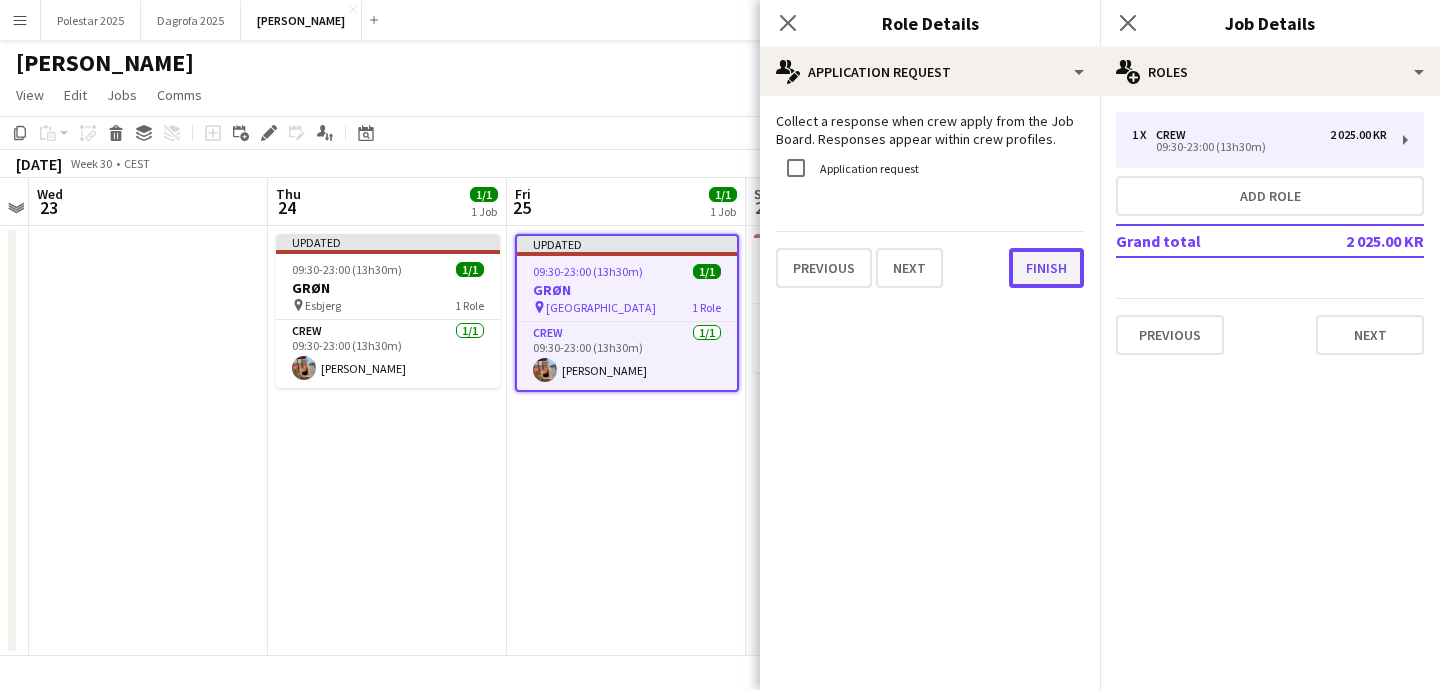 click on "Finish" at bounding box center (1046, 268) 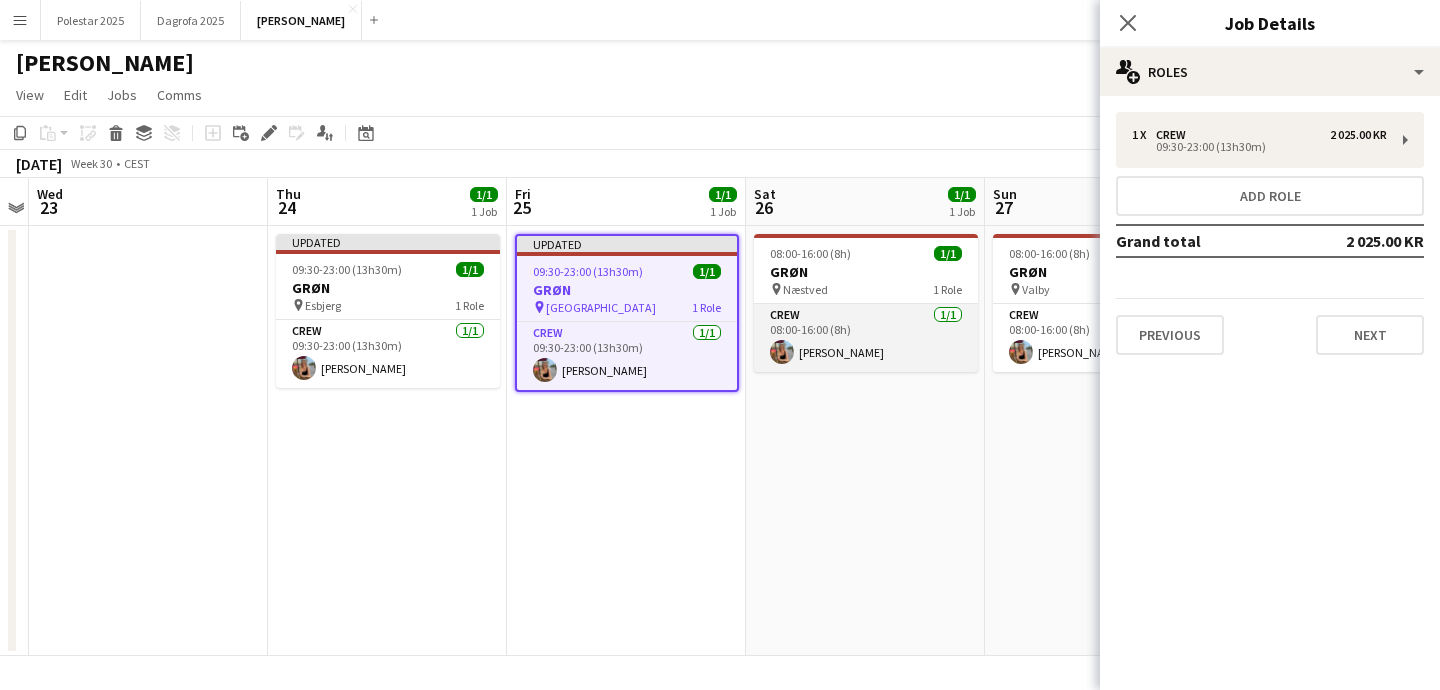 click on "Crew   [DATE]   08:00-16:00 (8h)
[PERSON_NAME]" at bounding box center [866, 338] 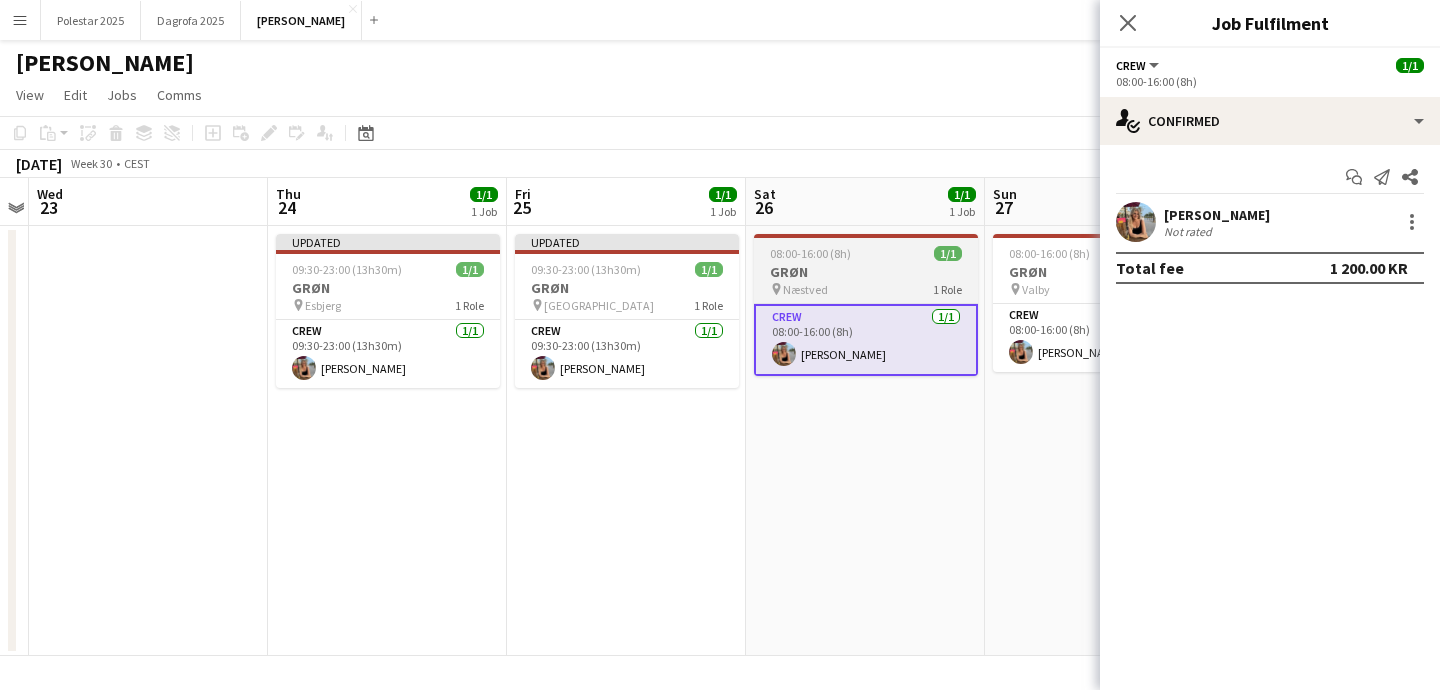 click on "08:00-16:00 (8h)    1/1" at bounding box center (866, 253) 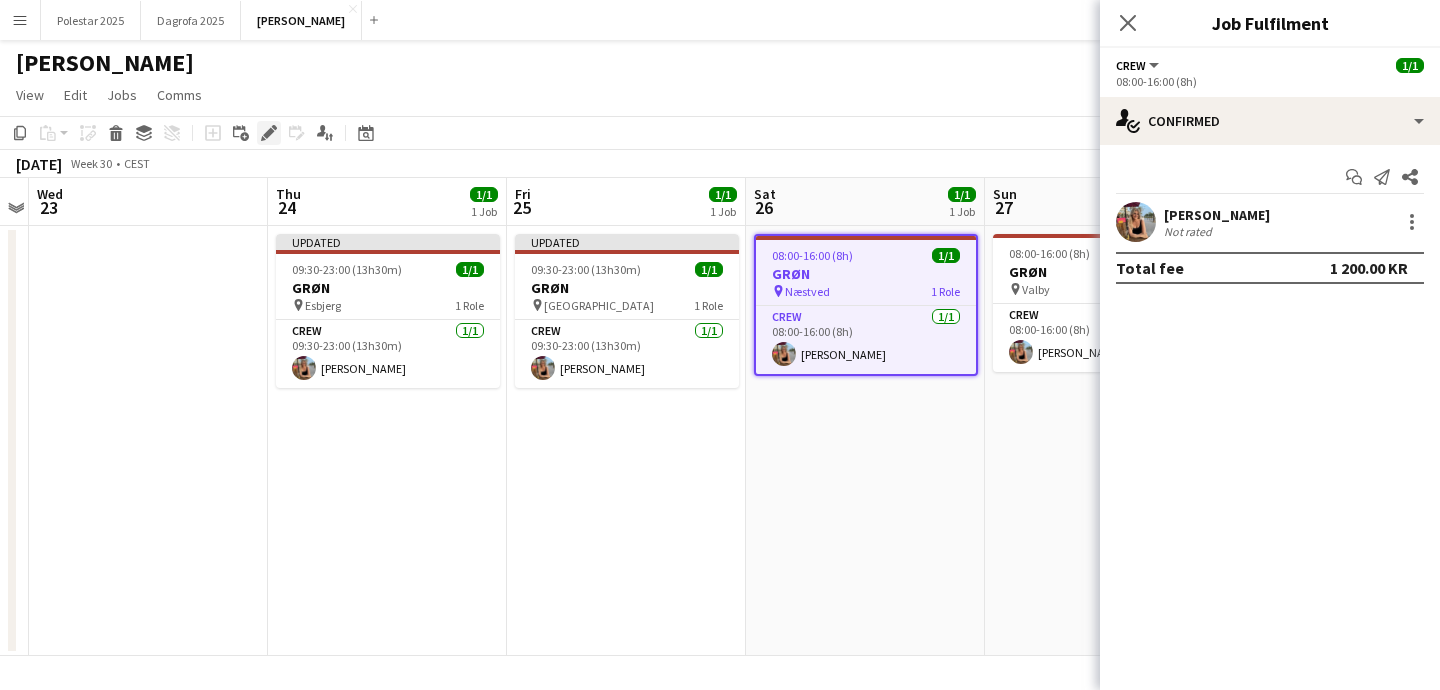 click 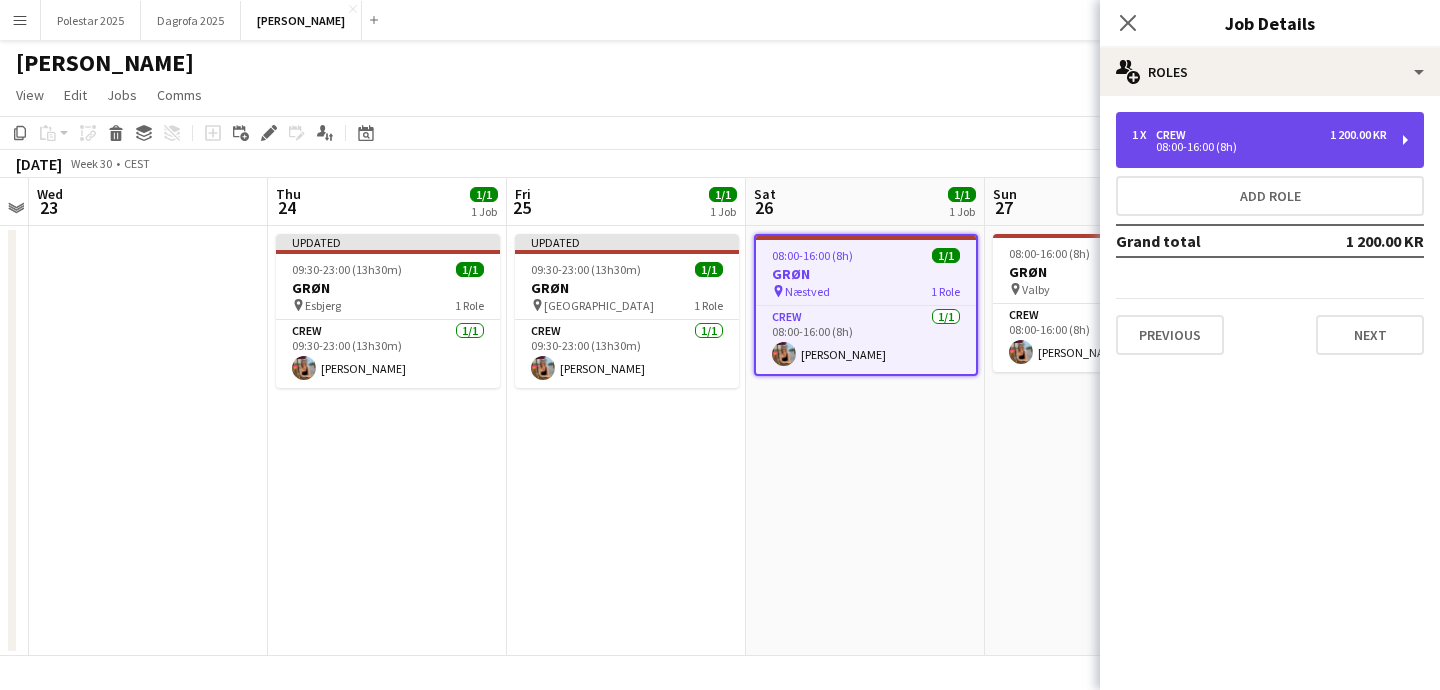 click on "08:00-16:00 (8h)" at bounding box center [1259, 147] 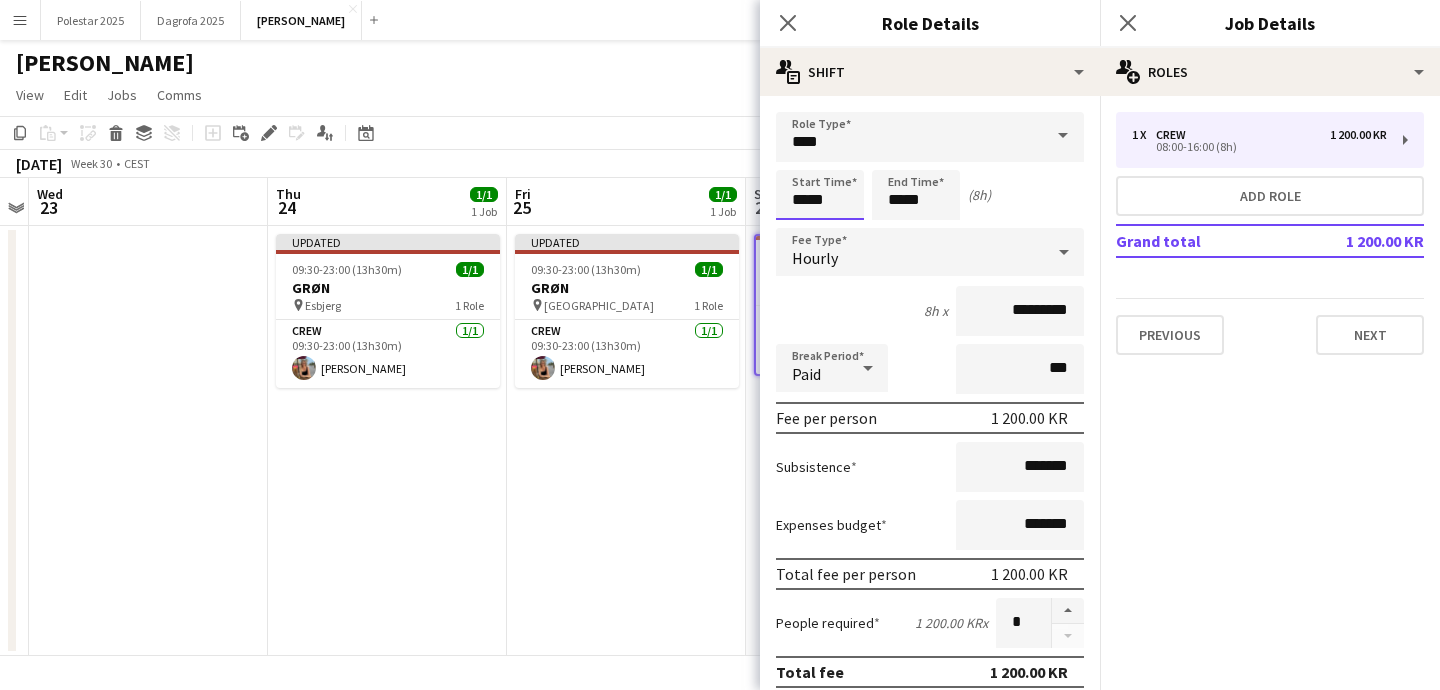 click on "*****" at bounding box center [820, 195] 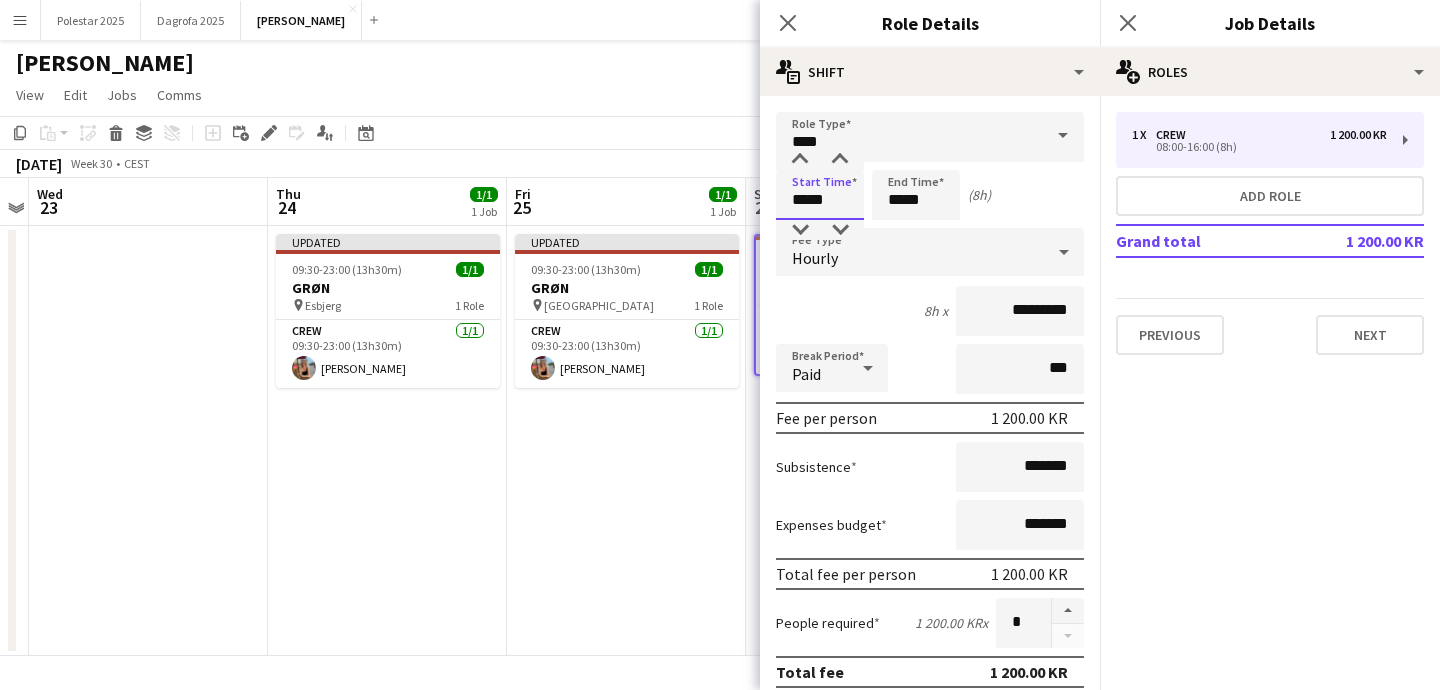 click on "*****" at bounding box center (820, 195) 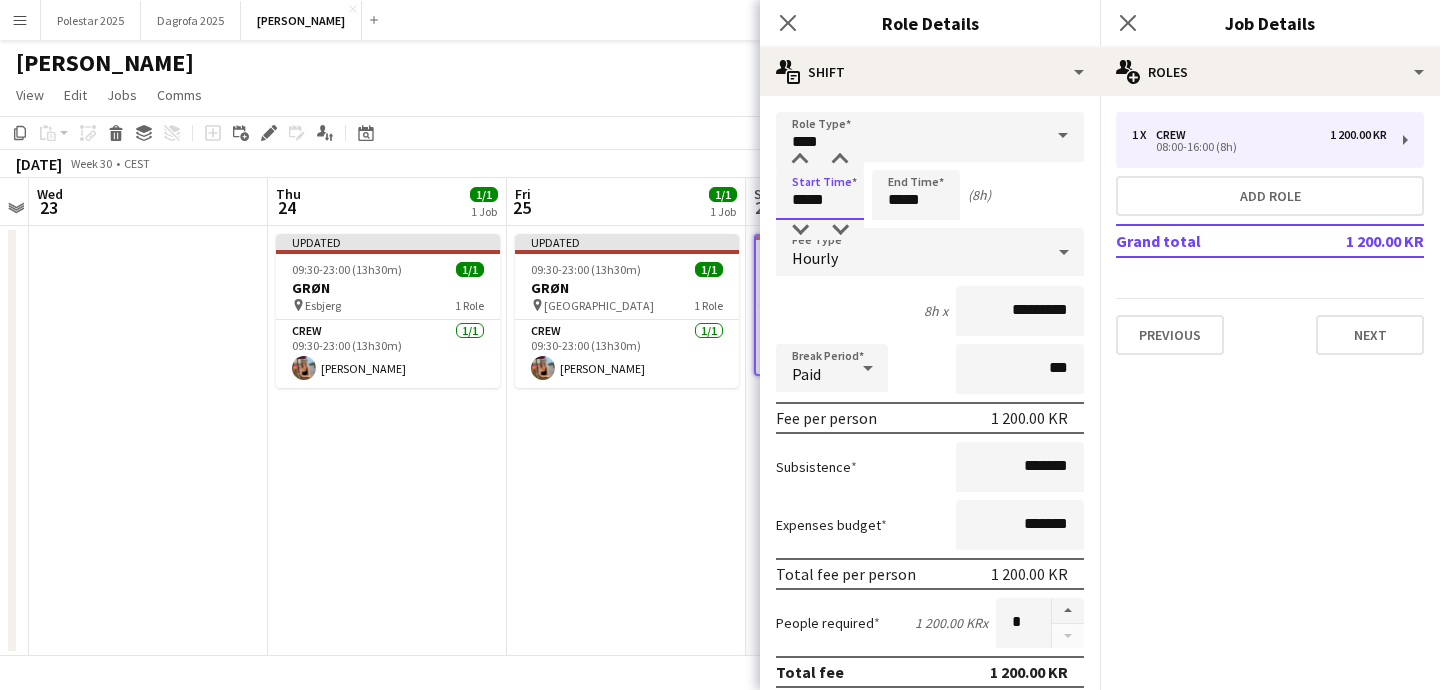 click on "*****" at bounding box center (820, 195) 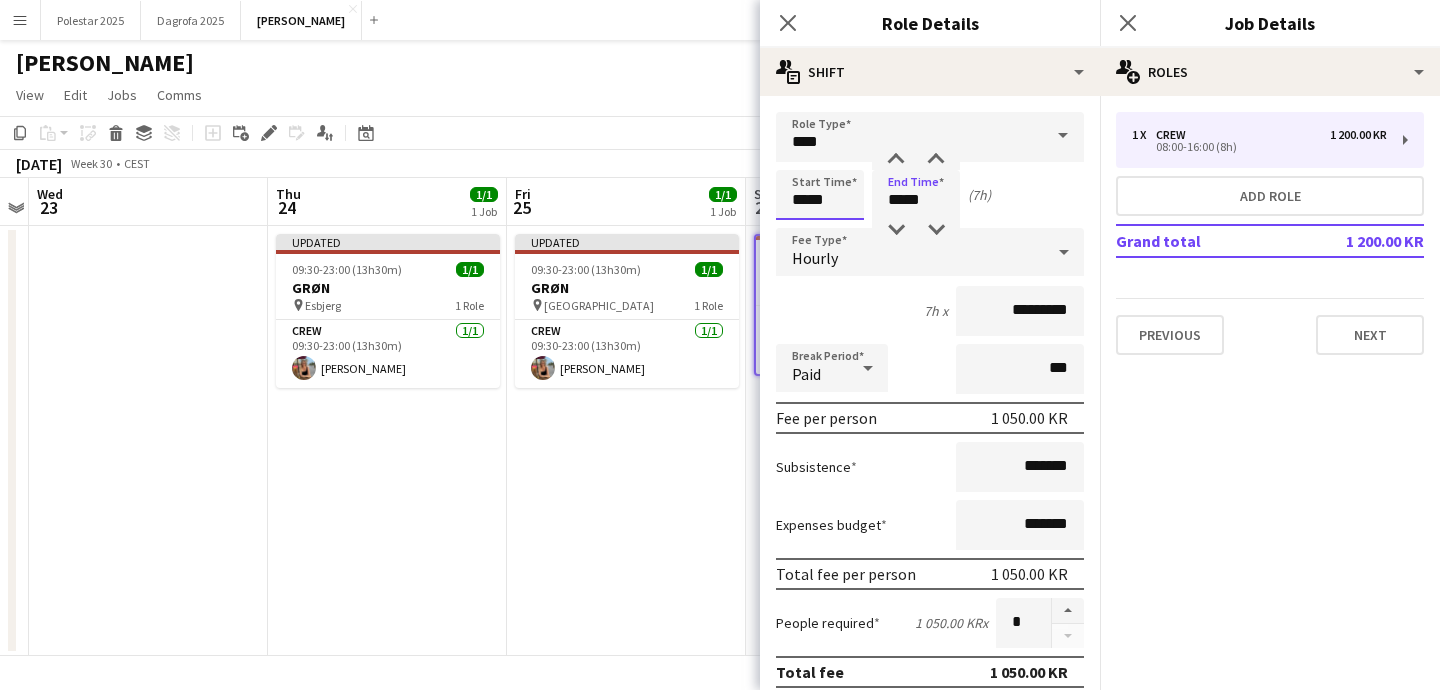 click on "*****" at bounding box center (820, 195) 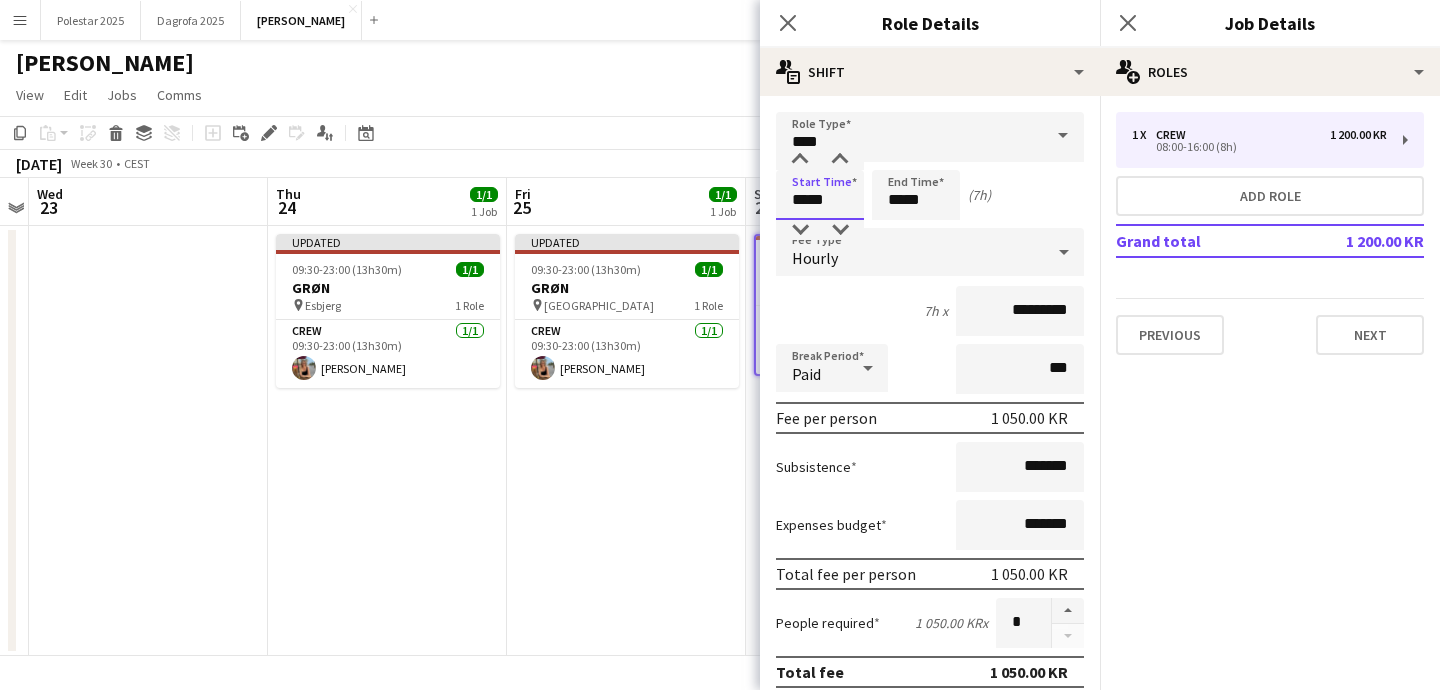 click on "*****" at bounding box center [820, 195] 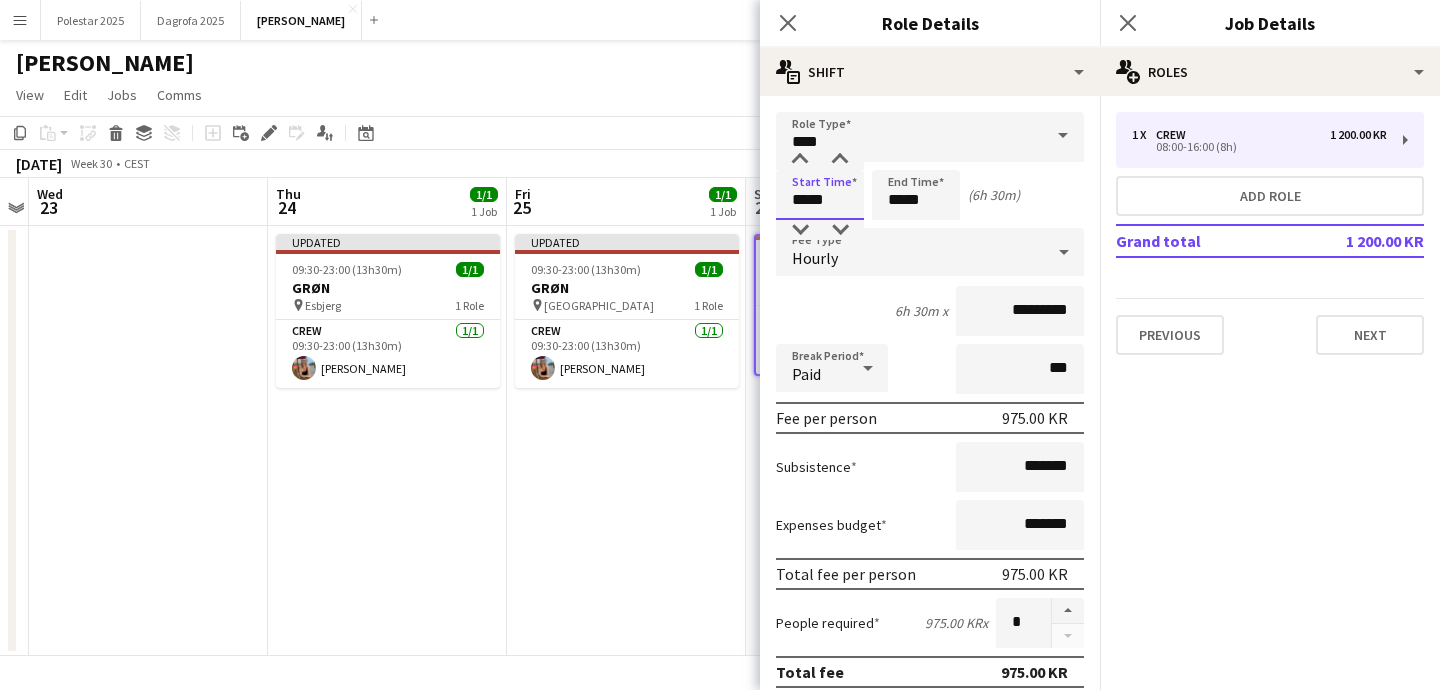 type on "*****" 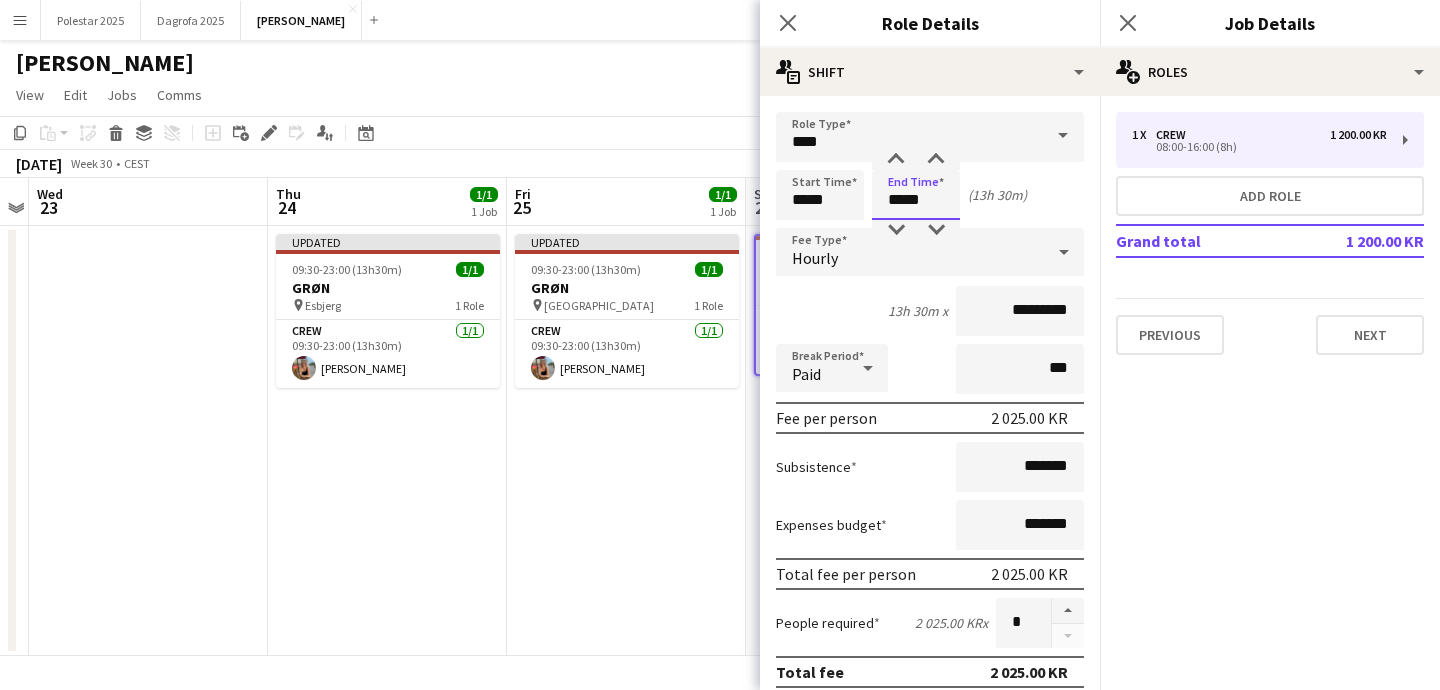 scroll, scrollTop: 562, scrollLeft: 0, axis: vertical 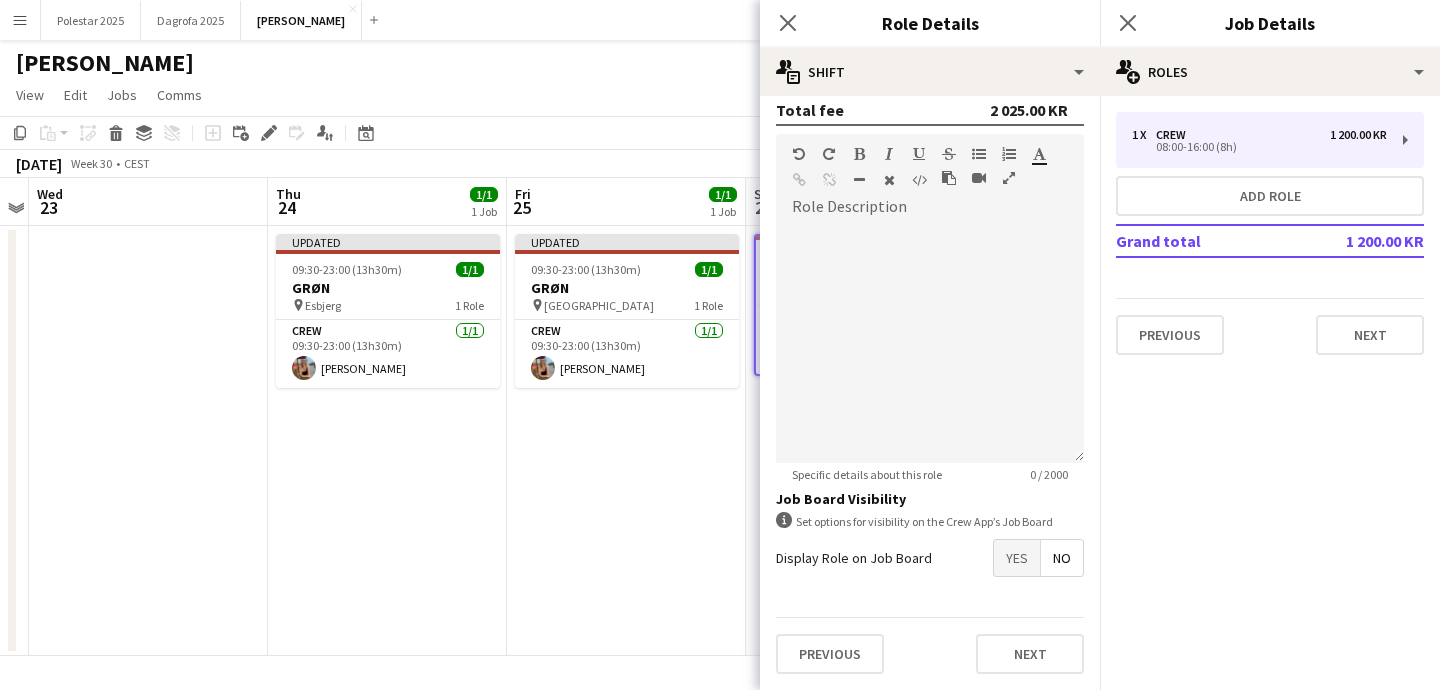 type on "*****" 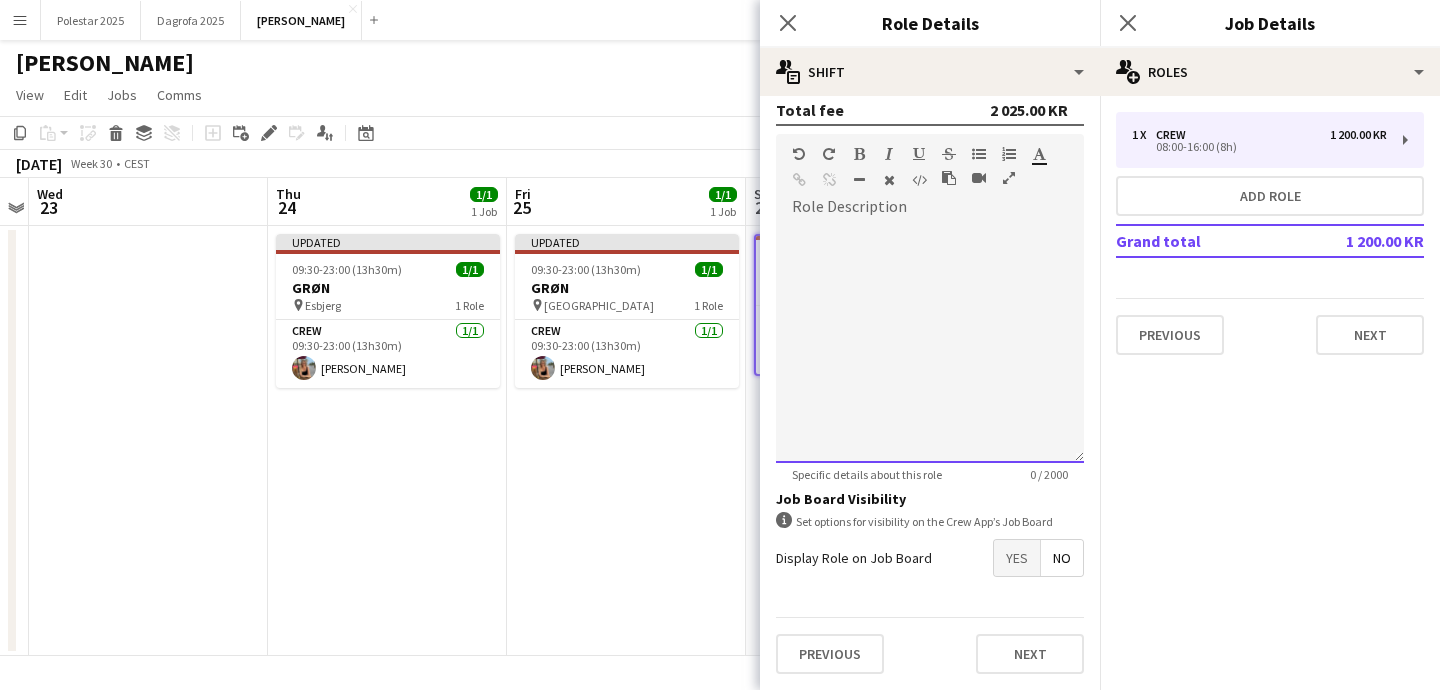 click at bounding box center (930, 343) 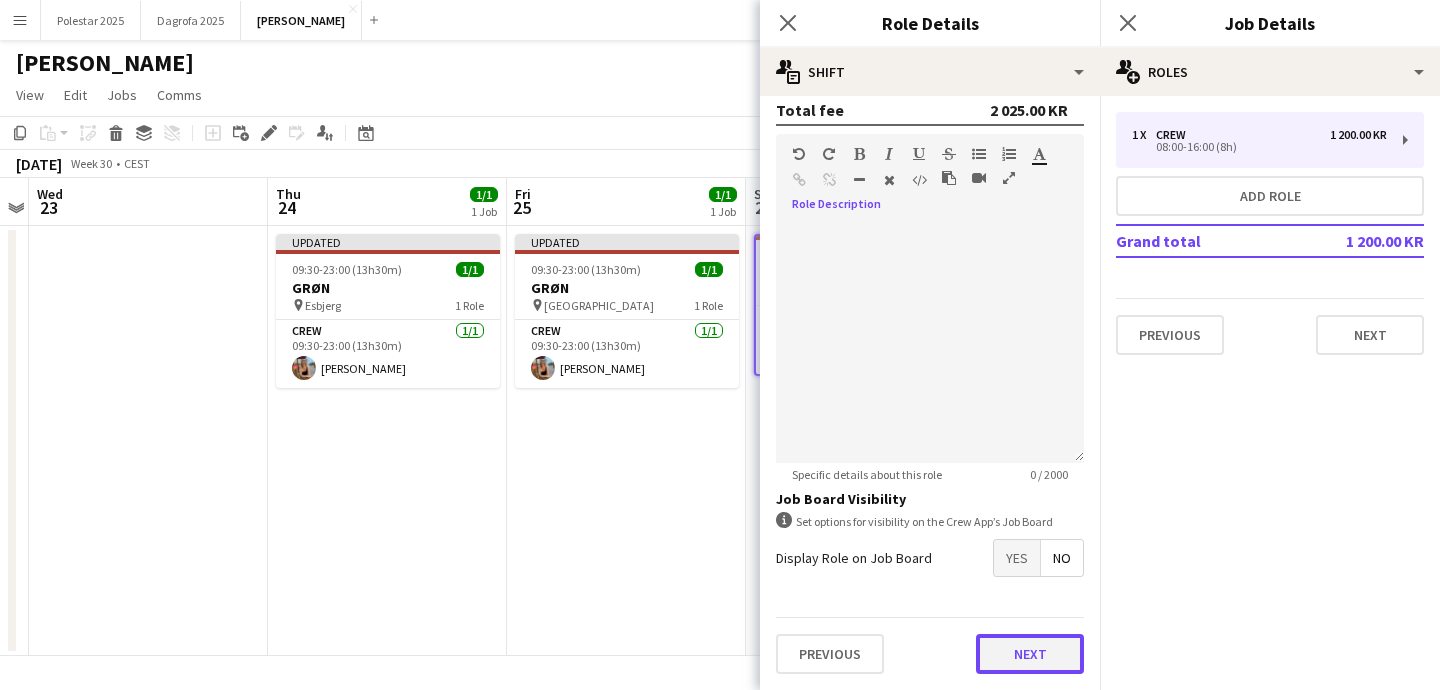 click on "Next" at bounding box center [1030, 654] 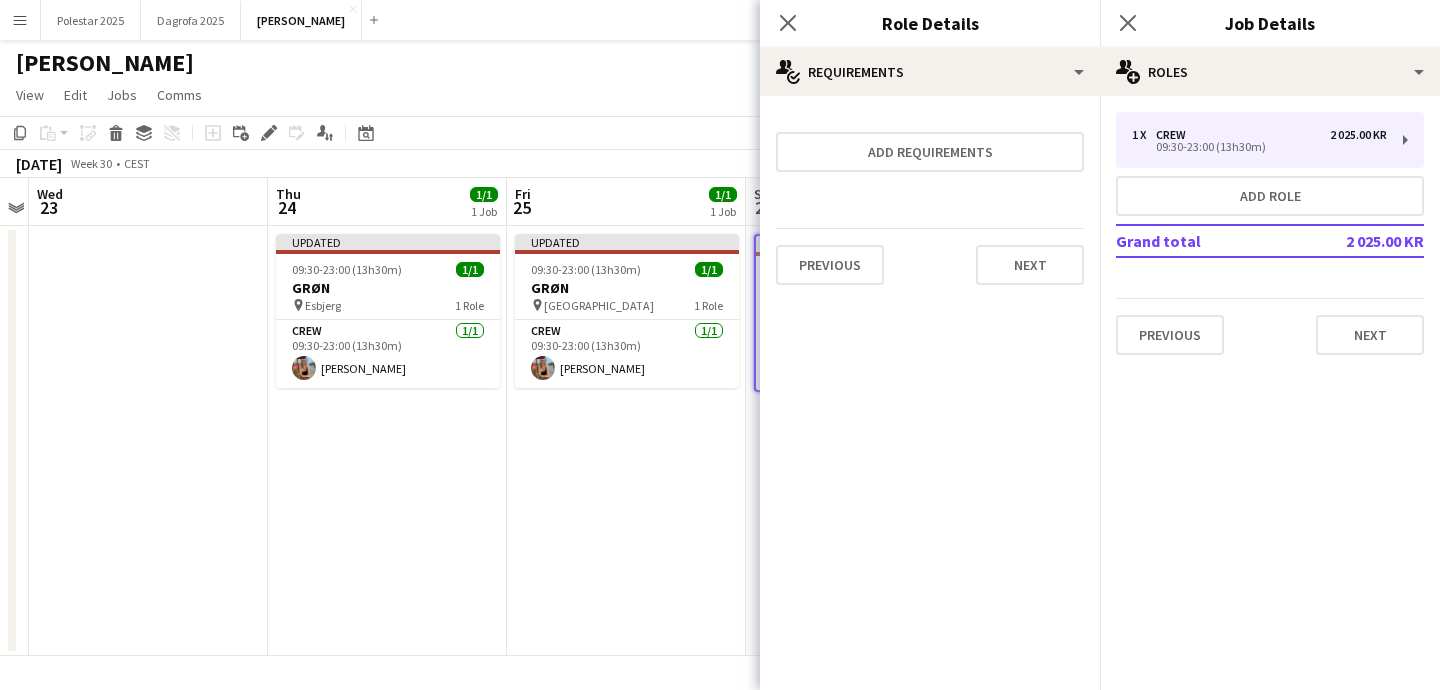 scroll, scrollTop: 0, scrollLeft: 0, axis: both 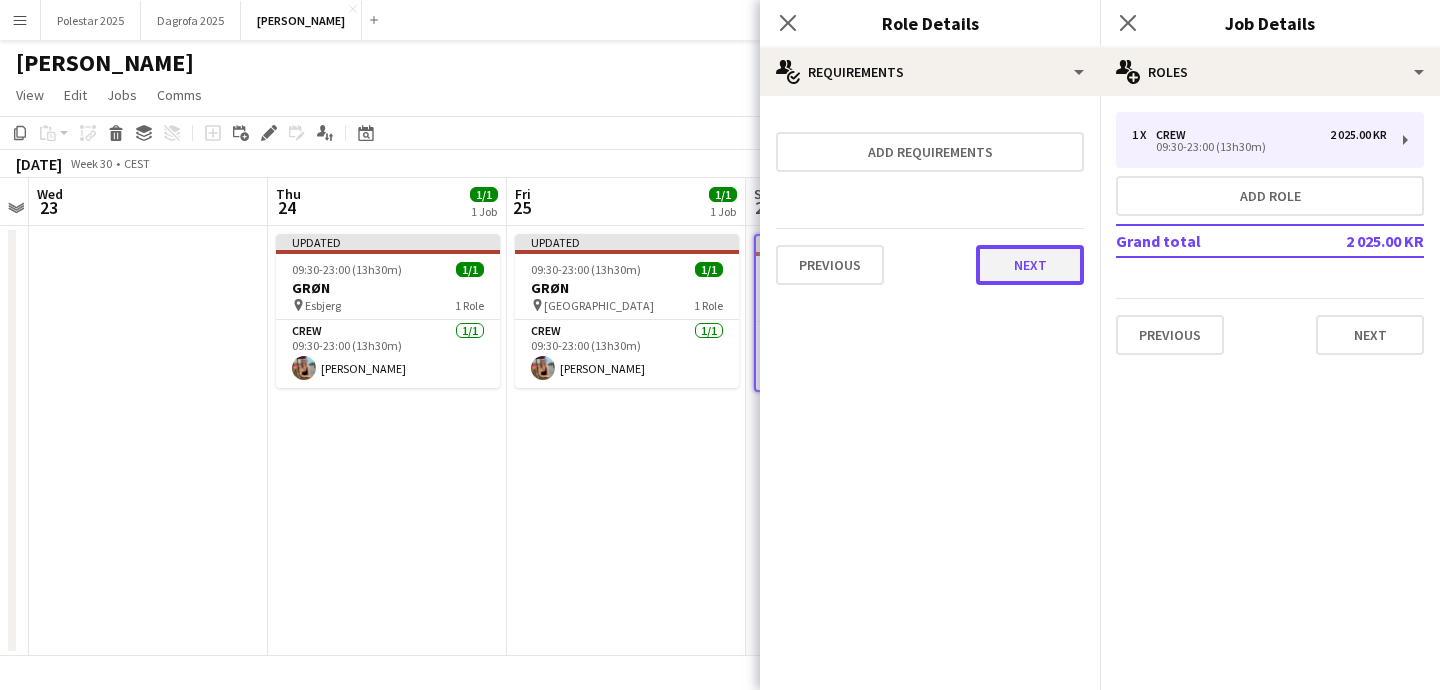 click on "Next" at bounding box center [1030, 265] 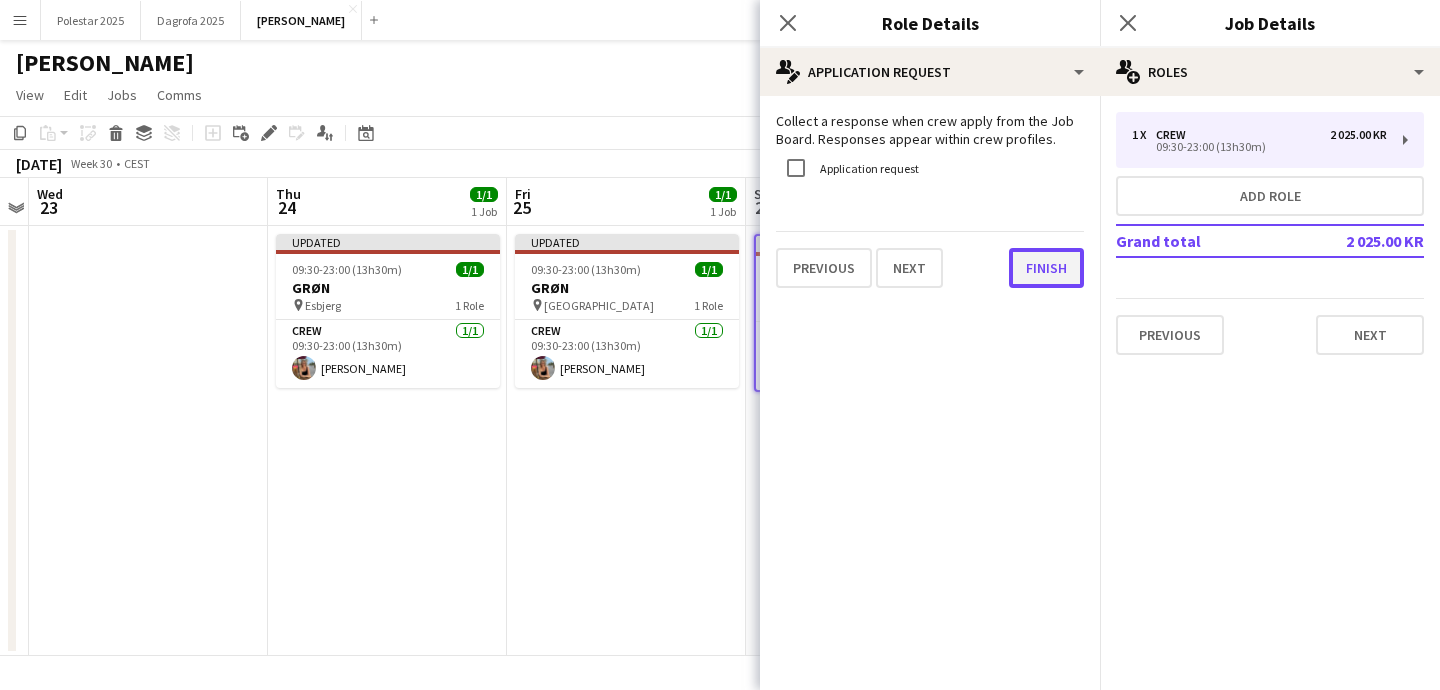 click on "Finish" at bounding box center [1046, 268] 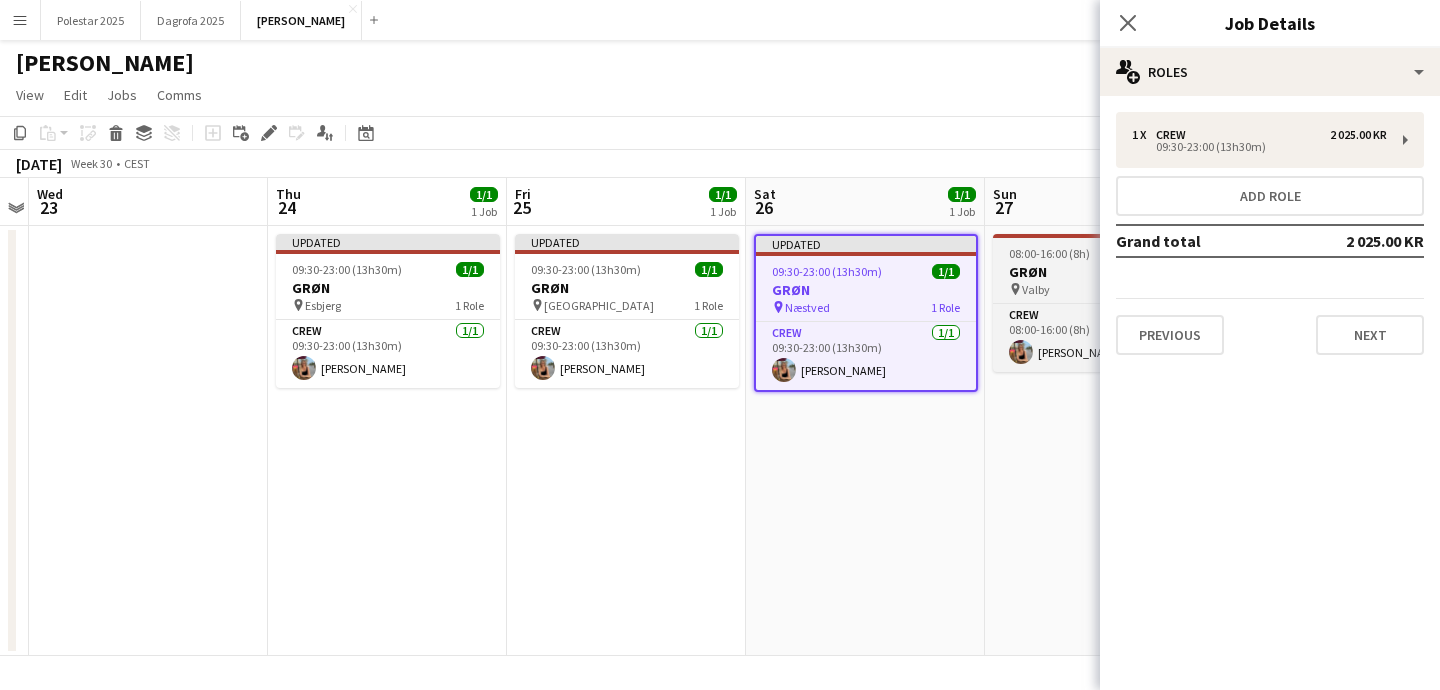 click on "GRØN" at bounding box center (1105, 272) 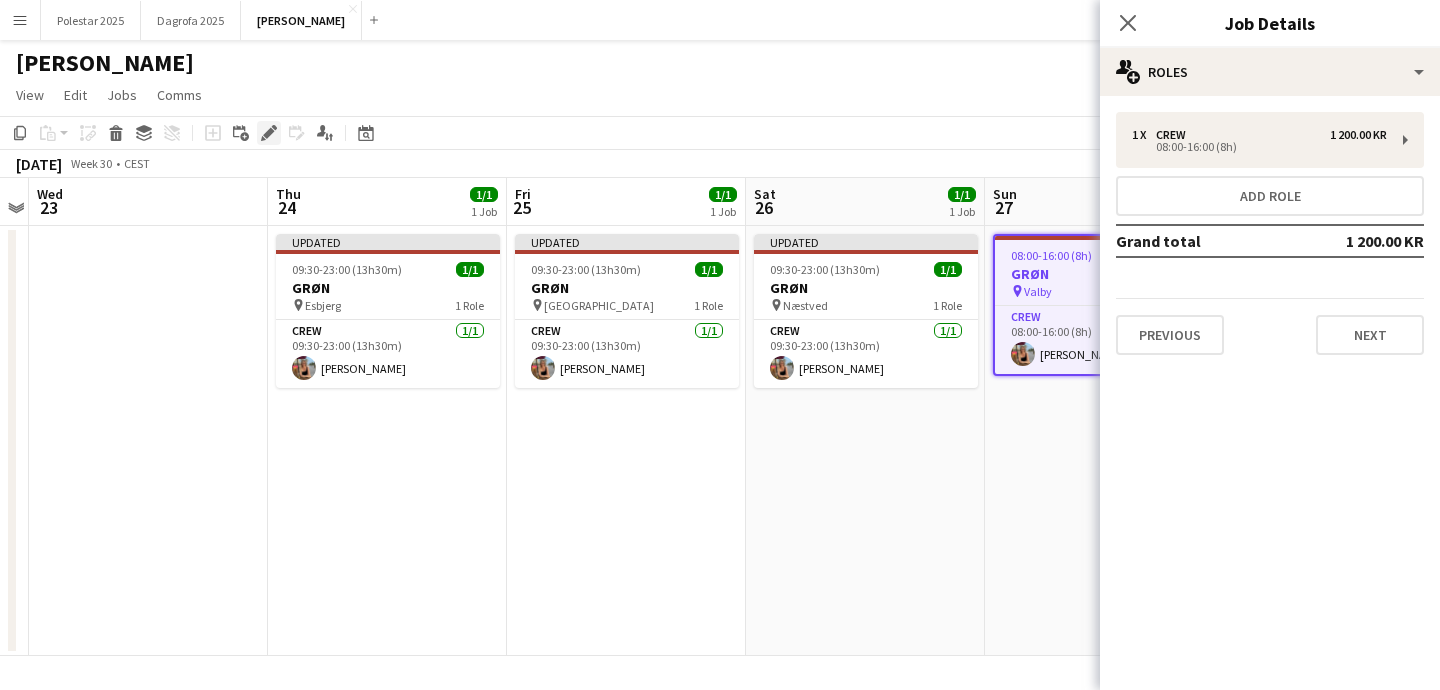 click on "Edit" 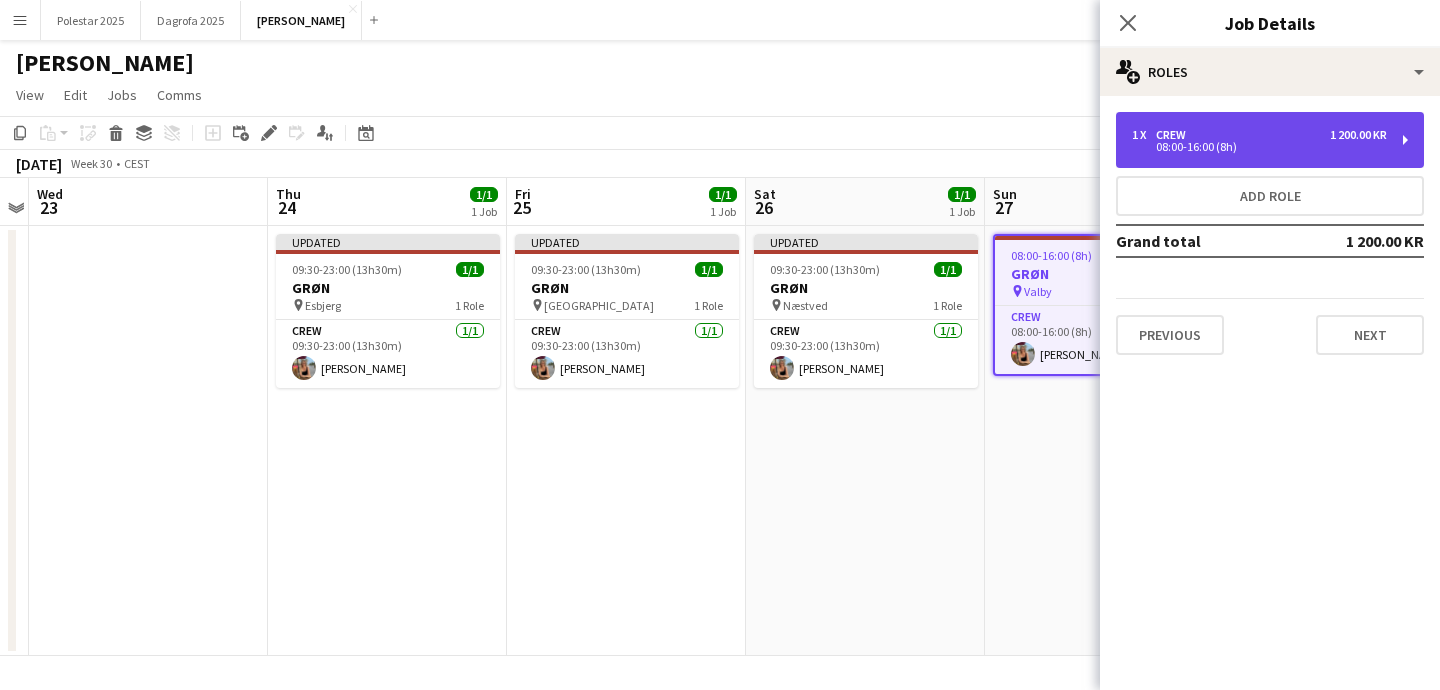 click on "1 x   Crew   1 200.00 KR   08:00-16:00 (8h)" at bounding box center [1270, 140] 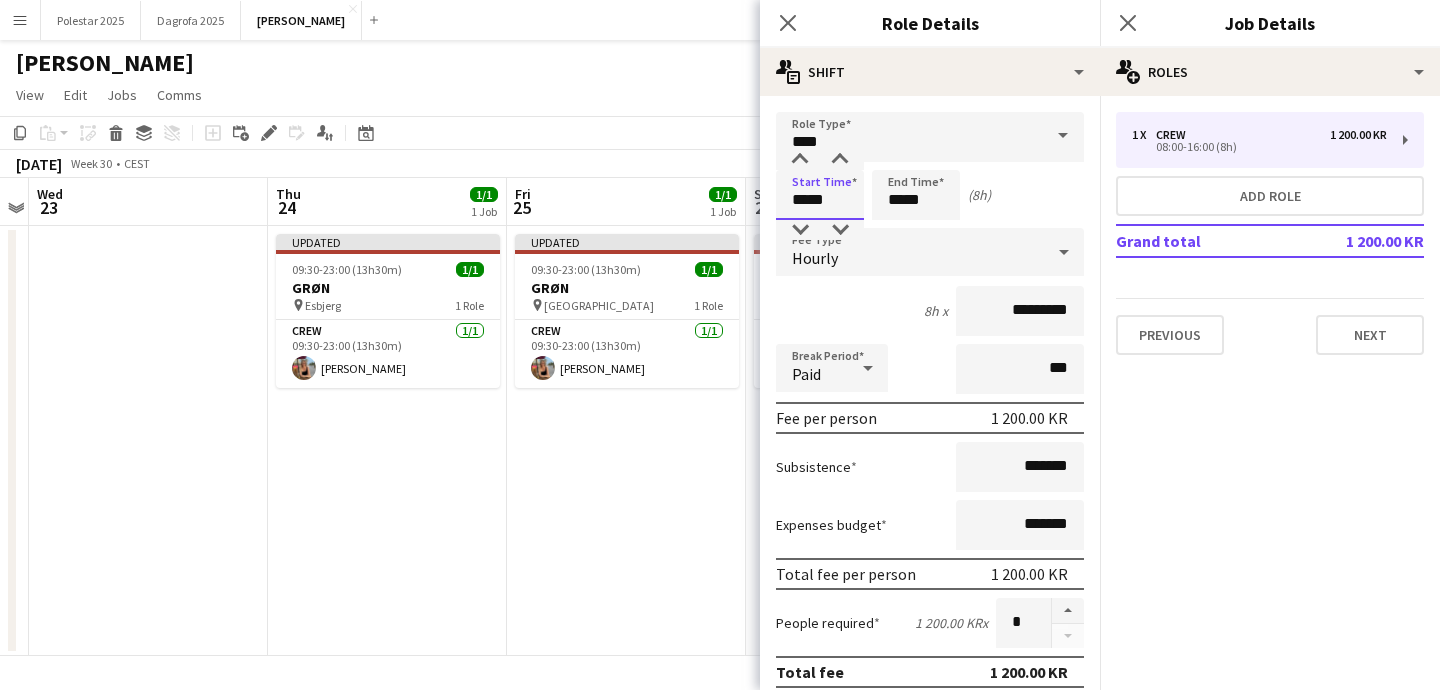 click on "*****" at bounding box center (820, 195) 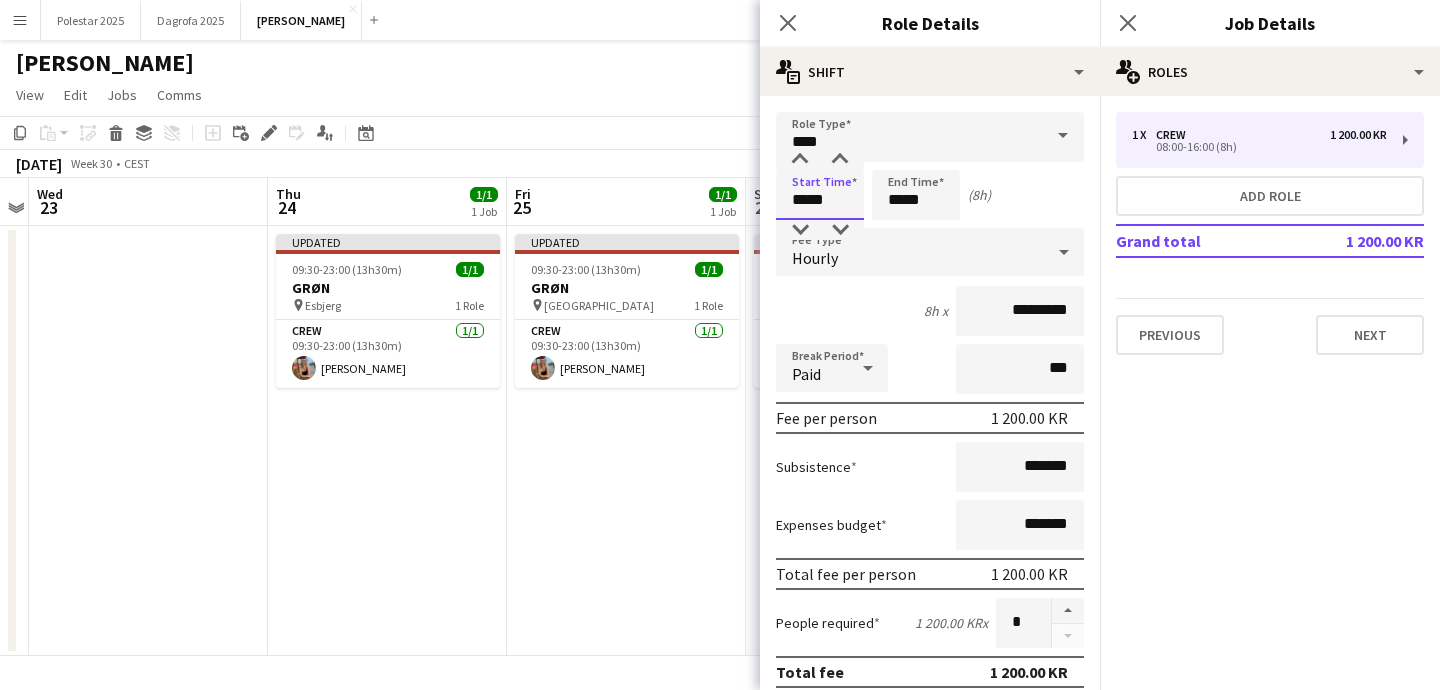 click on "*****" at bounding box center [820, 195] 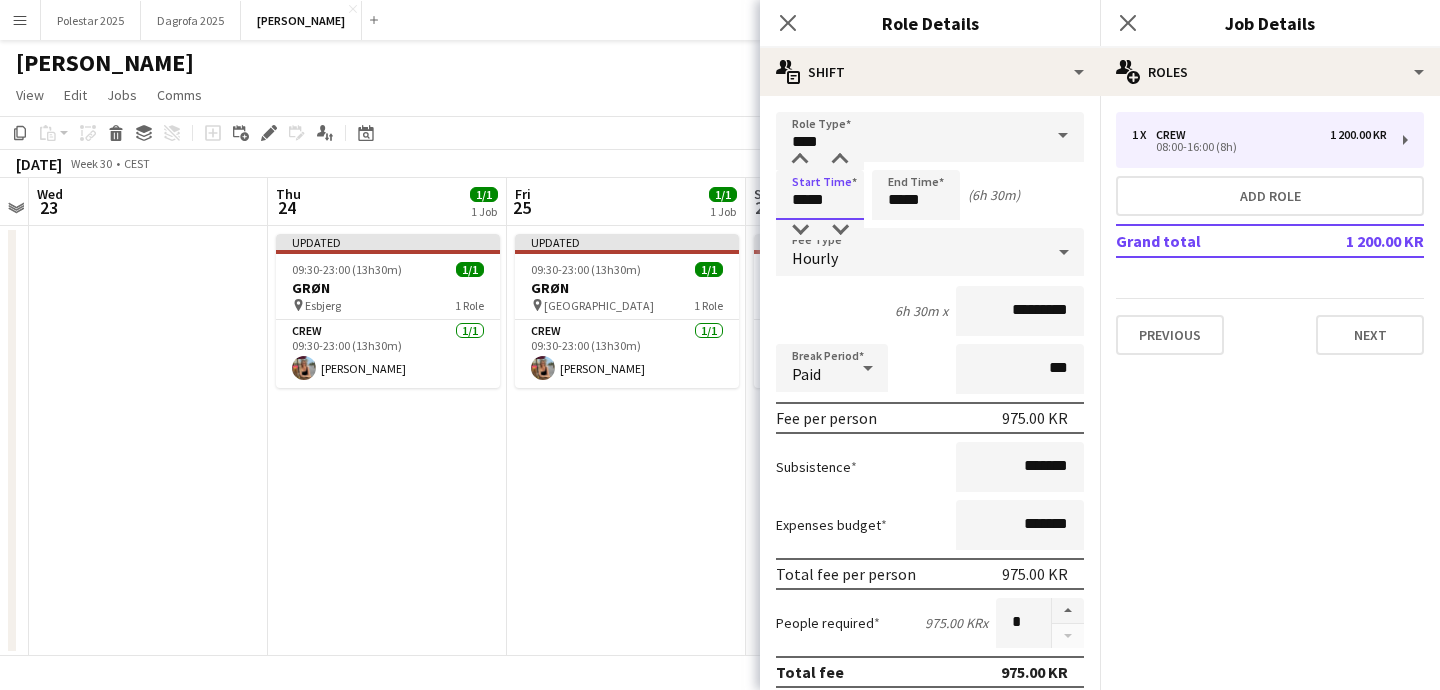 type on "*****" 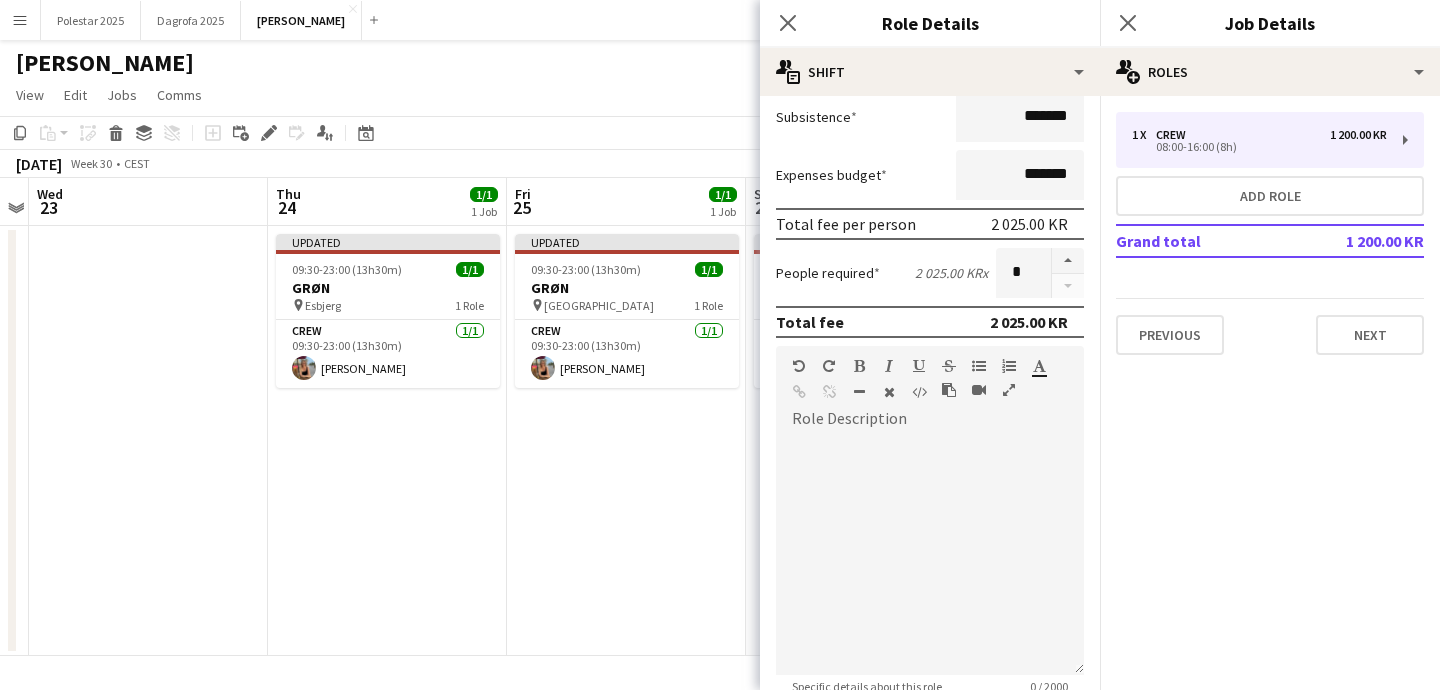 scroll, scrollTop: 562, scrollLeft: 0, axis: vertical 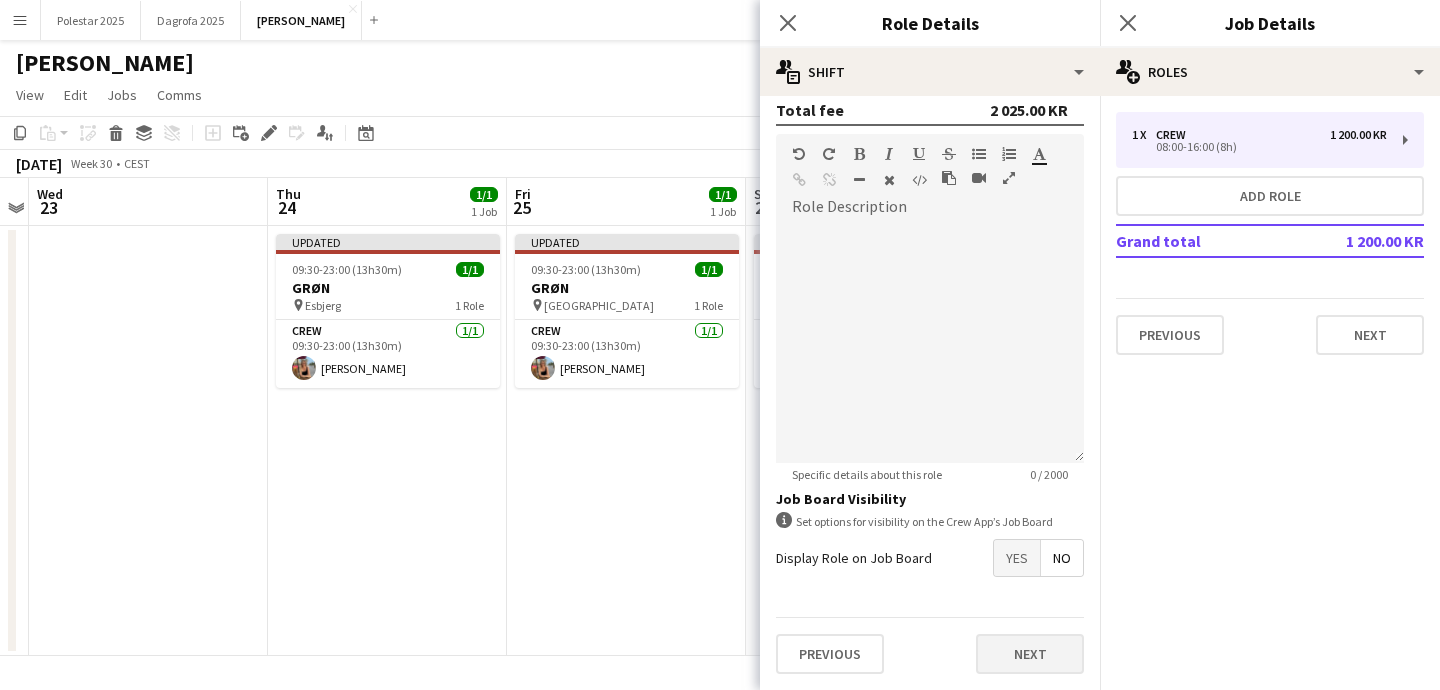 type on "*****" 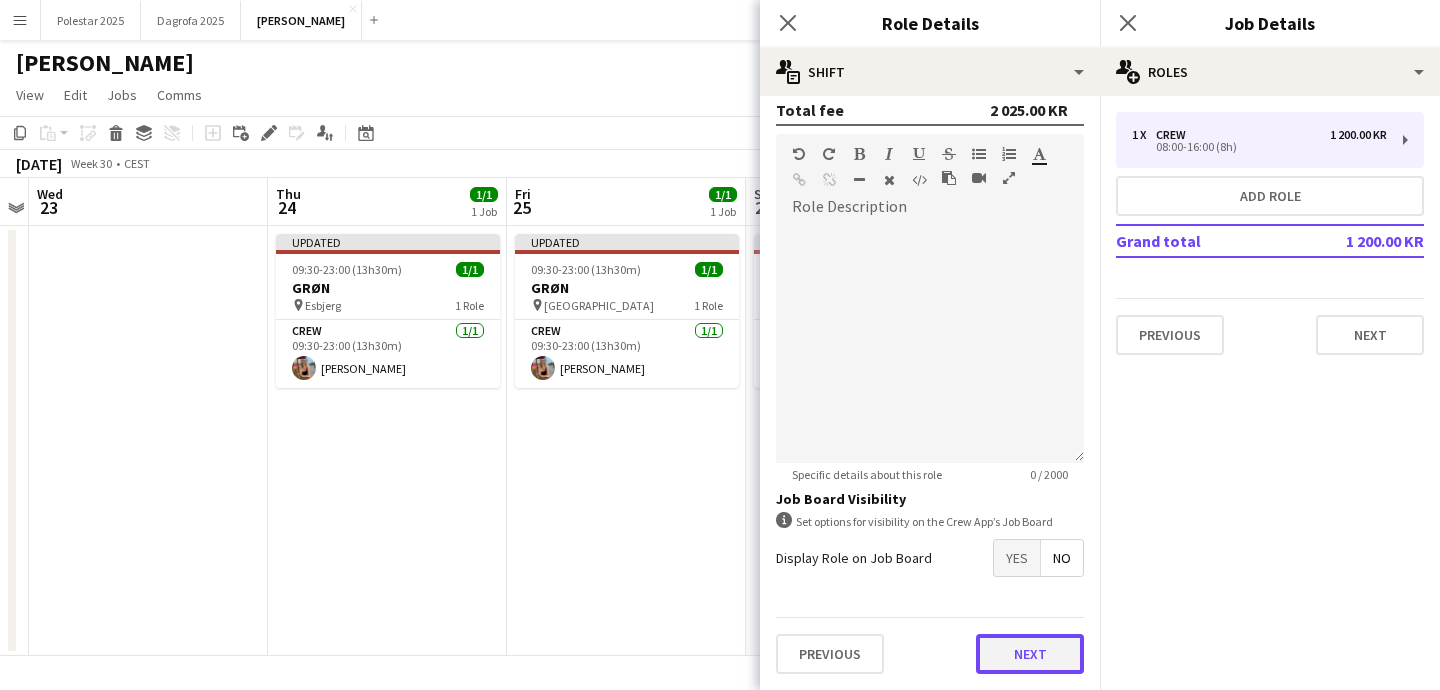 click on "Next" at bounding box center (1030, 654) 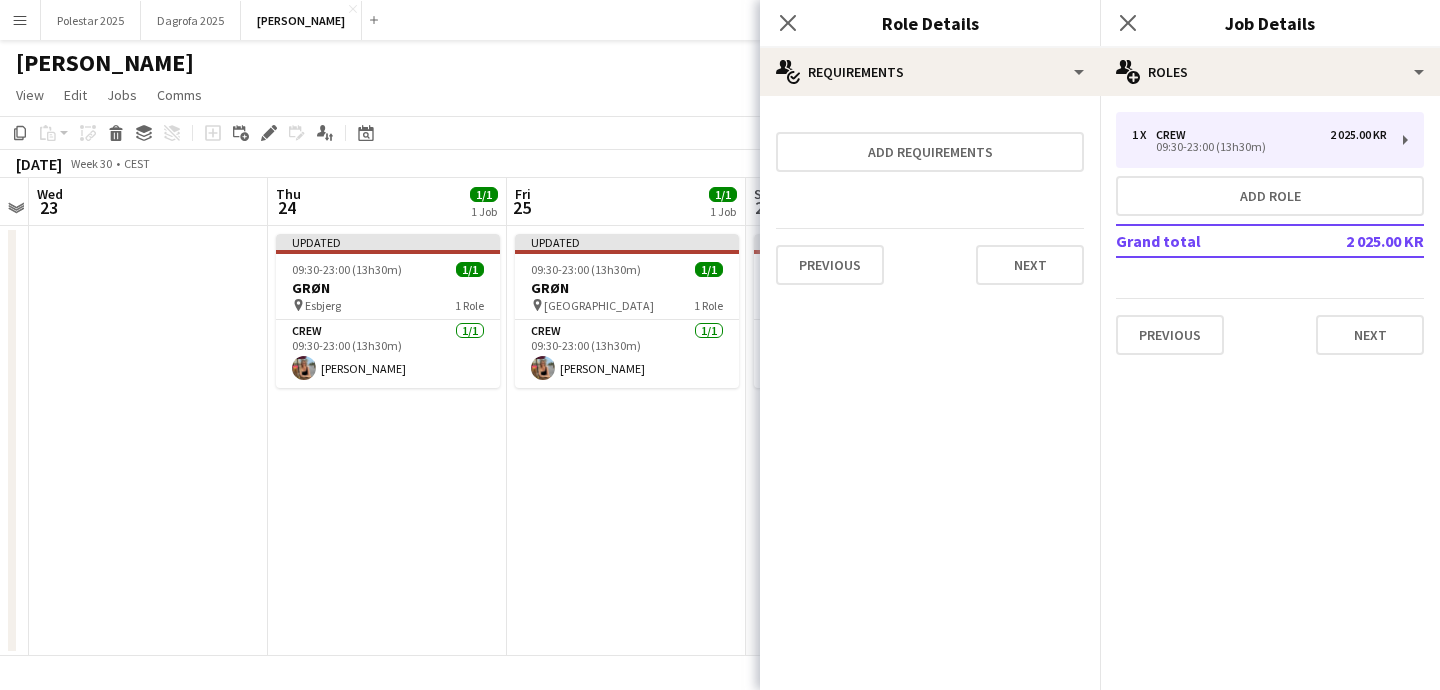 scroll, scrollTop: 0, scrollLeft: 0, axis: both 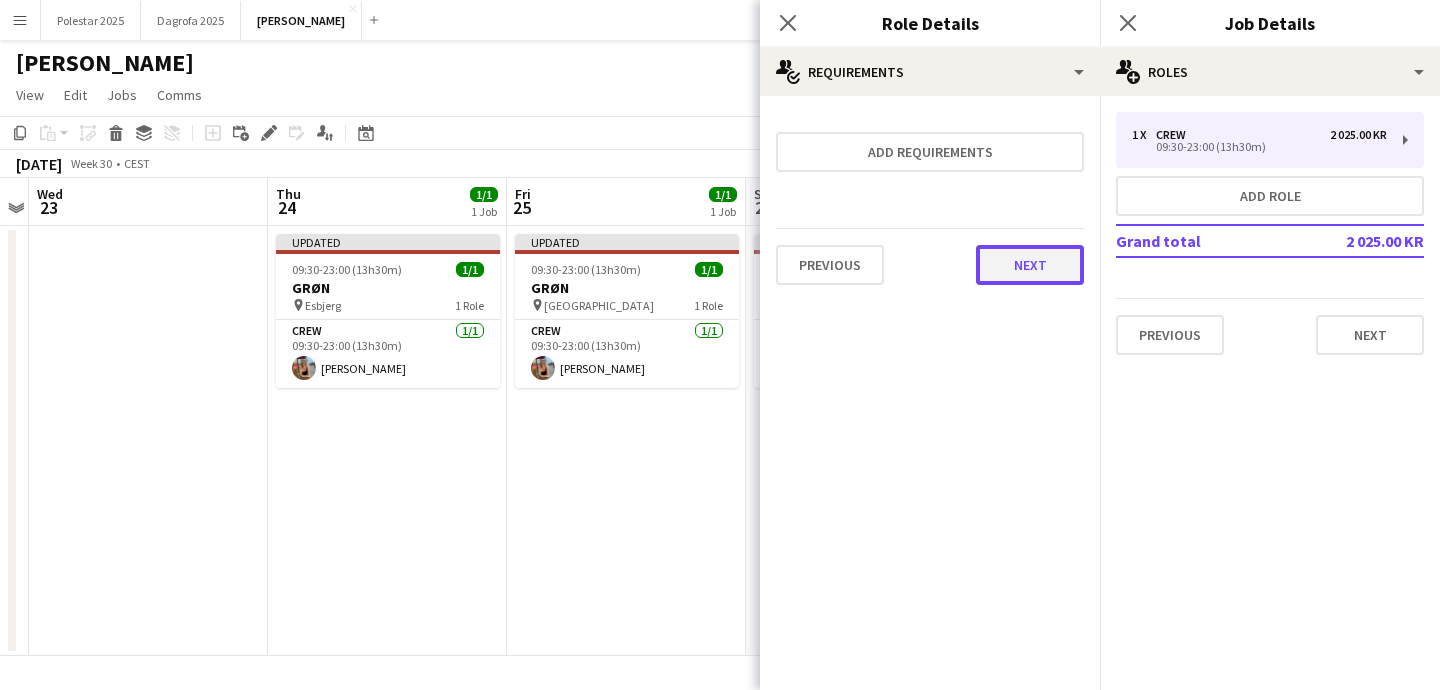 click on "Next" at bounding box center (1030, 265) 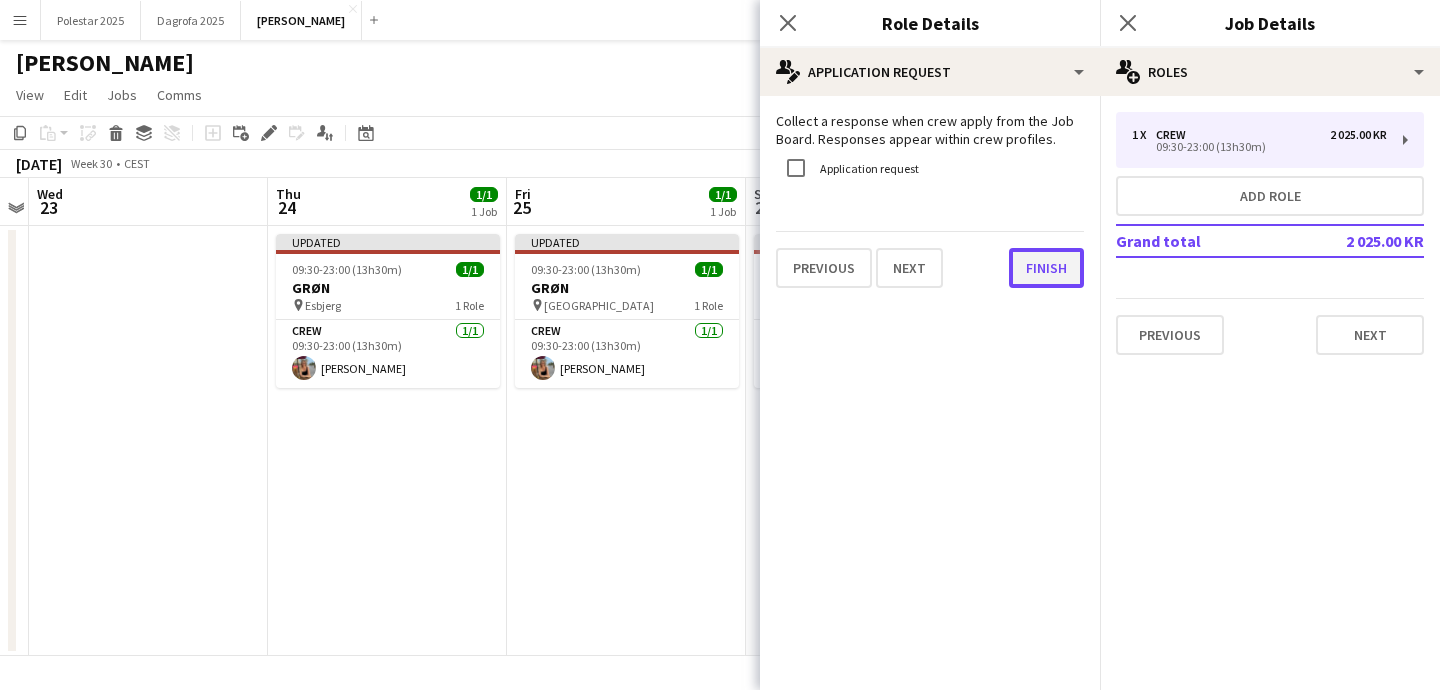 click on "Finish" at bounding box center [1046, 268] 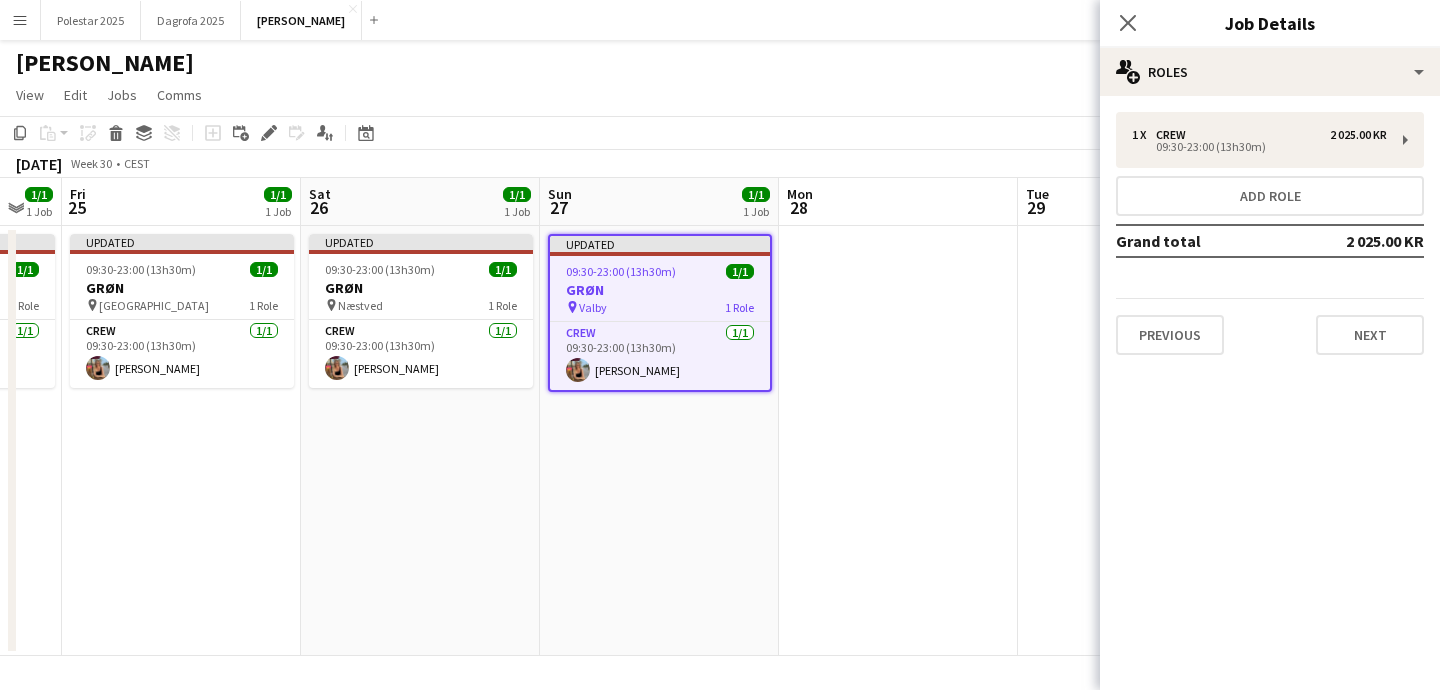 scroll, scrollTop: 0, scrollLeft: 684, axis: horizontal 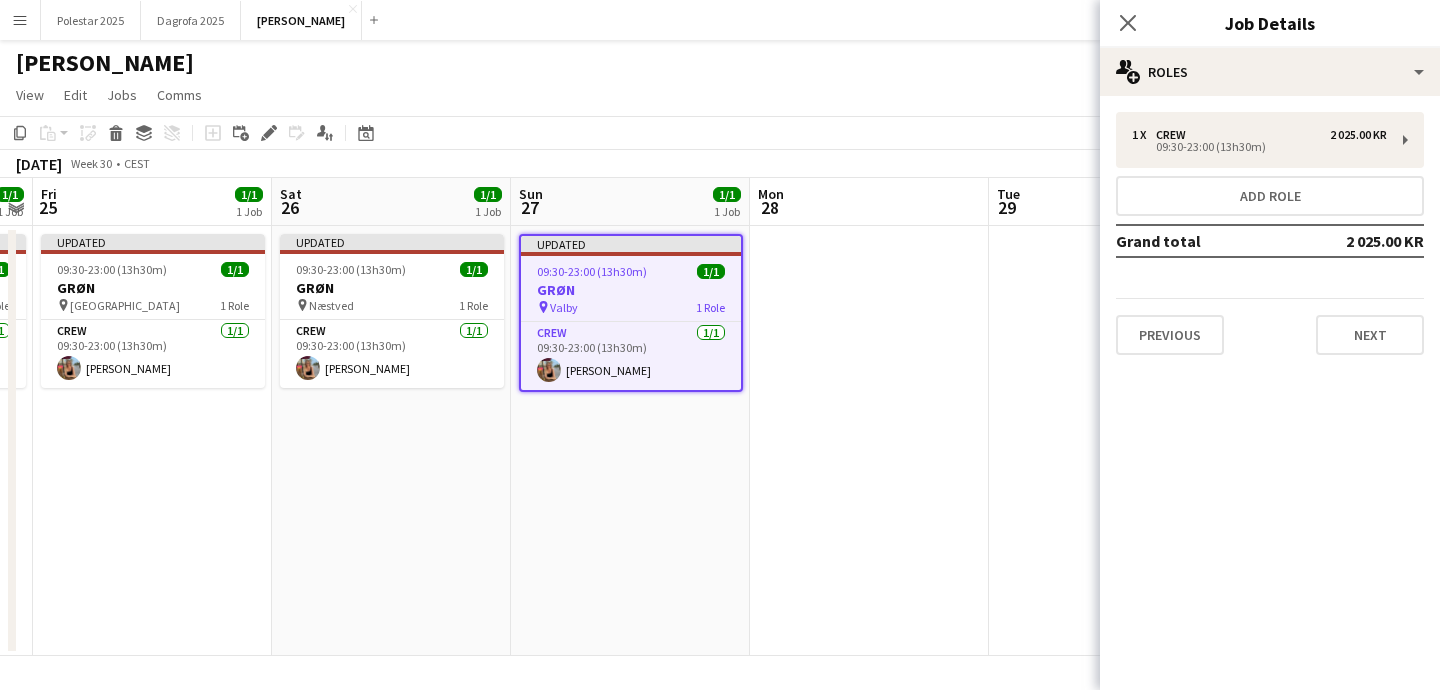 drag, startPoint x: 961, startPoint y: 537, endPoint x: 489, endPoint y: 550, distance: 472.179 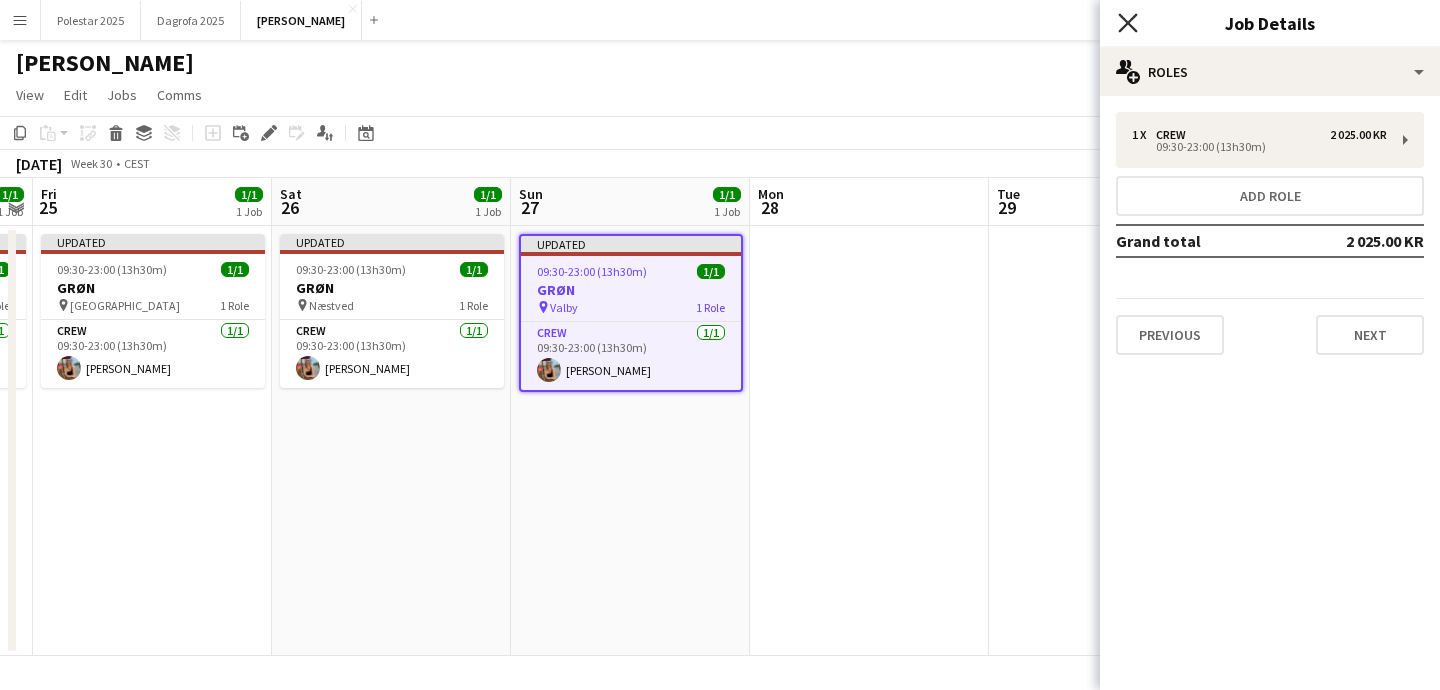 click 